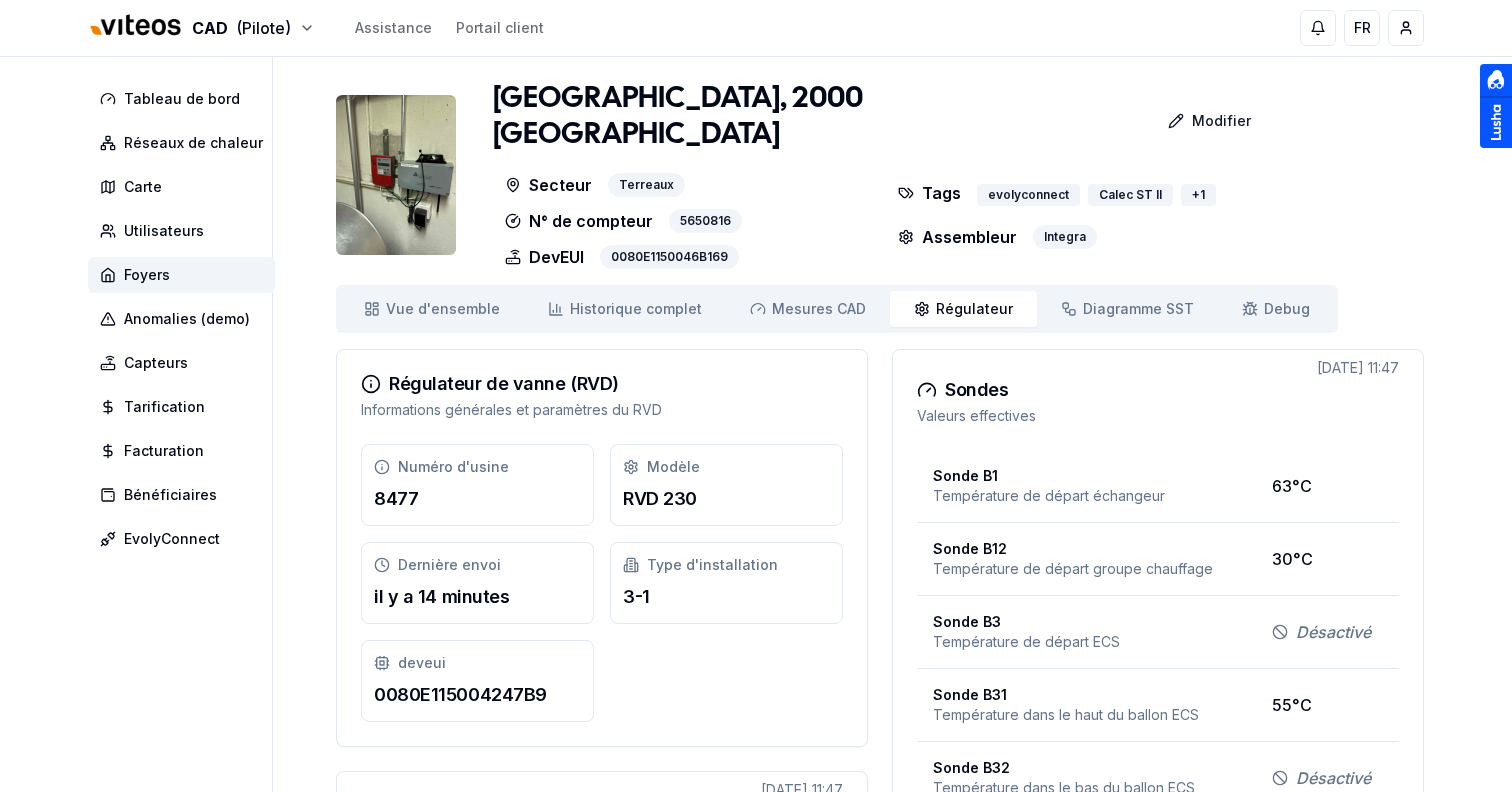 scroll, scrollTop: 0, scrollLeft: 0, axis: both 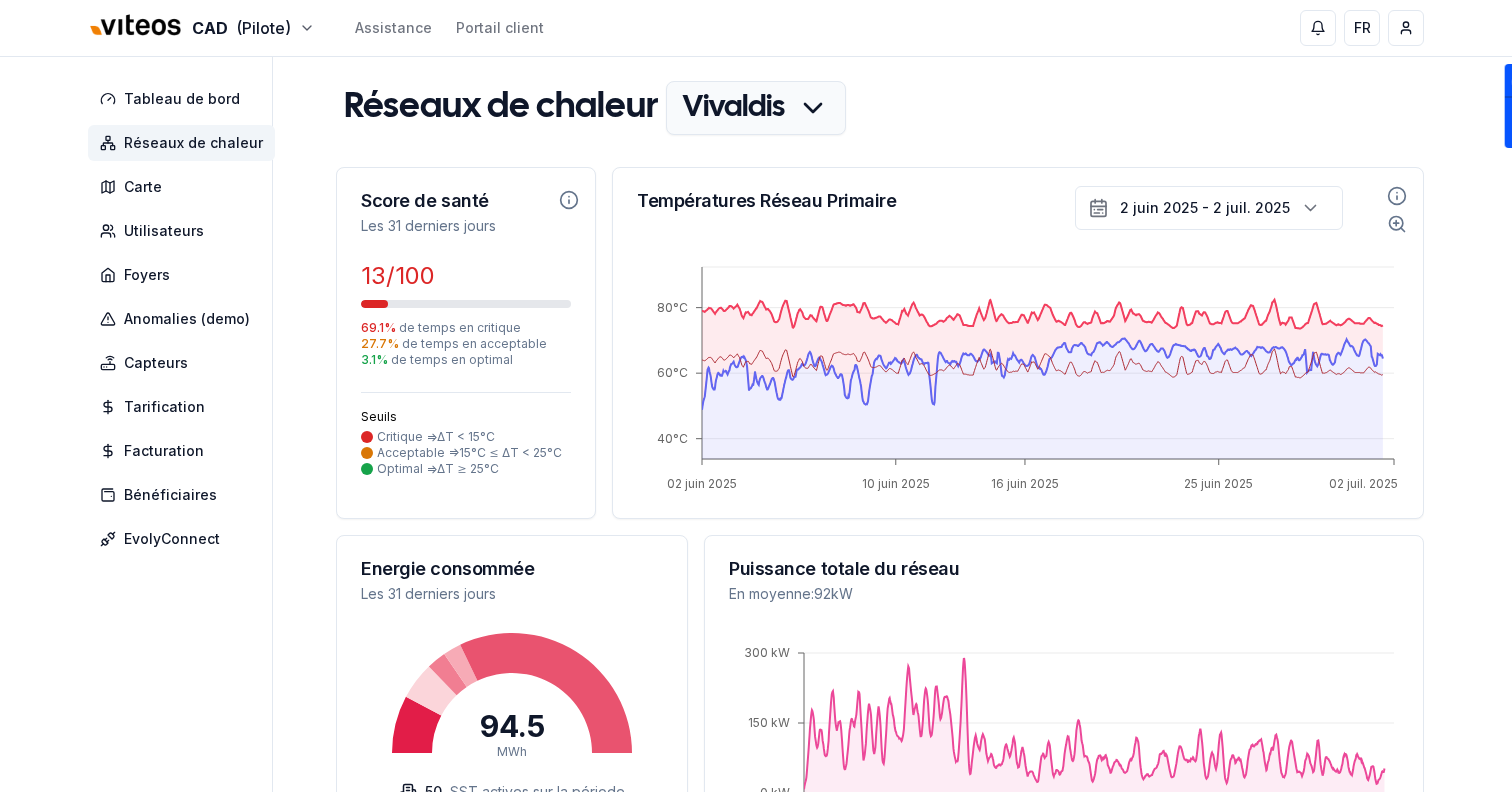 drag, startPoint x: 498, startPoint y: 474, endPoint x: 433, endPoint y: 473, distance: 65.00769 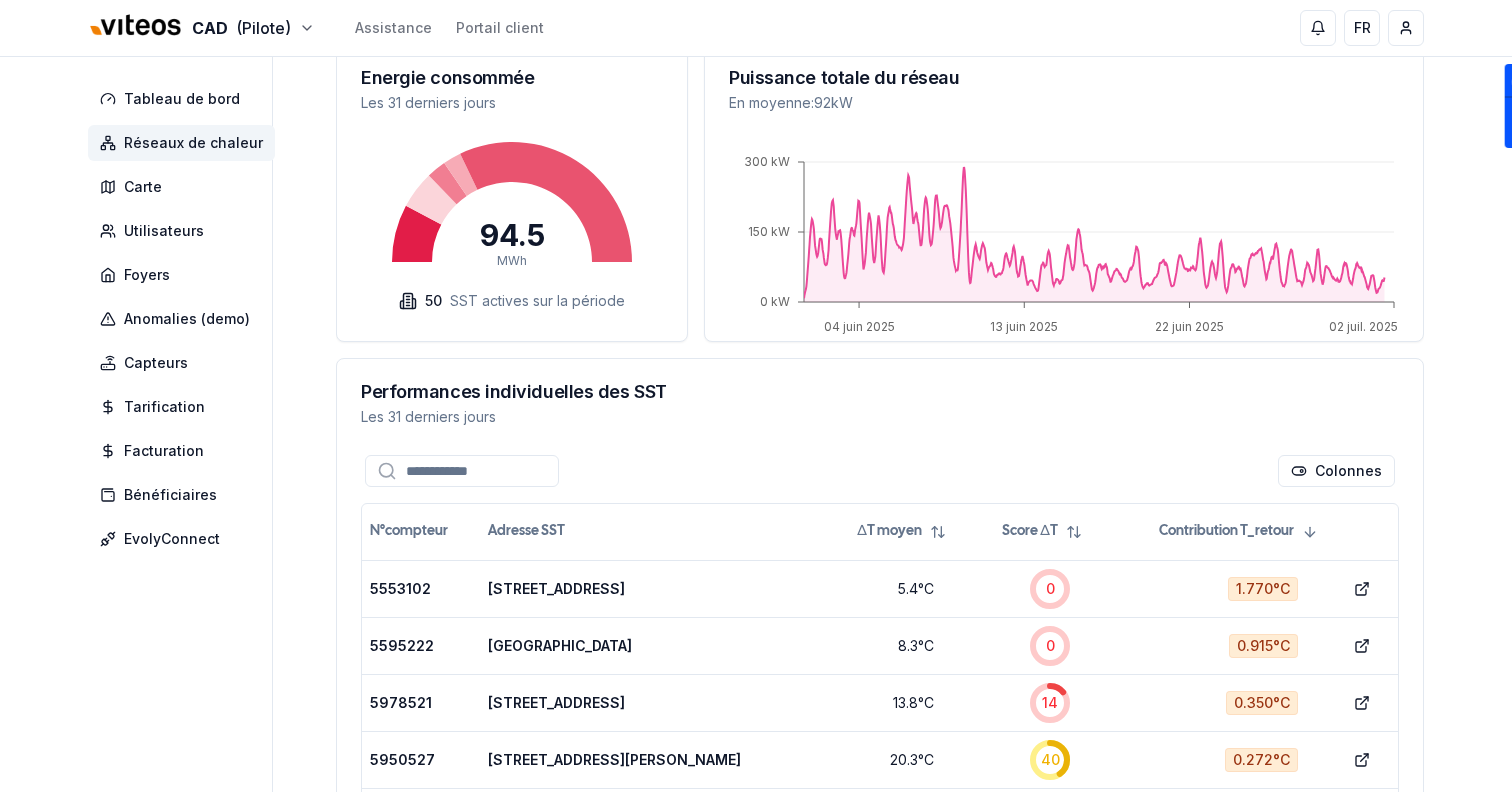 scroll, scrollTop: 650, scrollLeft: 0, axis: vertical 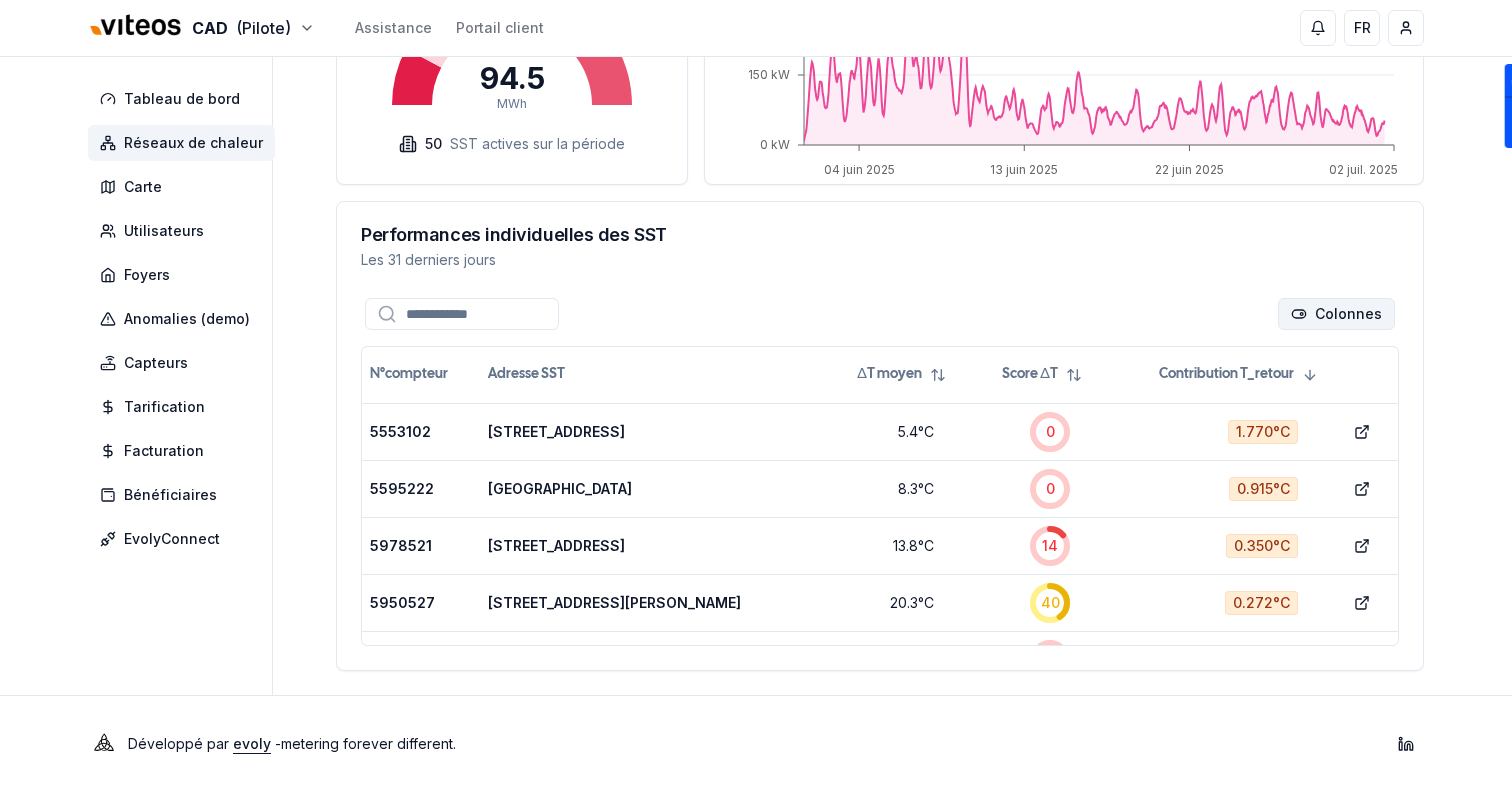 click on "CAD (Pilote) Assistance Portail client FR Sami Tableau de bord Réseaux de chaleur Carte Utilisateurs Foyers Anomalies (demo) Capteurs Tarification Facturation Bénéficiaires EvolyConnect Réseaux de chaleur Vivaldis Score de santé Les 31 derniers jours 13 /100 69.1 %   de temps en critique 27.7 %   de temps en acceptable 3.1 %   de temps en optimal Seuils Critique =>   ΔT < 15°C Acceptable =>   15°C ≤ ΔT < 25°C Optimal =>   ΔT ≥ 25°C Températures Réseau Primaire 2 juin 2025 - 2 juil. 2025 02 juin 2025 10 juin 2025 16 juin 2025 25 juin 2025 02 juil. 2025 40°C 60°C 80°C Energie consommée Les 31 derniers jours 94.5 MWh 50 SST actives sur la période Puissance totale du réseau En moyenne :  92  kW 04 juin 2025 13 juin 2025 22 juin 2025 02 juil. 2025 0 kW 150 kW 300 kW Performances individuelles des SST Les 31 derniers jours Colonnes N°compteur Adresse SST ΔT moyen Score ΔT Contribution T_retour 5553102 Rue de la Côte 21 5.4  °C 0 1.770  °C show 5595222 Rue du Centre 7 #9 8.3  °C 0 0" at bounding box center [756, 72] 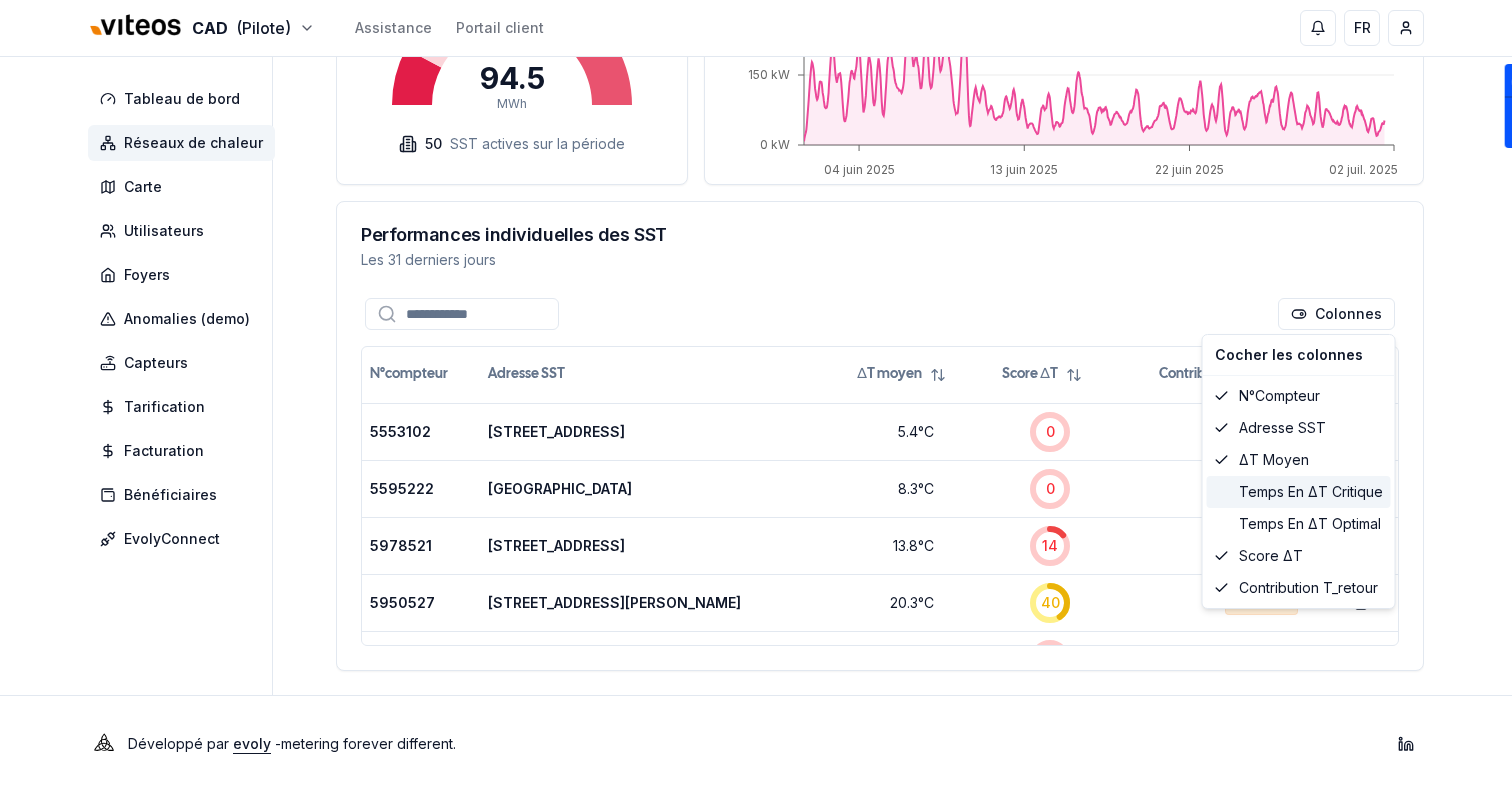 click on "Temps en ΔT critique" at bounding box center [1299, 492] 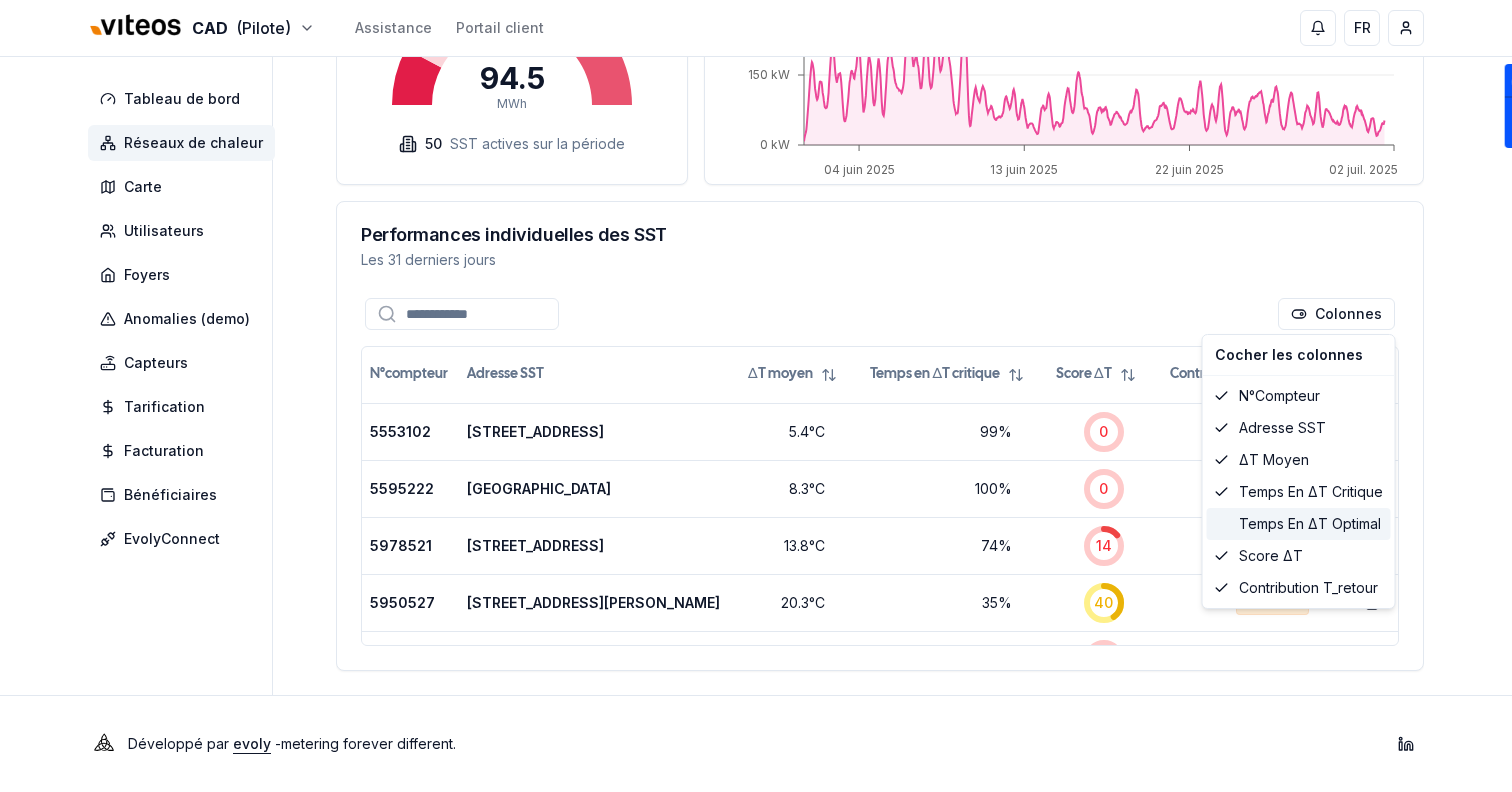 click on "Temps en ΔT optimal" at bounding box center [1299, 524] 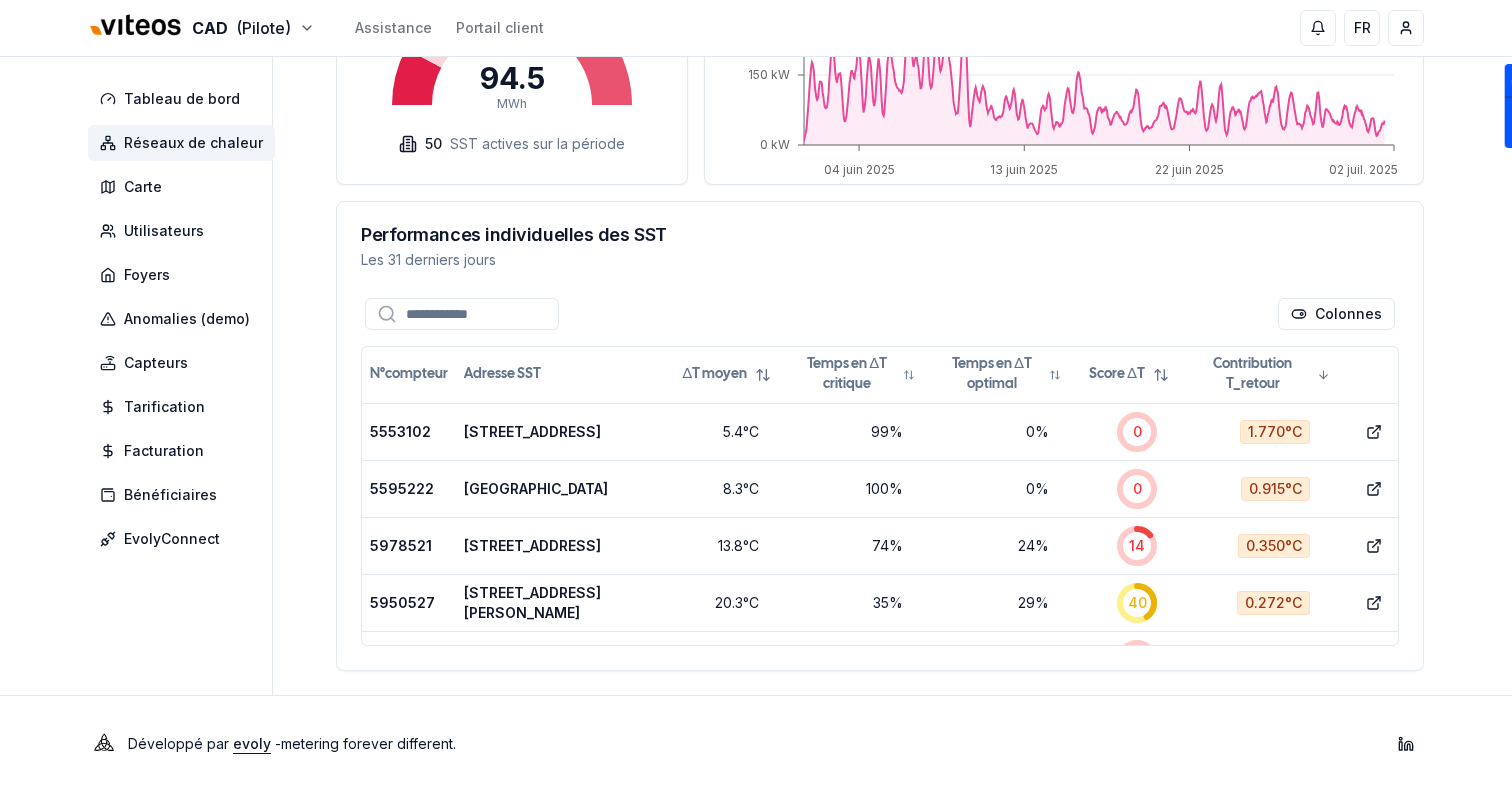 click on "CAD (Pilote) Assistance Portail client FR Sami Tableau de bord Réseaux de chaleur Carte Utilisateurs Foyers Anomalies (demo) Capteurs Tarification Facturation Bénéficiaires EvolyConnect Réseaux de chaleur Vivaldis Score de santé Les 31 derniers jours 13 /100 69.1 %   de temps en critique 27.7 %   de temps en acceptable 3.1 %   de temps en optimal Seuils Critique =>   ΔT < 15°C Acceptable =>   15°C ≤ ΔT < 25°C Optimal =>   ΔT ≥ 25°C Températures Réseau Primaire 2 juin 2025 - 2 juil. 2025 02 juin 2025 10 juin 2025 16 juin 2025 25 juin 2025 02 juil. 2025 40°C 60°C 80°C Energie consommée Les 31 derniers jours 94.5 MWh 50 SST actives sur la période Puissance totale du réseau En moyenne :  92  kW 04 juin 2025 13 juin 2025 22 juin 2025 02 juil. 2025 0 kW 150 kW 300 kW Performances individuelles des SST Les 31 derniers jours Colonnes N°compteur Adresse SST ΔT moyen Temps en ΔT critique Temps en ΔT optimal Score ΔT Contribution T_retour 5553102 Rue de la Côte 21 5.4  °C 99 % 0 % 0 8.3" at bounding box center (756, 72) 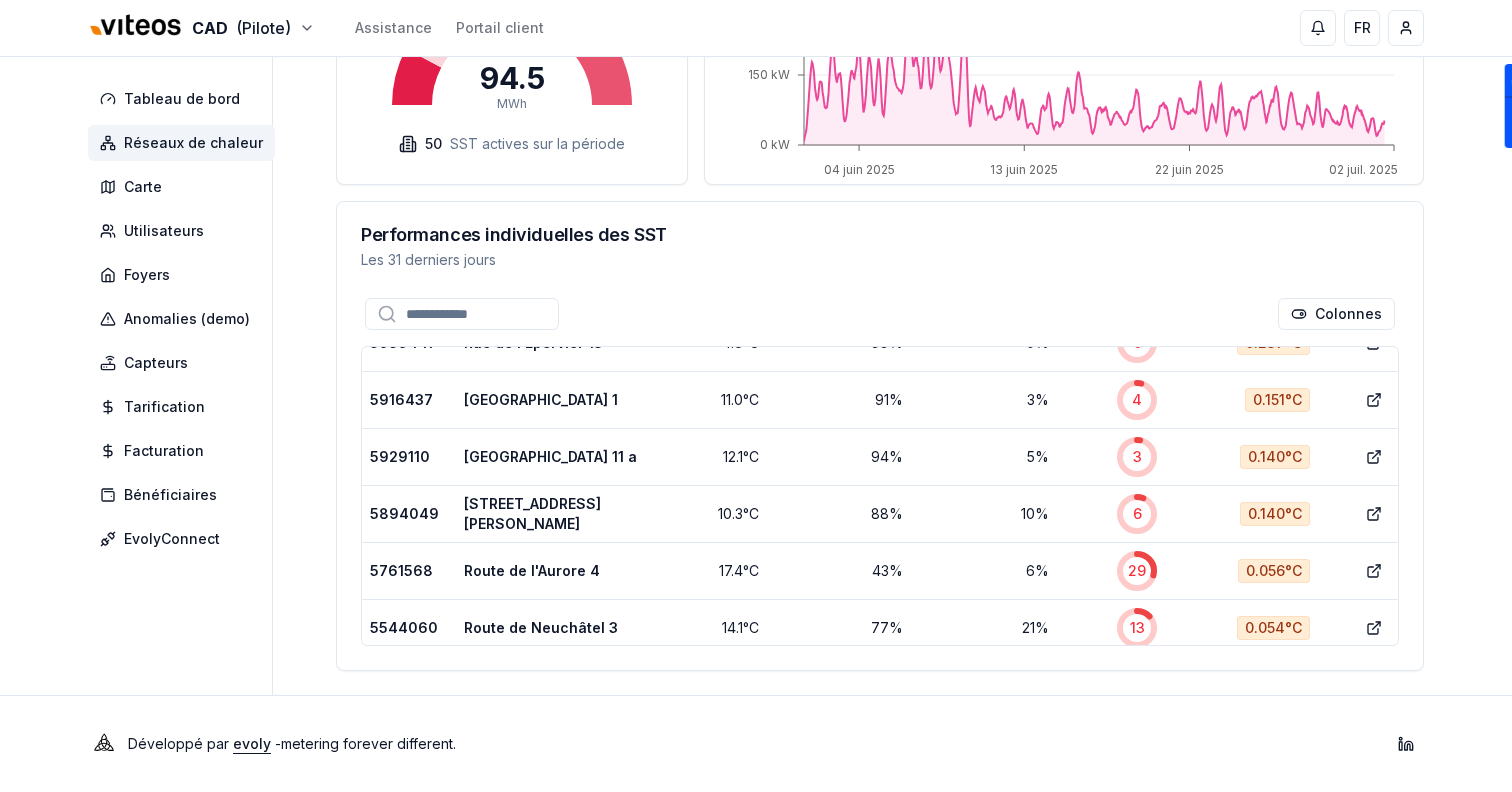 scroll, scrollTop: 0, scrollLeft: 0, axis: both 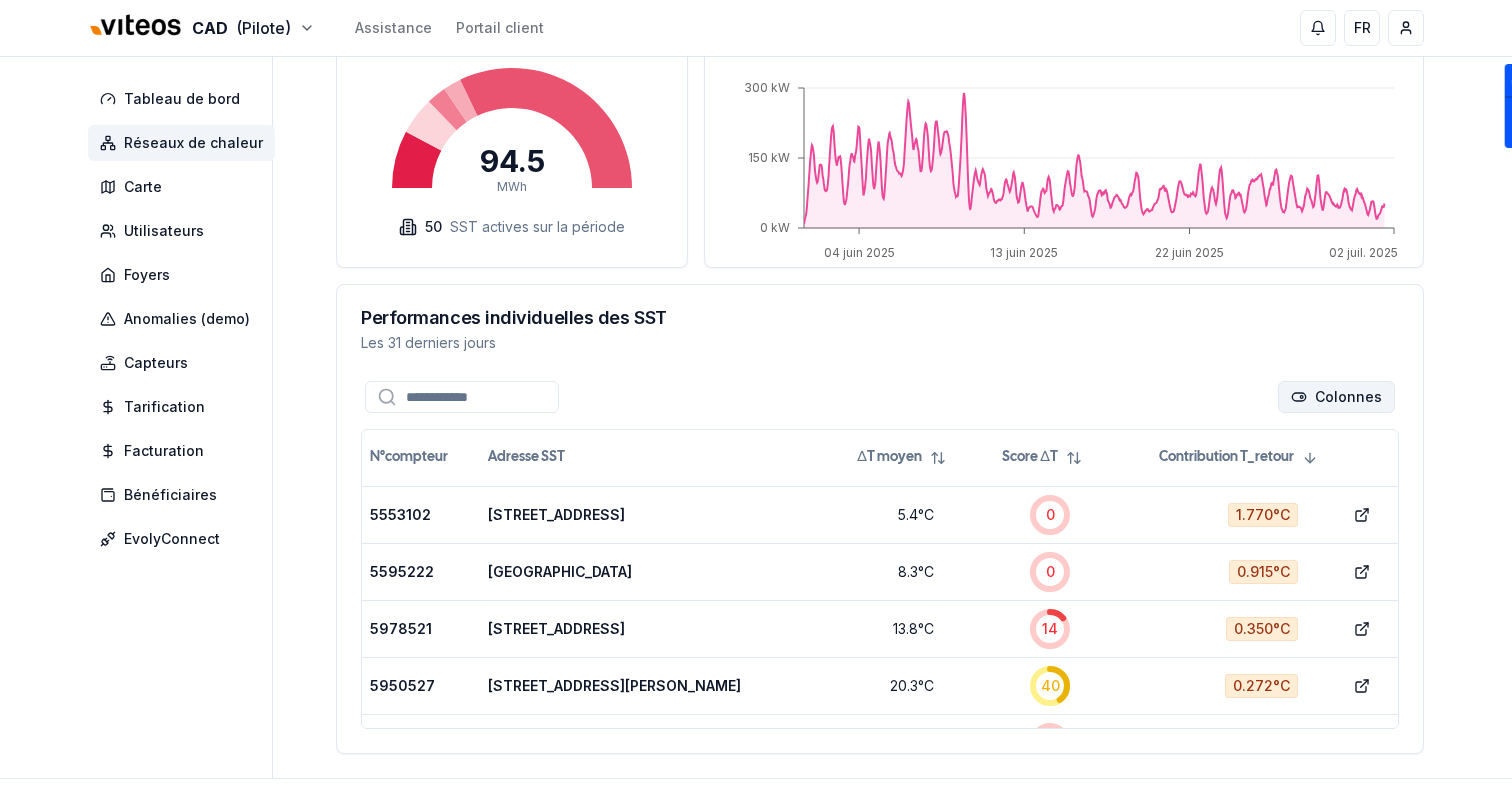 click on "CAD (Pilote) Assistance Portail client FR Sami Tableau de bord Réseaux de chaleur Carte Utilisateurs Foyers Anomalies (demo) Capteurs Tarification Facturation Bénéficiaires EvolyConnect Réseaux de chaleur Vivaldis Score de santé Les 31 derniers jours 13 /100 69.1 %   de temps en critique 27.7 %   de temps en acceptable 3.1 %   de temps en optimal Seuils Critique =>   ΔT < 15°C Acceptable =>   15°C ≤ ΔT < 25°C Optimal =>   ΔT ≥ 25°C Températures Réseau Primaire 2 juin 2025 - 2 juil. 2025 02 juin 2025 10 juin 2025 16 juin 2025 25 juin 2025 02 juil. 2025 40°C 60°C 80°C Energie consommée Les 31 derniers jours 94.5 MWh 50 SST actives sur la période Puissance totale du réseau En moyenne :  92  kW 04 juin 2025 13 juin 2025 22 juin 2025 02 juil. 2025 0 kW 150 kW 300 kW Performances individuelles des SST Les 31 derniers jours Colonnes N°compteur Adresse SST ΔT moyen Score ΔT Contribution T_retour 5553102 Rue de la Côte 21 5.4  °C 0 1.770  °C show 5595222 Rue du Centre 7 #9 8.3  °C 0 0" at bounding box center (756, 155) 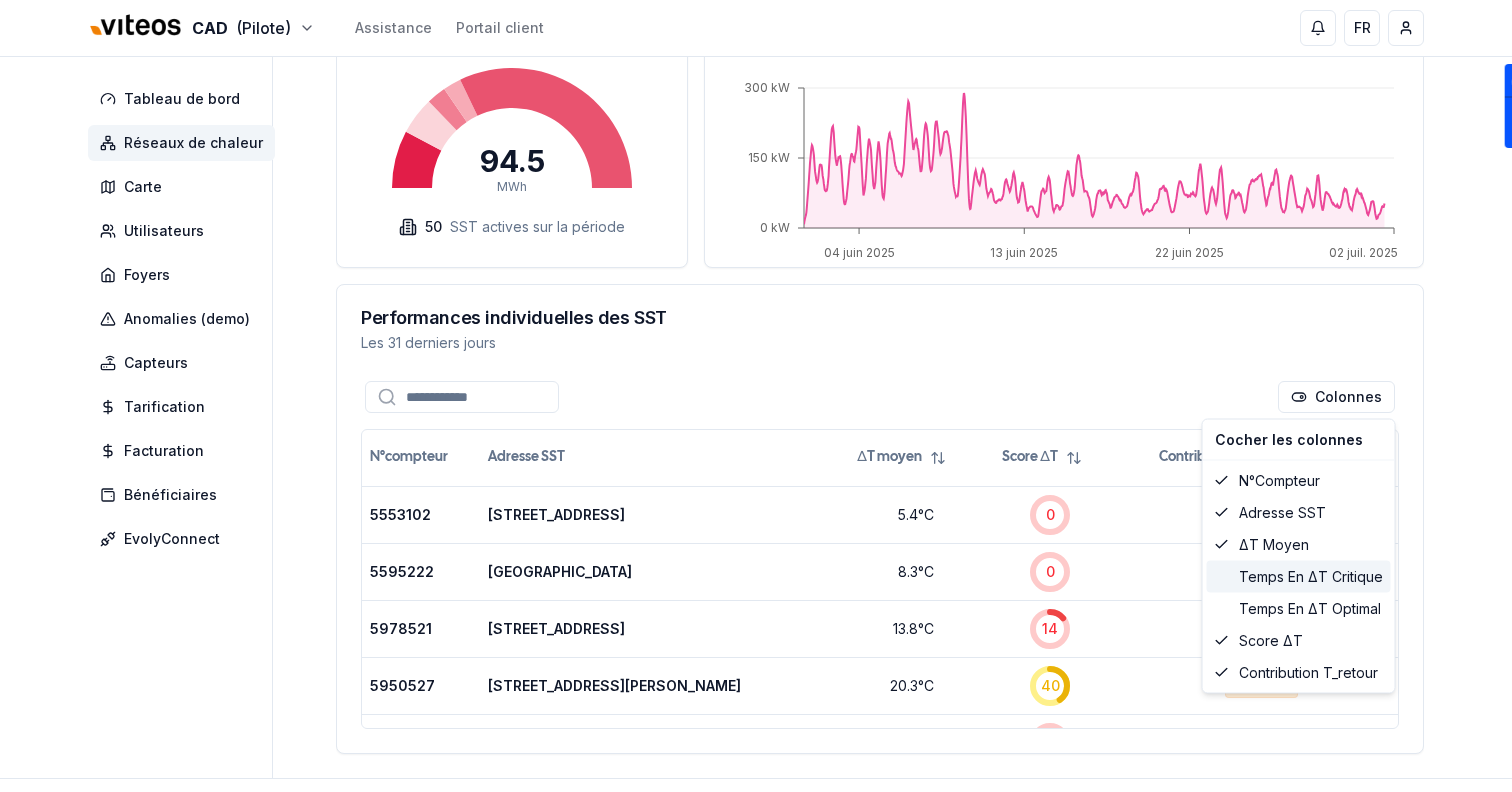 click on "Temps en ΔT critique" at bounding box center (1299, 577) 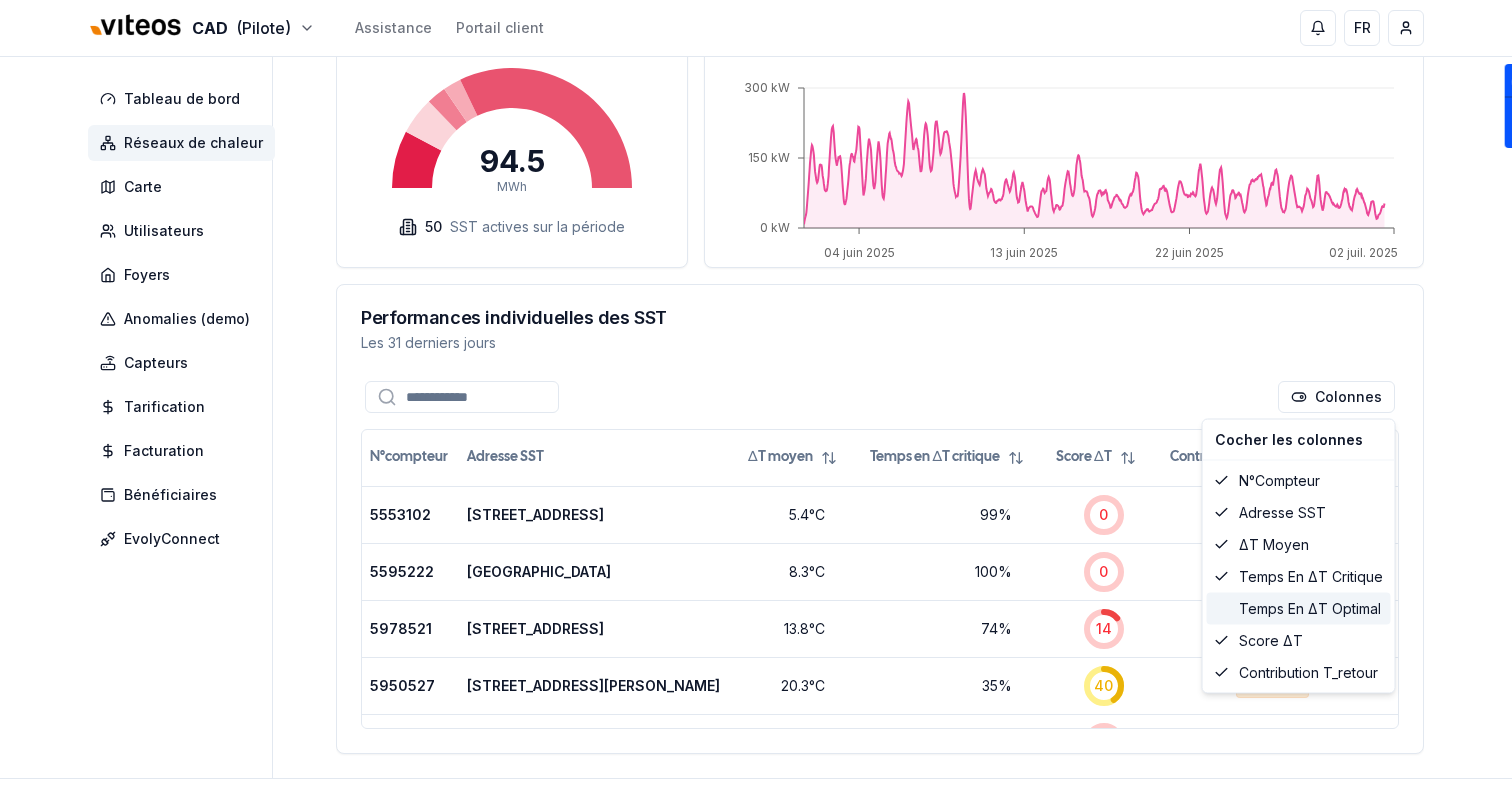 click on "Temps en ΔT optimal" at bounding box center (1299, 609) 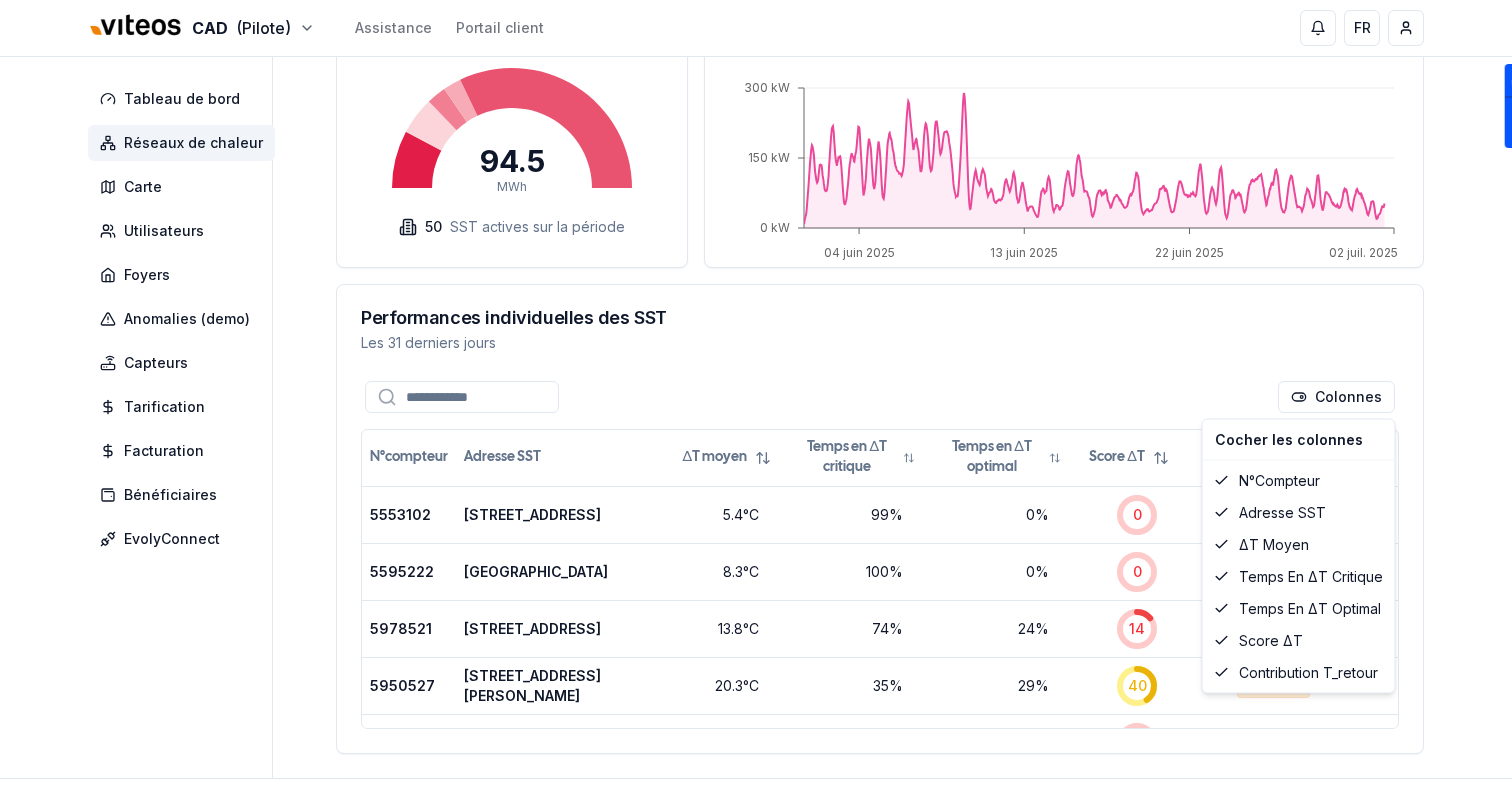 click on "CAD (Pilote) Assistance Portail client FR Sami Tableau de bord Réseaux de chaleur Carte Utilisateurs Foyers Anomalies (demo) Capteurs Tarification Facturation Bénéficiaires EvolyConnect Réseaux de chaleur Vivaldis Score de santé Les 31 derniers jours 13 /100 69.1 %   de temps en critique 27.7 %   de temps en acceptable 3.1 %   de temps en optimal Seuils Critique =>   ΔT < 15°C Acceptable =>   15°C ≤ ΔT < 25°C Optimal =>   ΔT ≥ 25°C Températures Réseau Primaire 2 juin 2025 - 2 juil. 2025 02 juin 2025 10 juin 2025 16 juin 2025 25 juin 2025 02 juil. 2025 40°C 60°C 80°C Energie consommée Les 31 derniers jours 94.5 MWh 50 SST actives sur la période Puissance totale du réseau En moyenne :  92  kW 04 juin 2025 13 juin 2025 22 juin 2025 02 juil. 2025 0 kW 150 kW 300 kW Performances individuelles des SST Les 31 derniers jours Colonnes N°compteur Adresse SST ΔT moyen Temps en ΔT critique Temps en ΔT optimal Score ΔT Contribution T_retour 5553102 Rue de la Côte 21 5.4  °C 99 % 0 % 0 8.3" at bounding box center (756, 155) 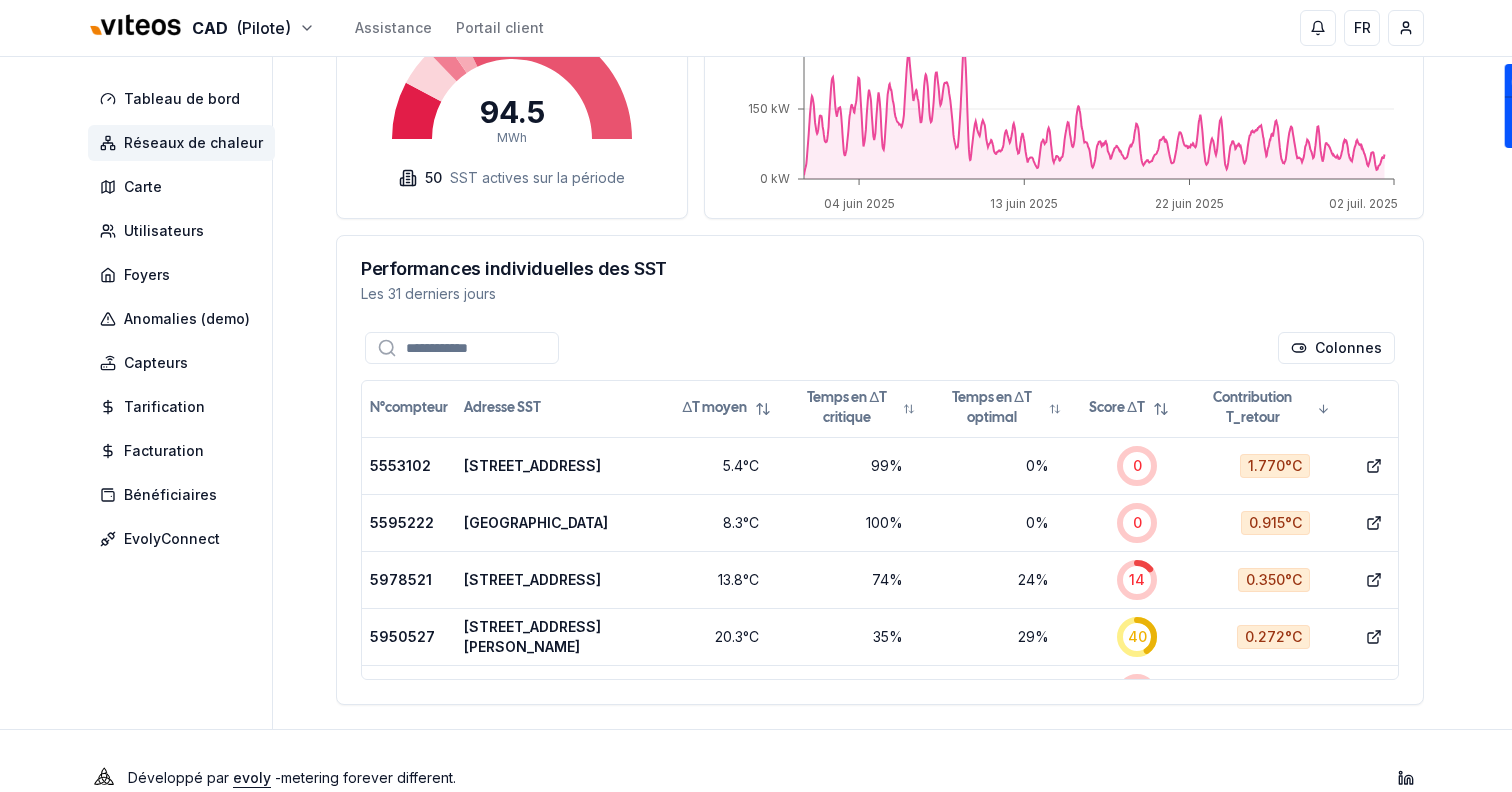 scroll, scrollTop: 650, scrollLeft: 0, axis: vertical 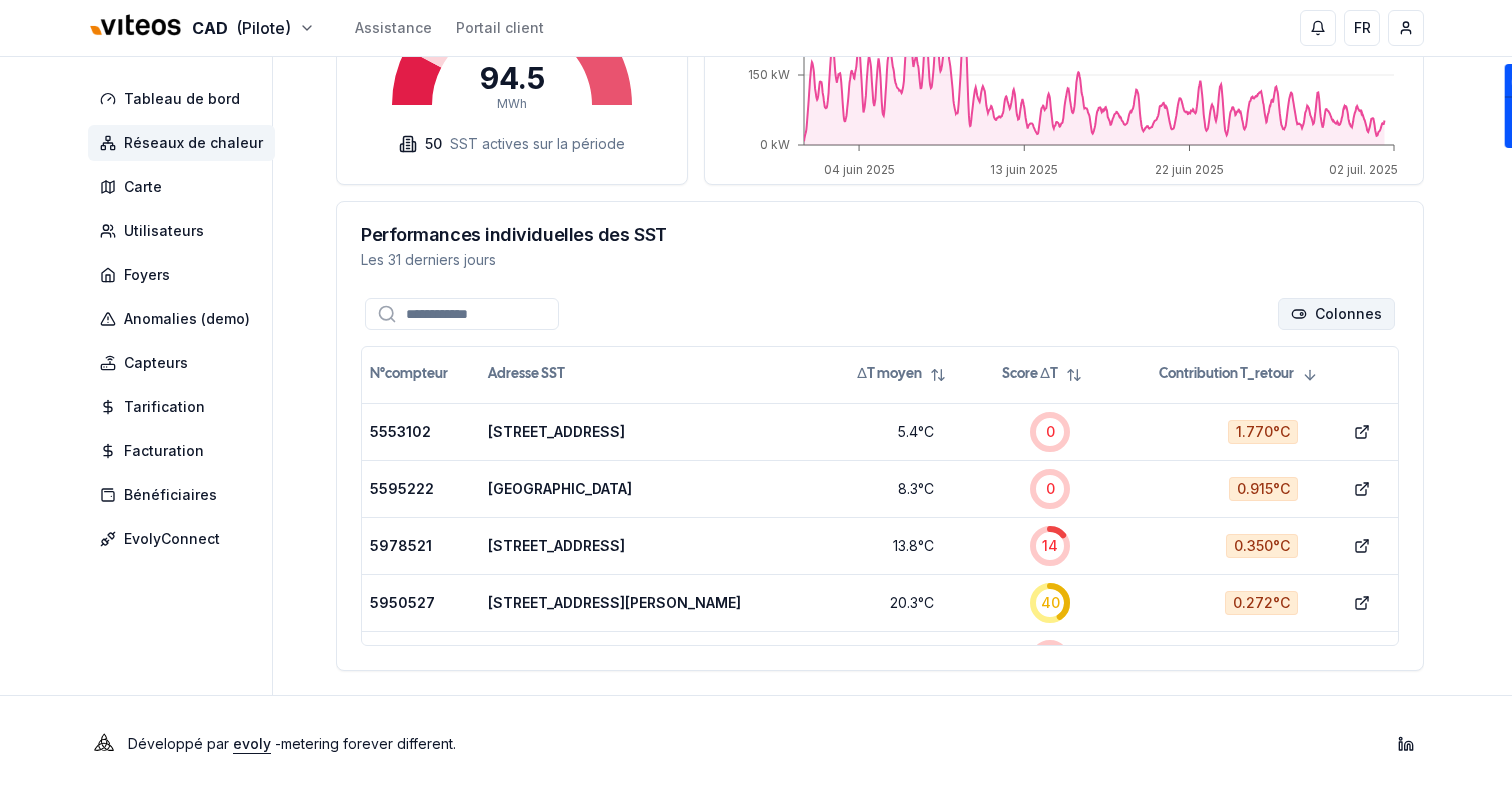 click on "CAD (Pilote) Assistance Portail client FR Sami Tableau de bord Réseaux de chaleur Carte Utilisateurs Foyers Anomalies (demo) Capteurs Tarification Facturation Bénéficiaires EvolyConnect Réseaux de chaleur Vivaldis Score de santé Les 31 derniers jours 13 /100 69.1 %   de temps en critique 27.7 %   de temps en acceptable 3.1 %   de temps en optimal Seuils Critique =>   ΔT < 15°C Acceptable =>   15°C ≤ ΔT < 25°C Optimal =>   ΔT ≥ 25°C Températures Réseau Primaire 2 juin 2025 - 2 juil. 2025 02 juin 2025 10 juin 2025 16 juin 2025 25 juin 2025 02 juil. 2025 40°C 60°C 80°C Energie consommée Les 31 derniers jours 94.5 MWh 50 SST actives sur la période Puissance totale du réseau En moyenne :  92  kW 04 juin 2025 13 juin 2025 22 juin 2025 02 juil. 2025 0 kW 150 kW 300 kW Performances individuelles des SST Les 31 derniers jours Colonnes N°compteur Adresse SST ΔT moyen Score ΔT Contribution T_retour 5553102 Rue de la Côte 21 5.4  °C 0 1.770  °C show 5595222 Rue du Centre 7 #9 8.3  °C 0 0" at bounding box center (756, 72) 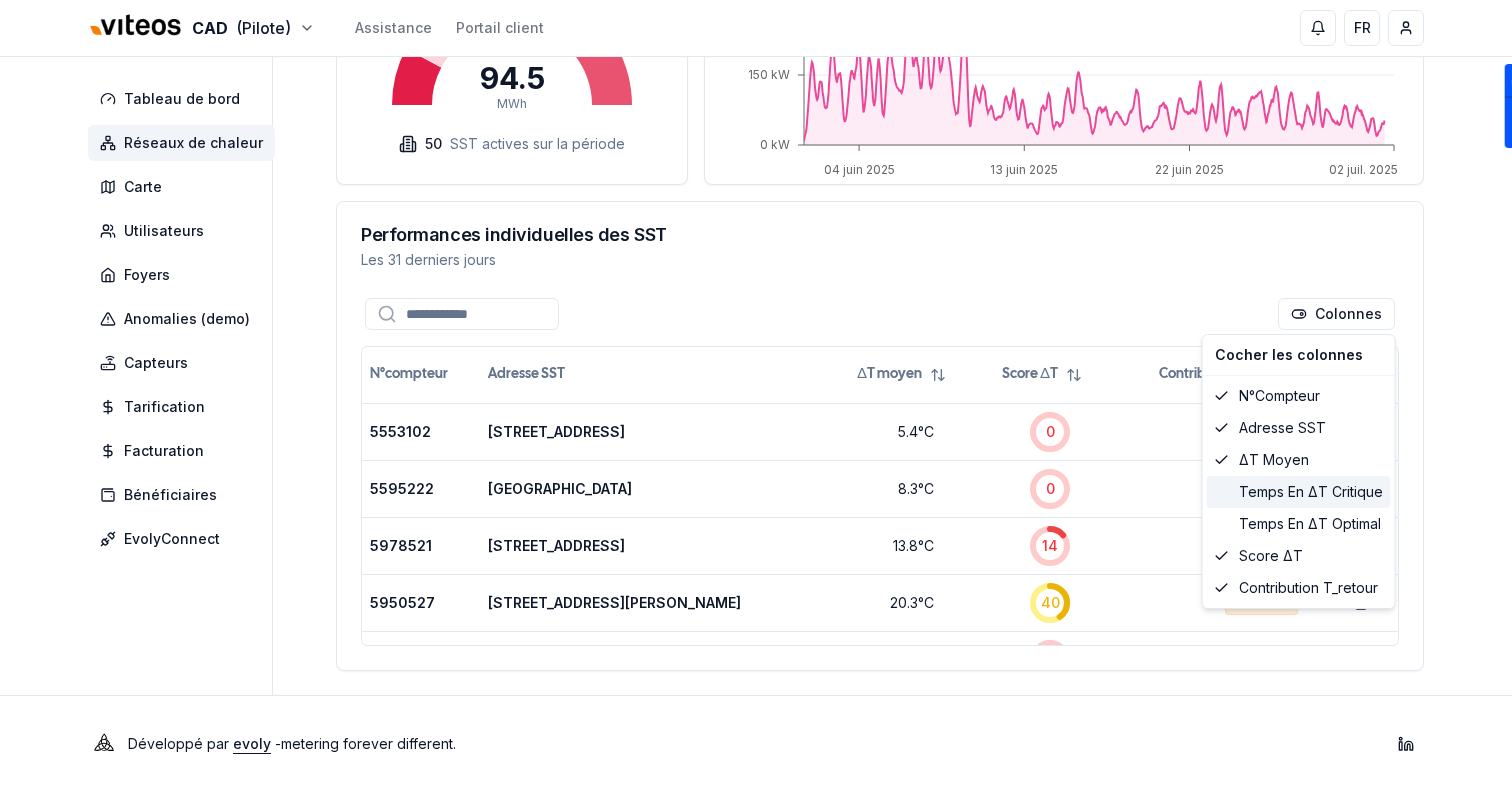 click on "Temps en ΔT critique" at bounding box center [1299, 492] 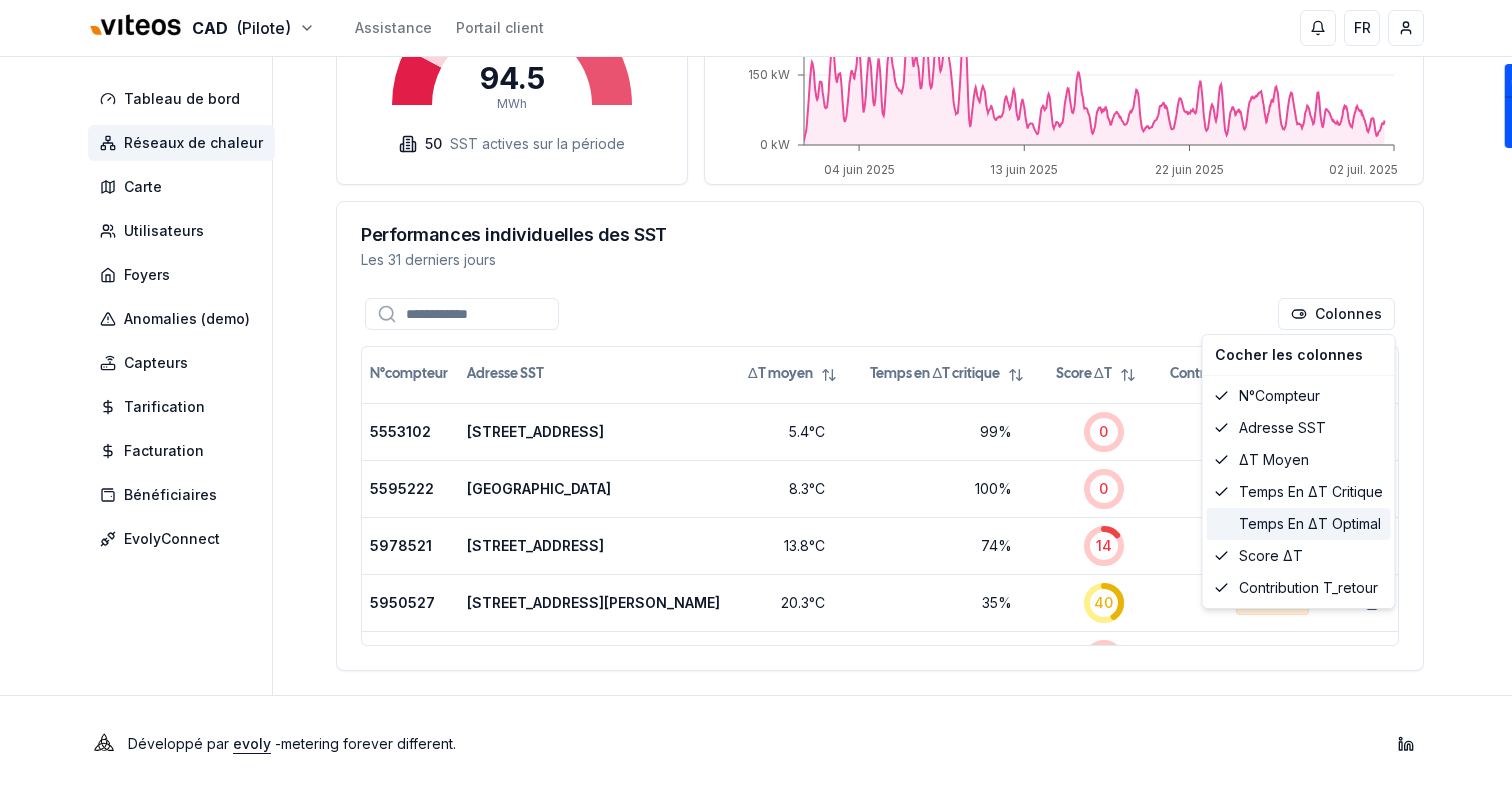 click on "Temps en ΔT optimal" at bounding box center (1299, 524) 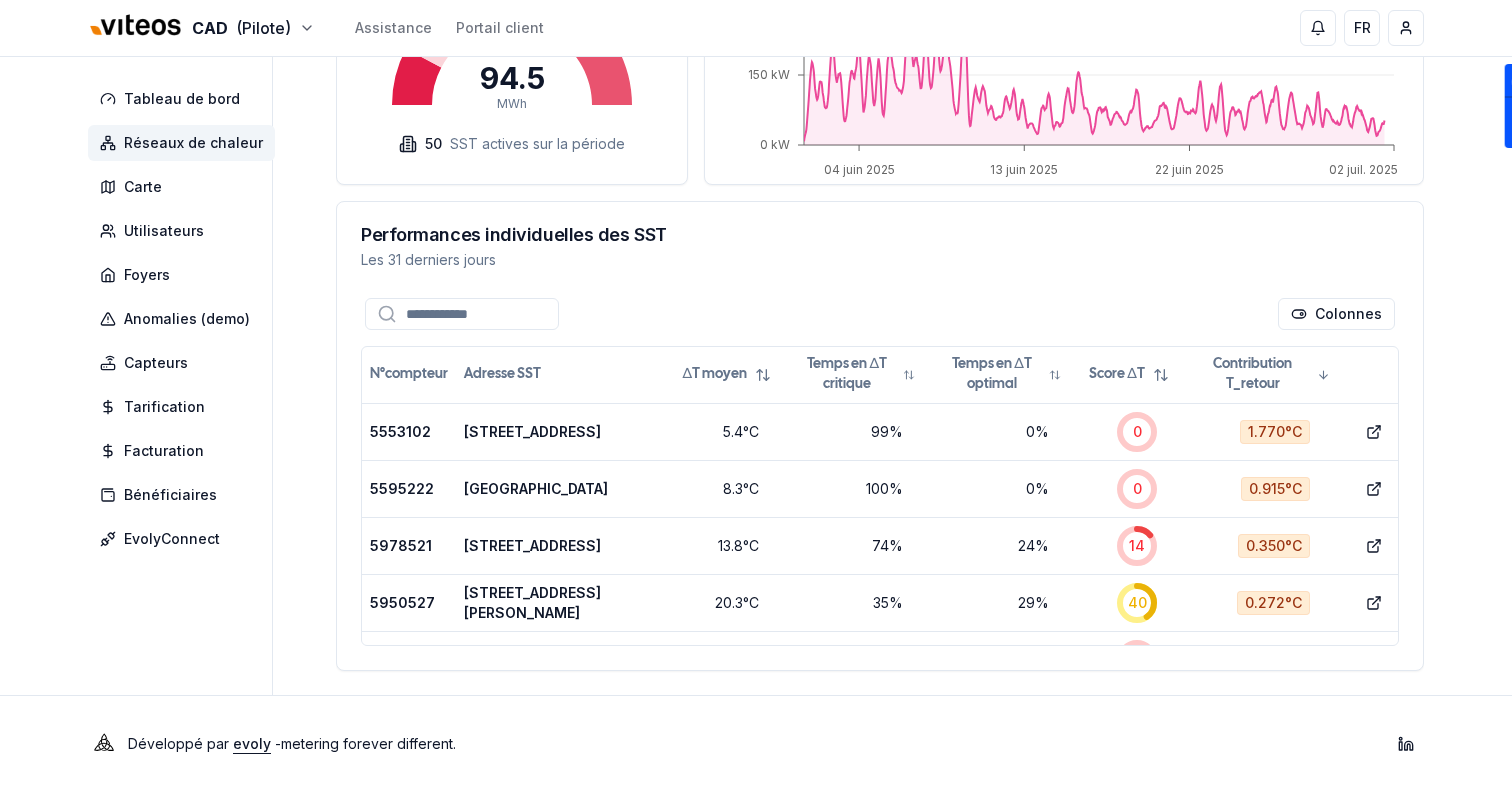 click on "CAD (Pilote) Assistance Portail client FR Sami Tableau de bord Réseaux de chaleur Carte Utilisateurs Foyers Anomalies (demo) Capteurs Tarification Facturation Bénéficiaires EvolyConnect Réseaux de chaleur Vivaldis Score de santé Les 31 derniers jours 13 /100 69.1 %   de temps en critique 27.7 %   de temps en acceptable 3.1 %   de temps en optimal Seuils Critique =>   ΔT < 15°C Acceptable =>   15°C ≤ ΔT < 25°C Optimal =>   ΔT ≥ 25°C Températures Réseau Primaire 2 juin 2025 - 2 juil. 2025 02 juin 2025 10 juin 2025 16 juin 2025 25 juin 2025 02 juil. 2025 40°C 60°C 80°C Energie consommée Les 31 derniers jours 94.5 MWh 50 SST actives sur la période Puissance totale du réseau En moyenne :  92  kW 04 juin 2025 13 juin 2025 22 juin 2025 02 juil. 2025 0 kW 150 kW 300 kW Performances individuelles des SST Les 31 derniers jours Colonnes N°compteur Adresse SST ΔT moyen Temps en ΔT critique Temps en ΔT optimal Score ΔT Contribution T_retour 5553102 Rue de la Côte 21 5.4  °C 99 % 0 % 0 8.3" at bounding box center (756, 72) 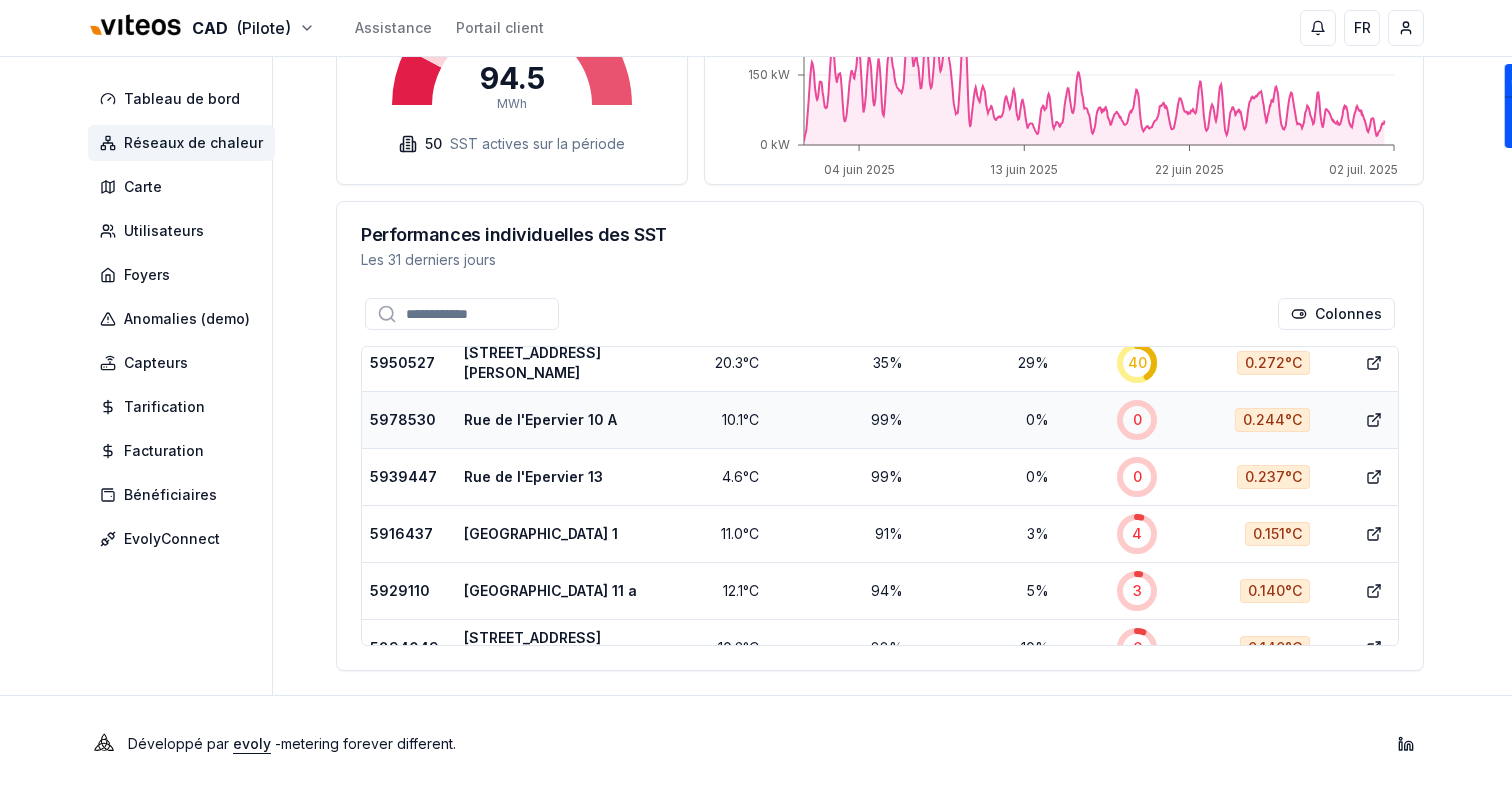 scroll, scrollTop: 0, scrollLeft: 0, axis: both 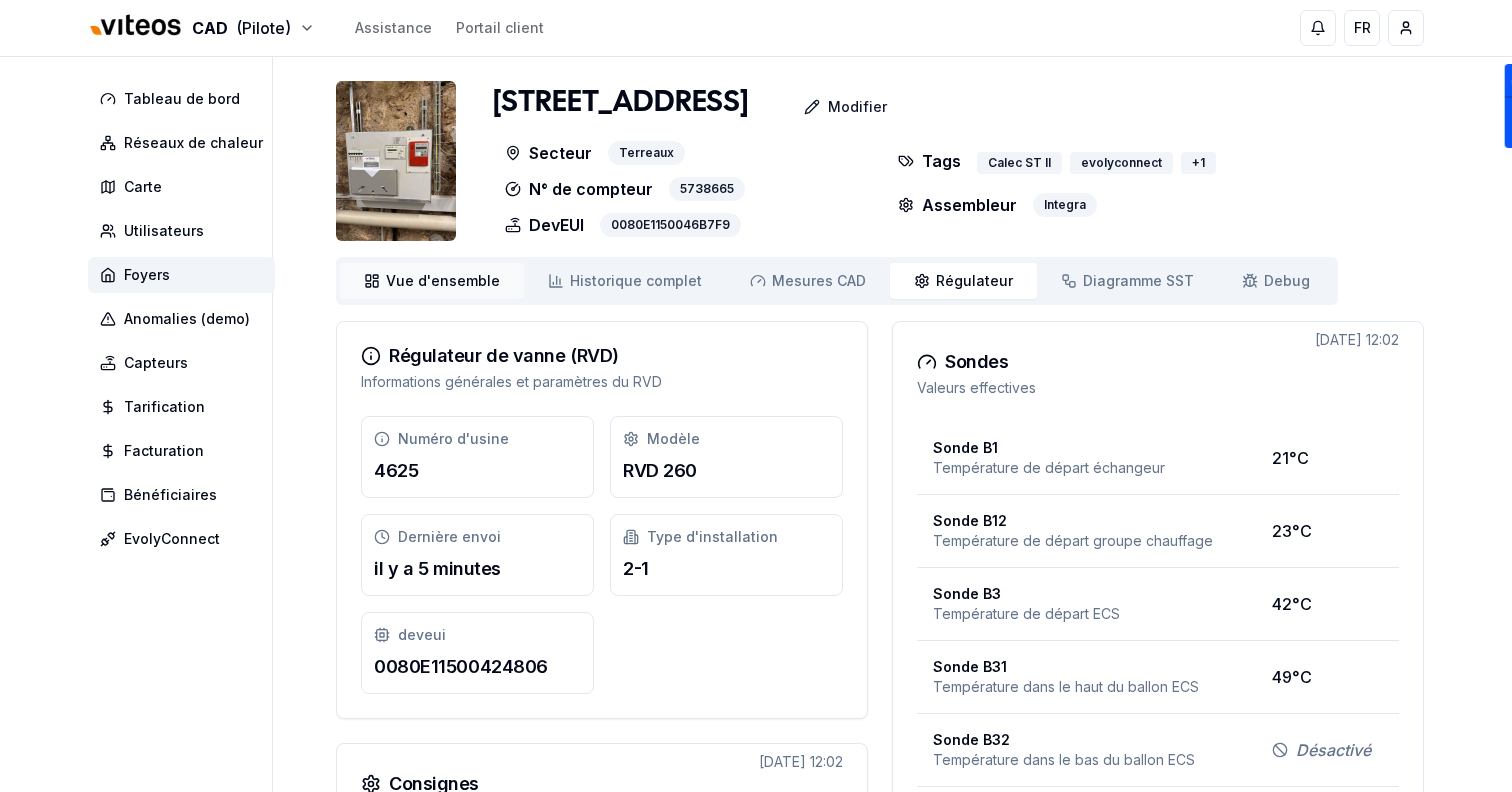 click on "Vue d'ensemble" at bounding box center (443, 281) 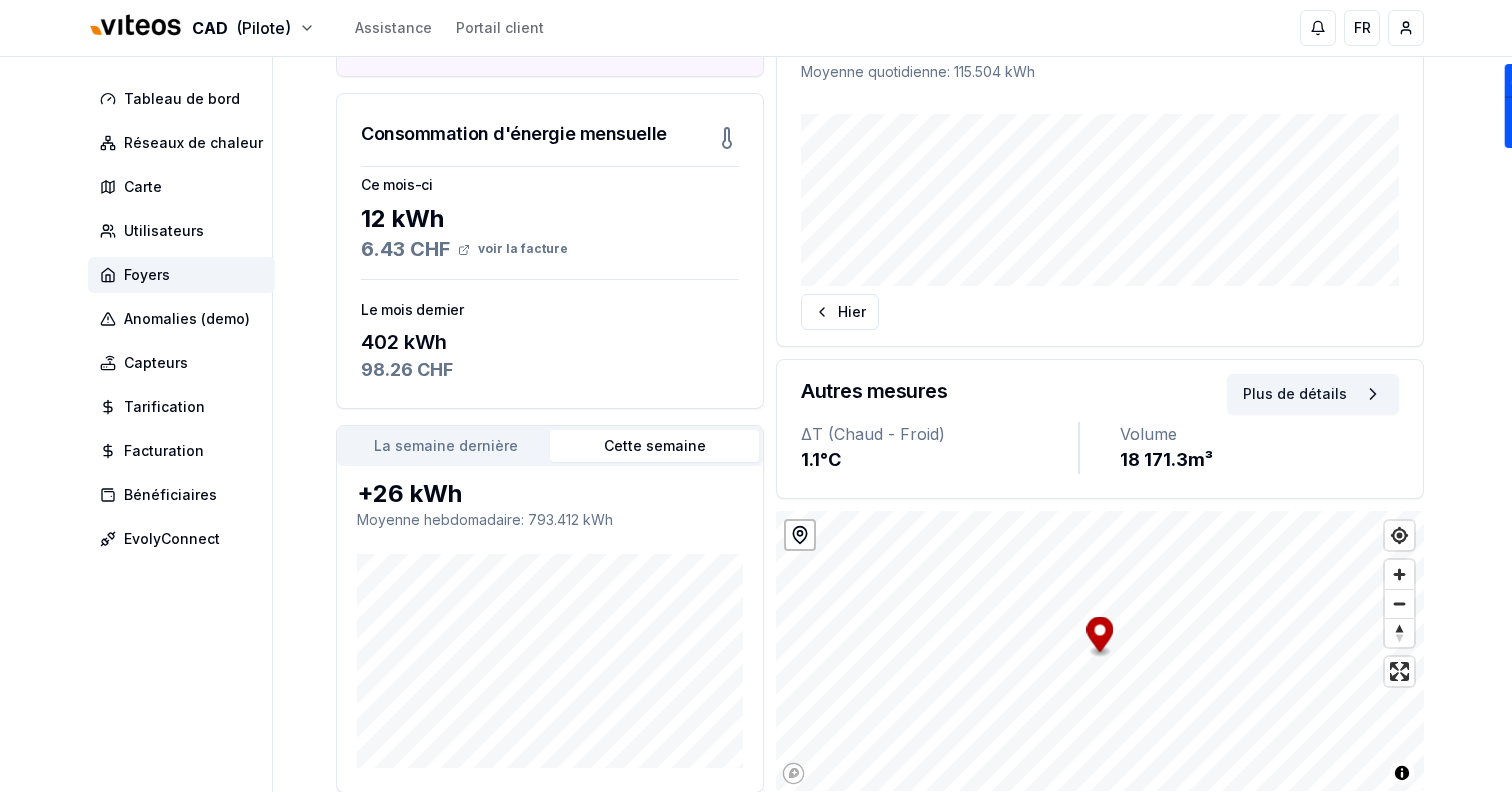 scroll, scrollTop: 323, scrollLeft: 0, axis: vertical 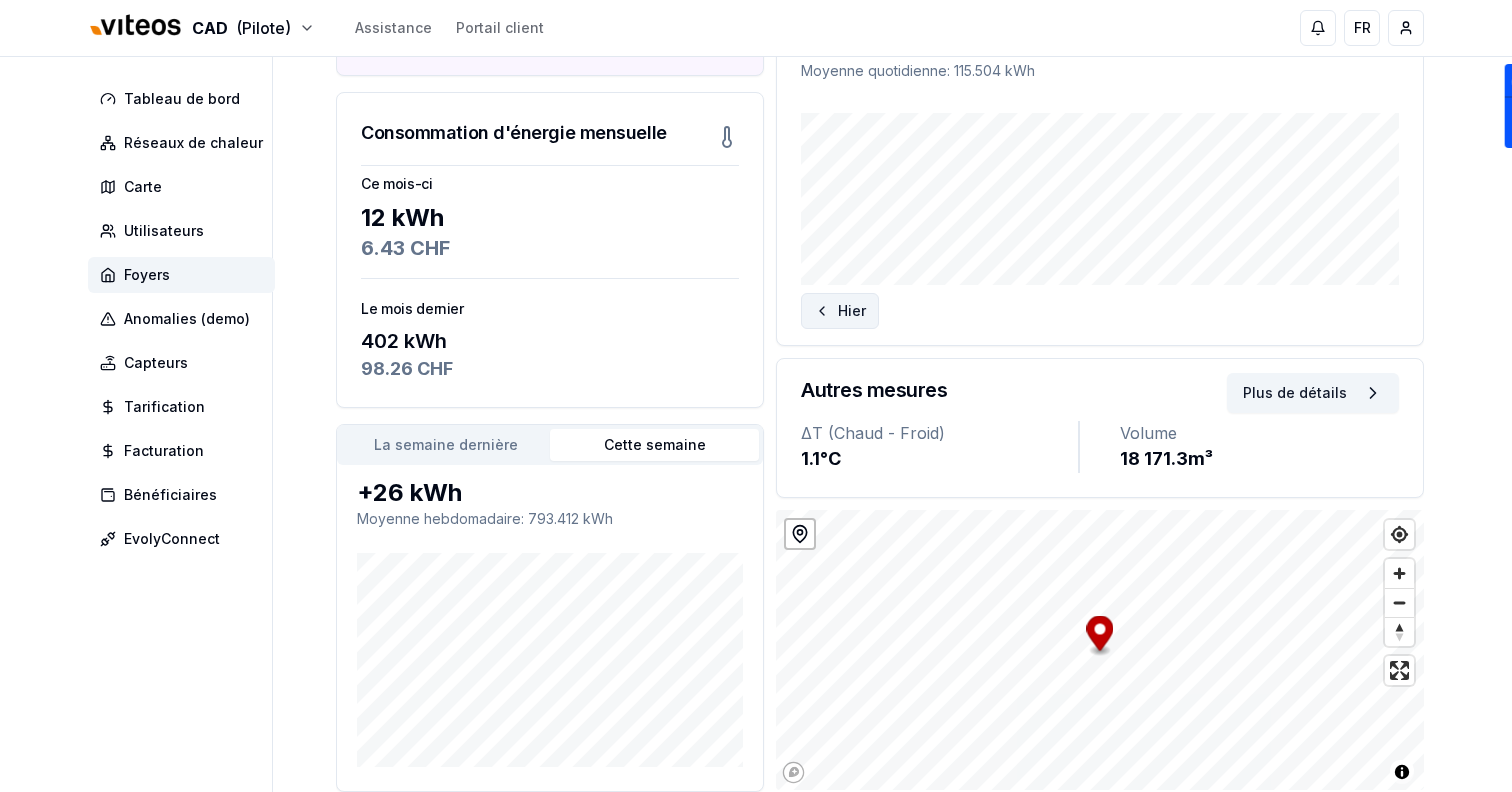 click on "Hier" at bounding box center (840, 311) 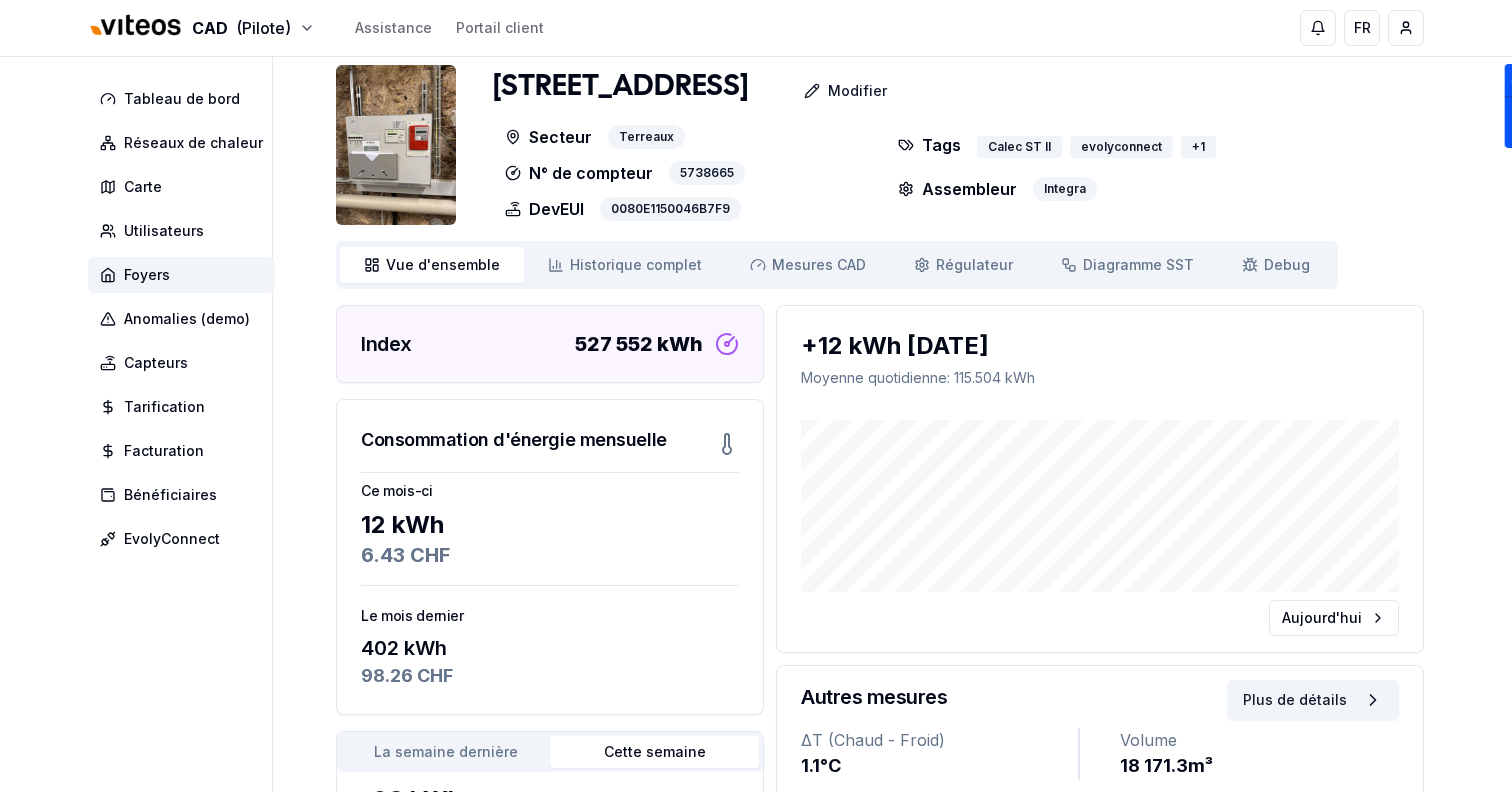 scroll, scrollTop: 12, scrollLeft: 0, axis: vertical 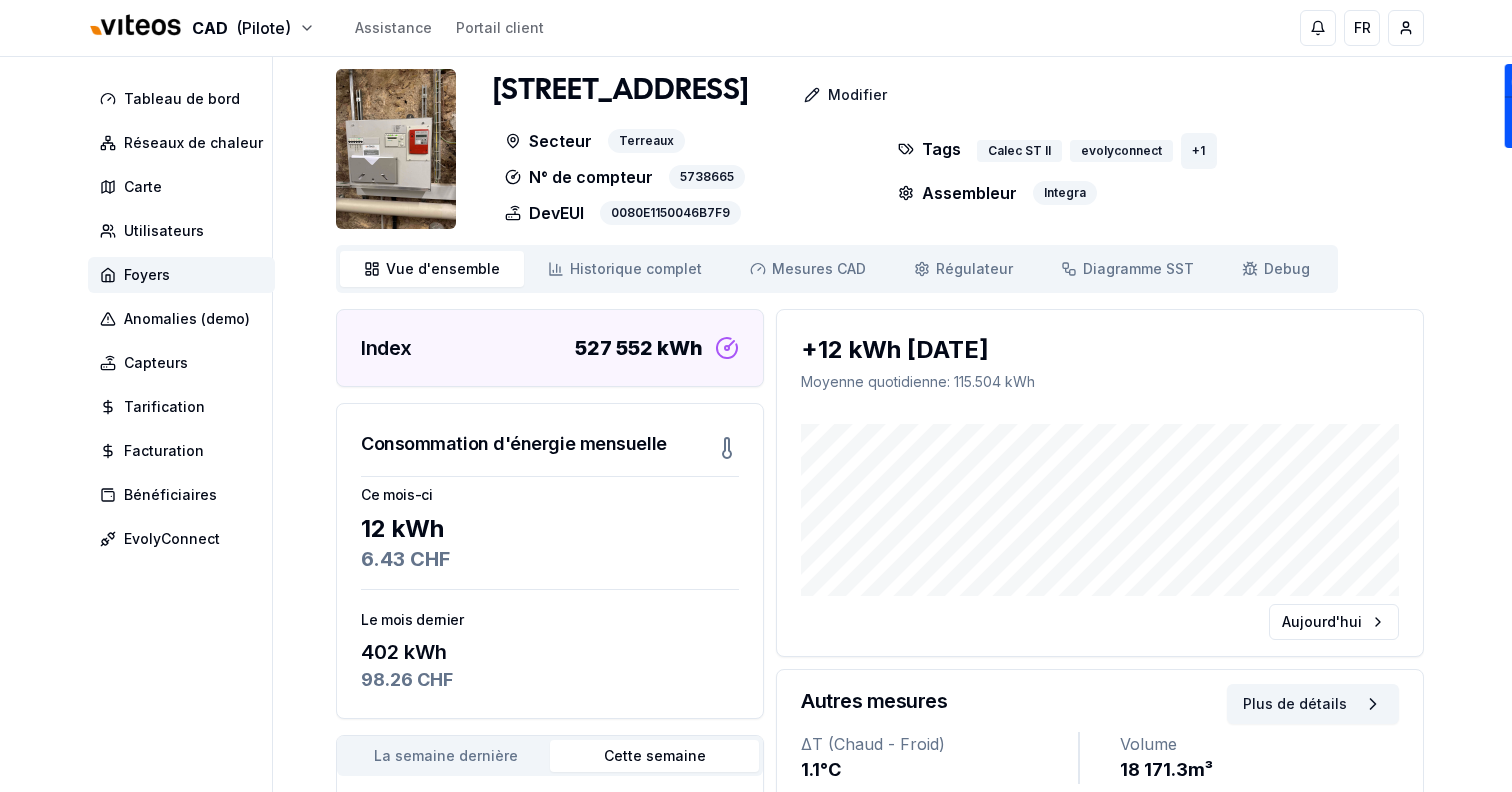 click on "+ 1" at bounding box center [1198, 151] 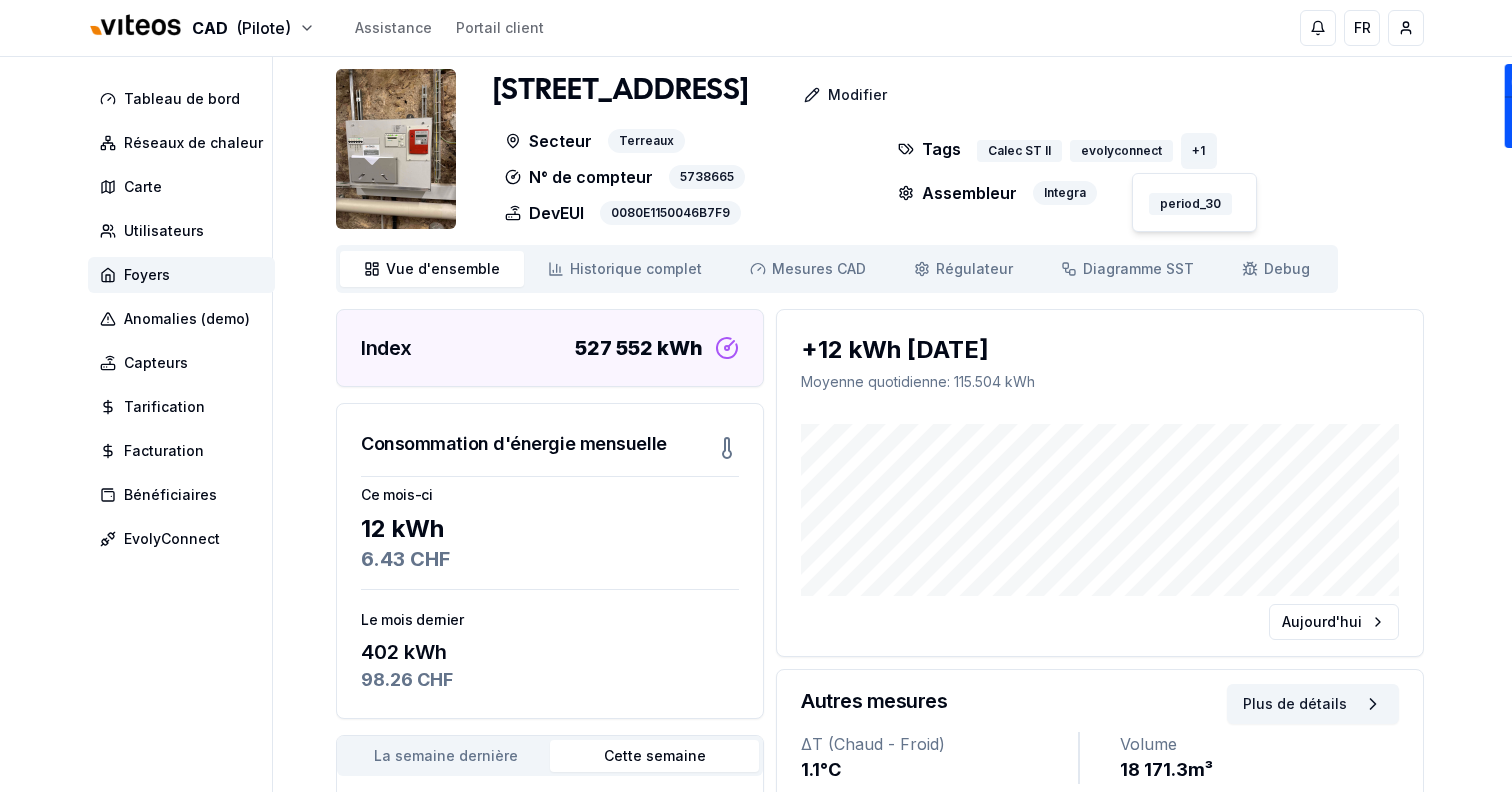 click on "+ 1" at bounding box center [1198, 151] 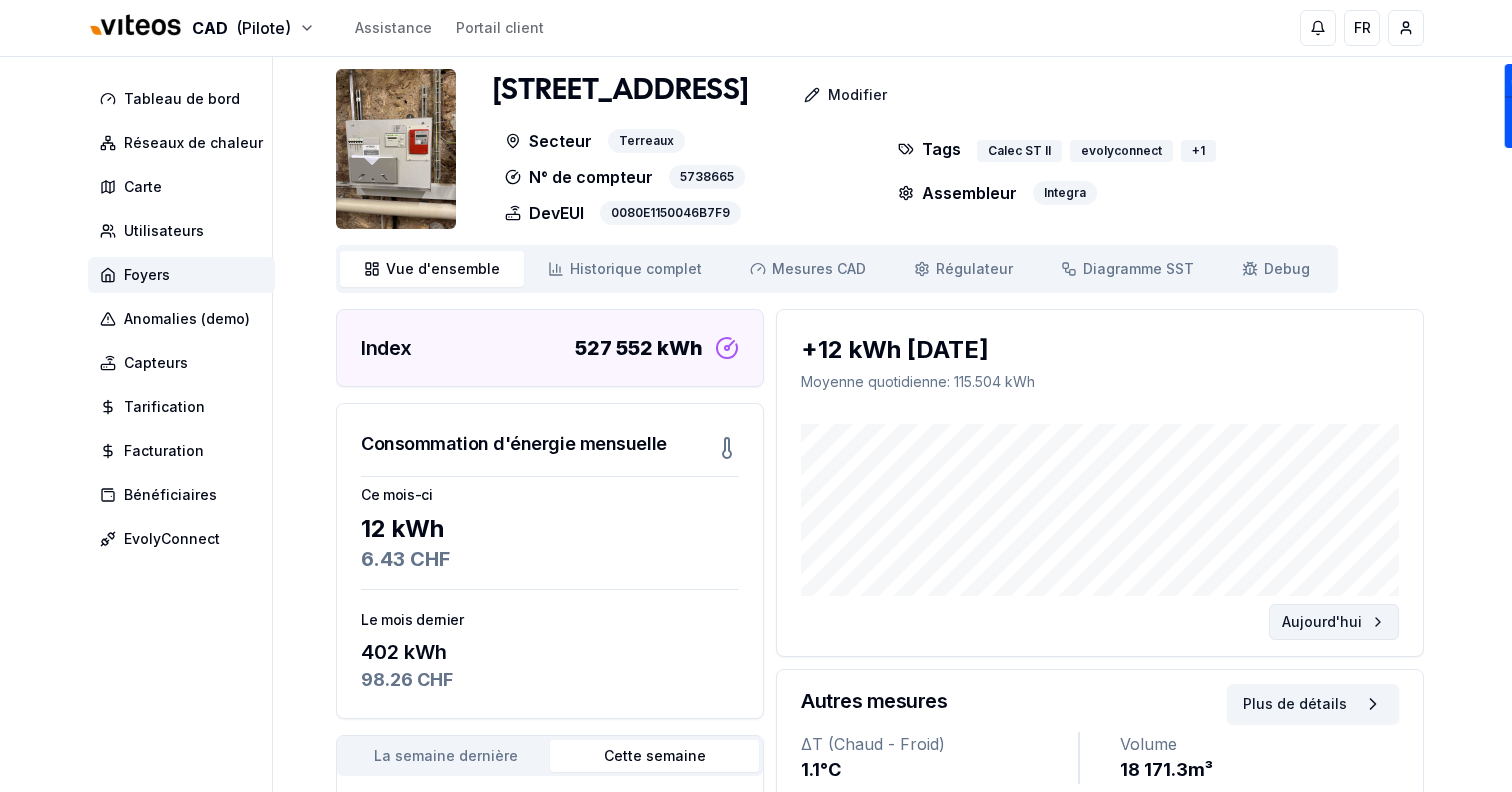 click on "Aujourd'hui" at bounding box center (1334, 622) 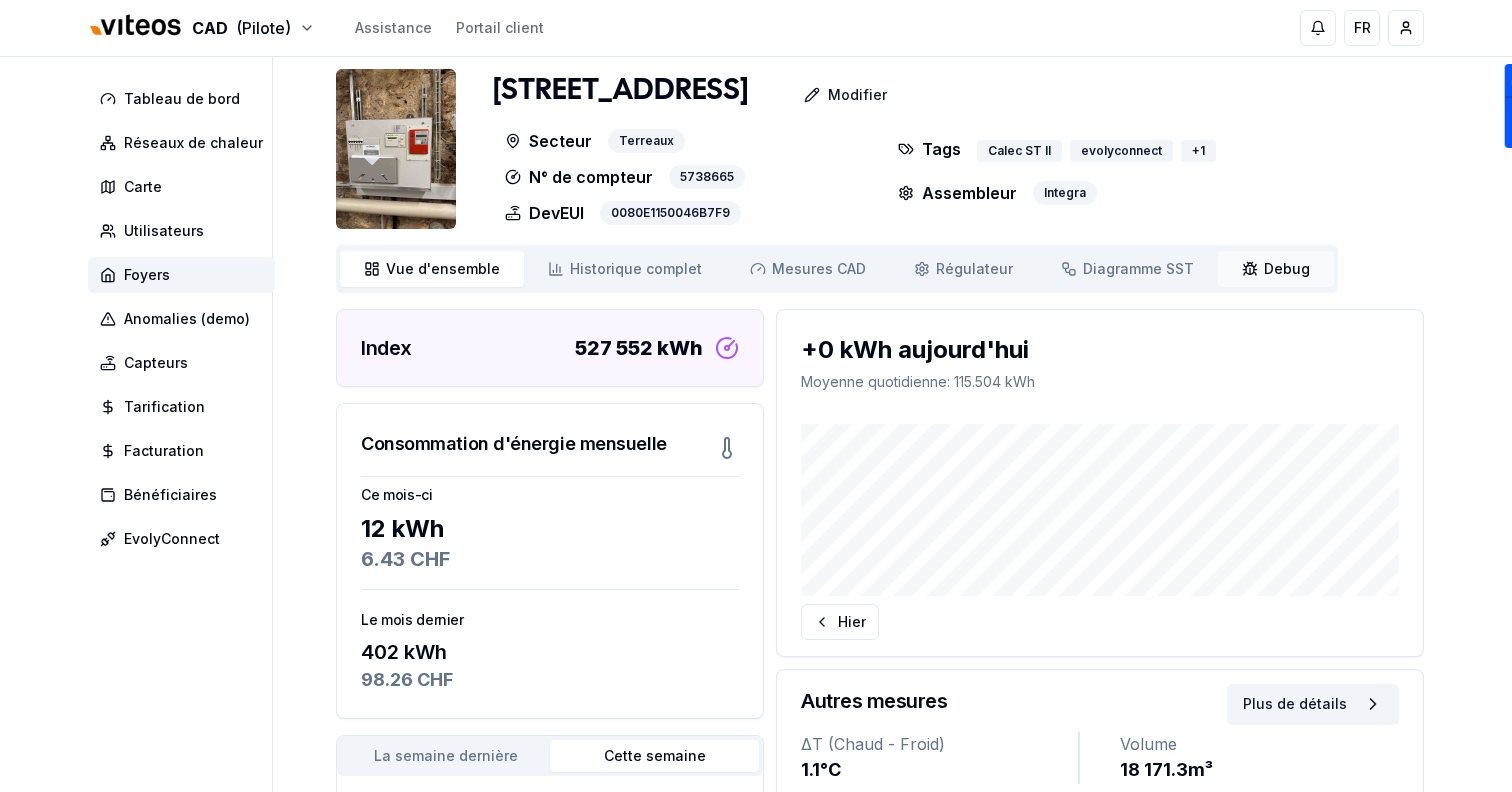 click on "Debug" at bounding box center (1287, 269) 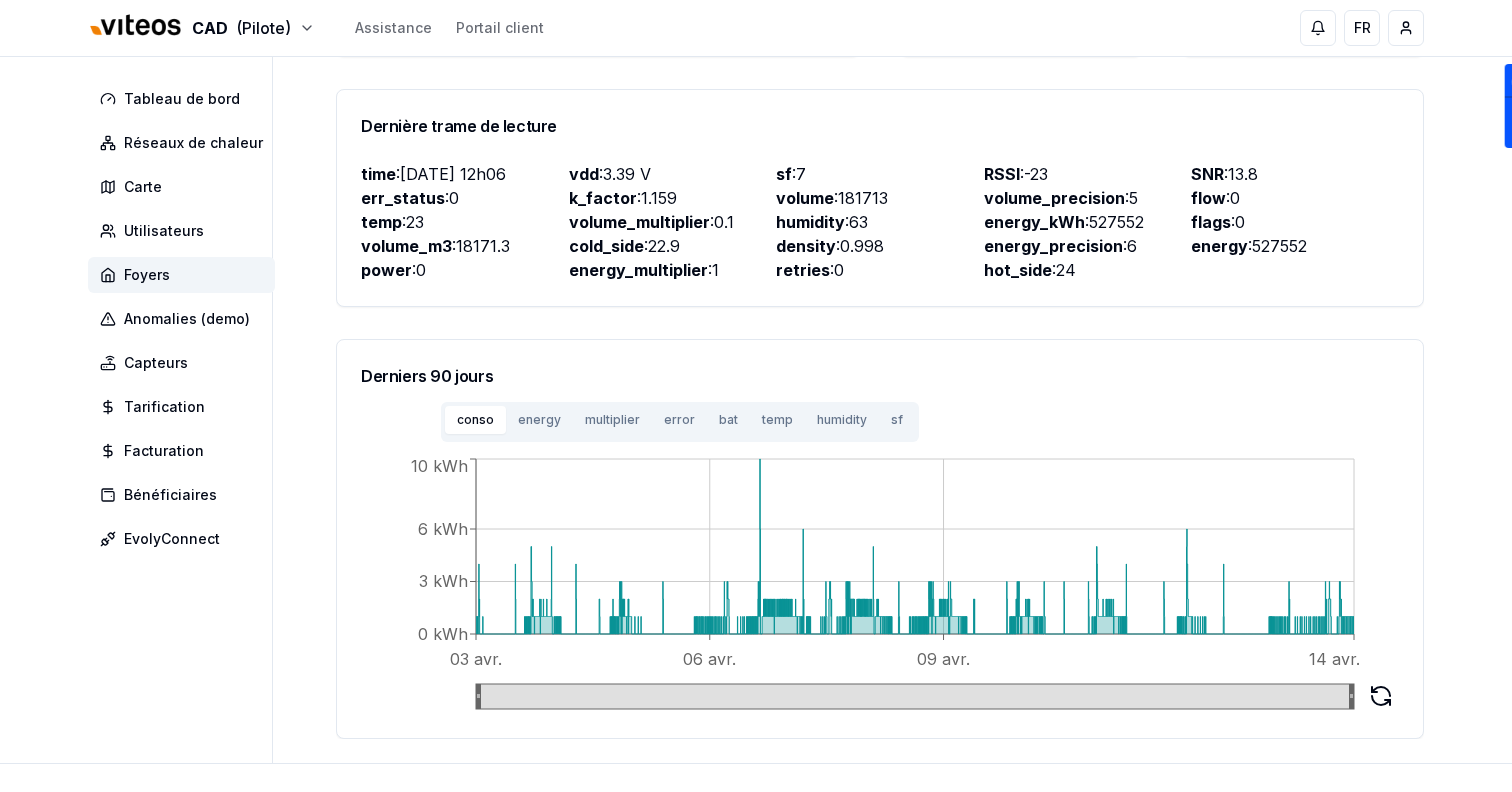 scroll, scrollTop: 829, scrollLeft: 0, axis: vertical 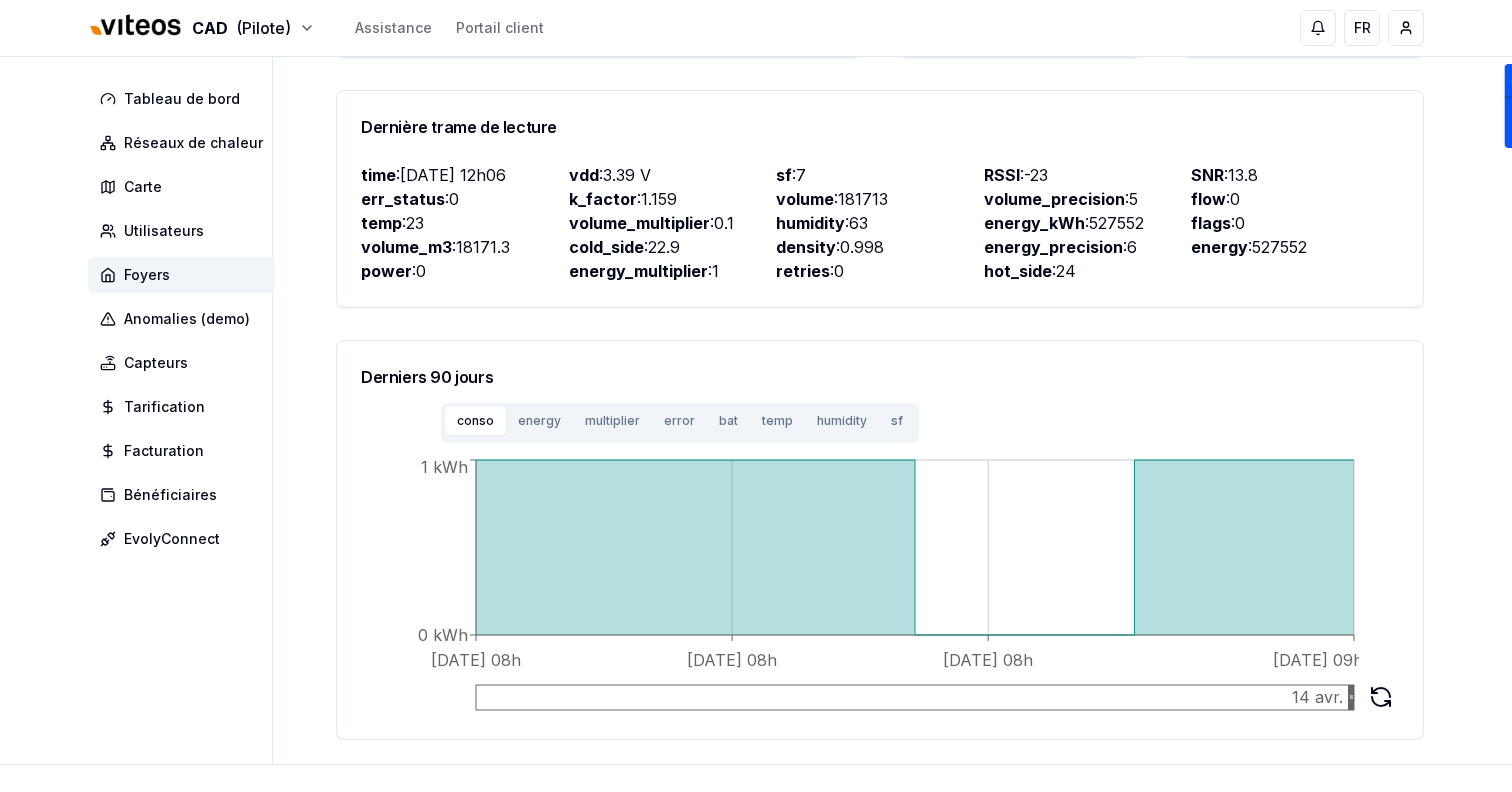 drag, startPoint x: 478, startPoint y: 670, endPoint x: 1350, endPoint y: 676, distance: 872.0206 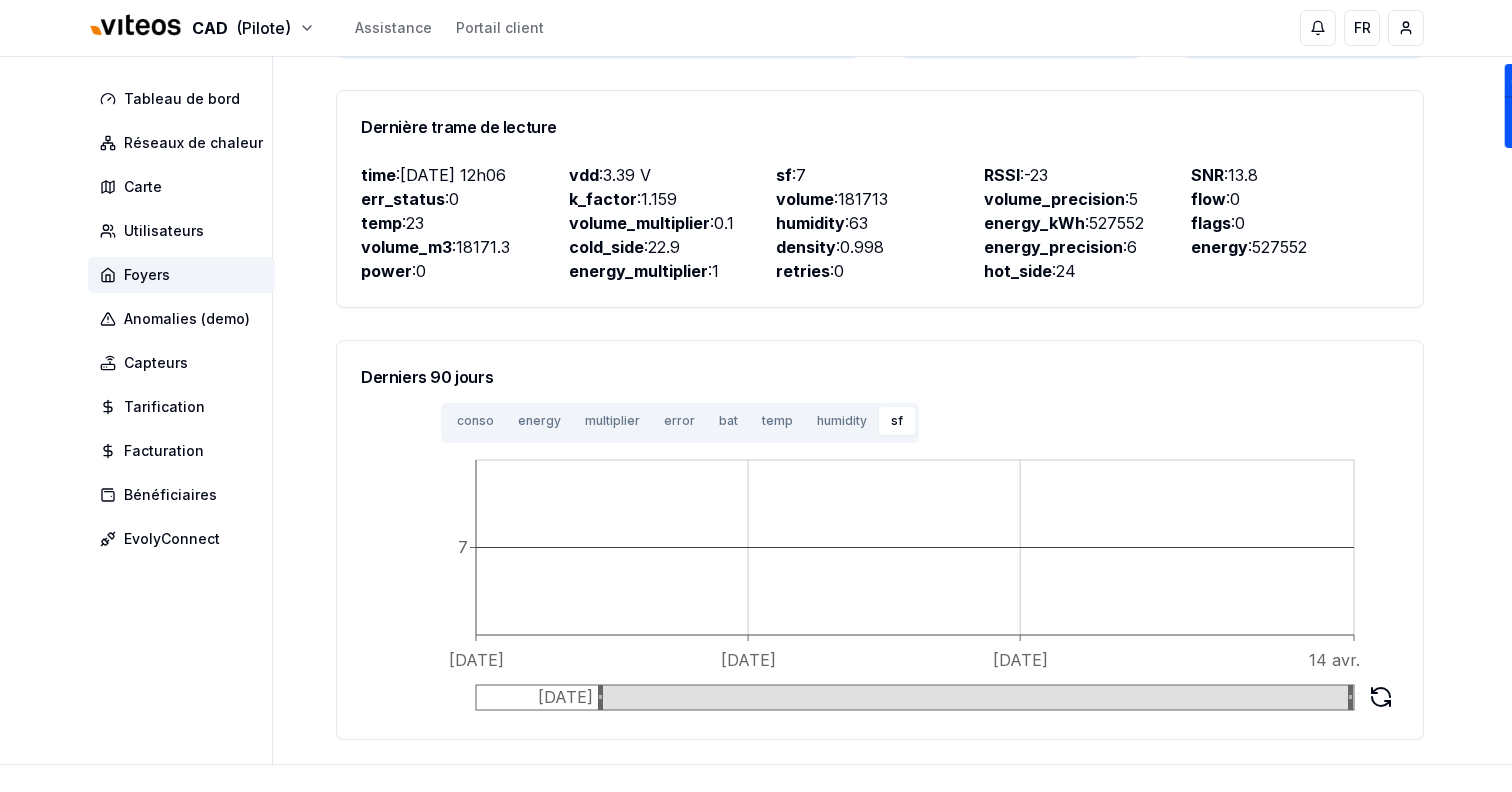 drag, startPoint x: 1351, startPoint y: 674, endPoint x: 600, endPoint y: 675, distance: 751.0007 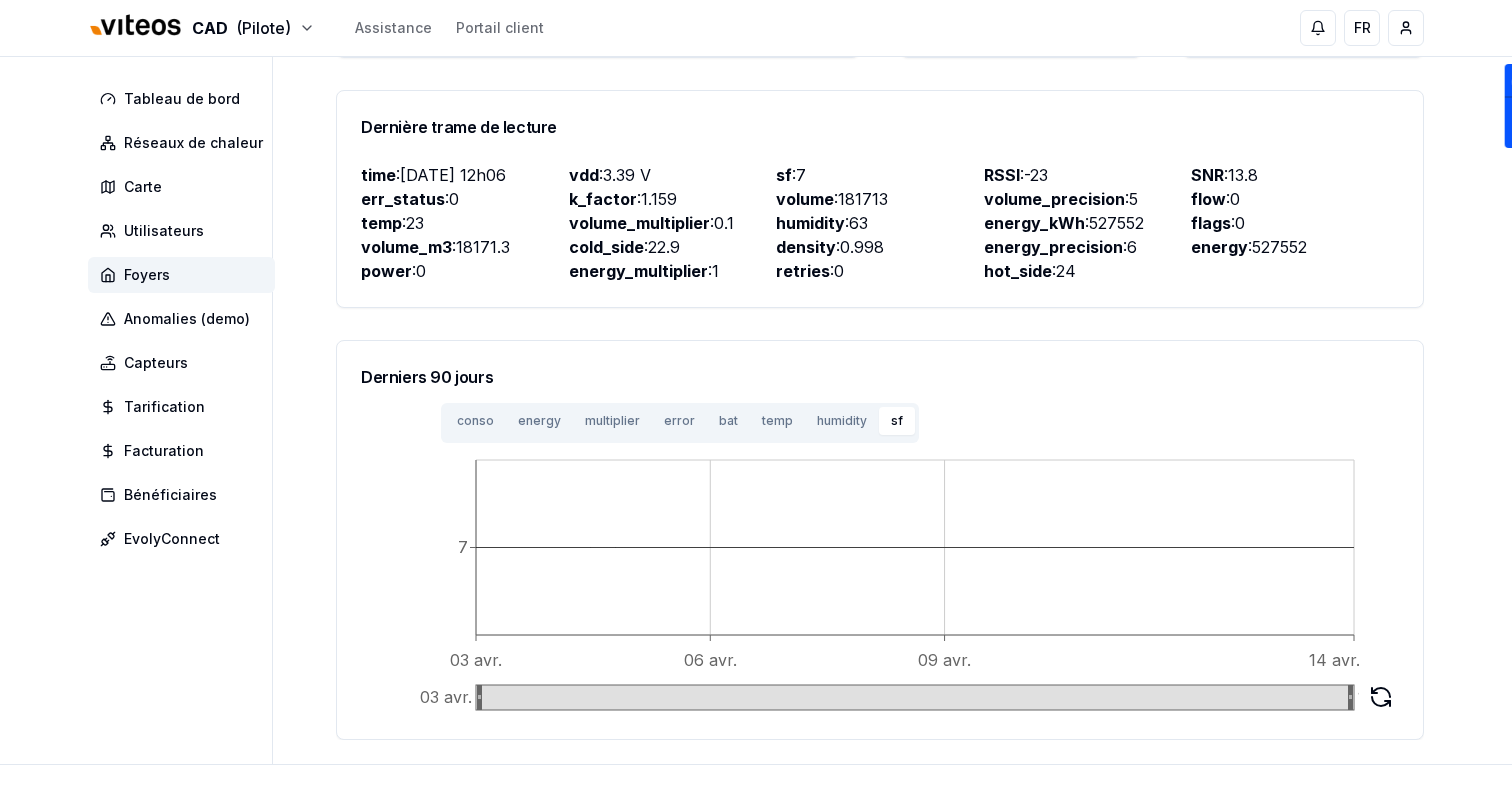 drag, startPoint x: 600, startPoint y: 675, endPoint x: 459, endPoint y: 675, distance: 141 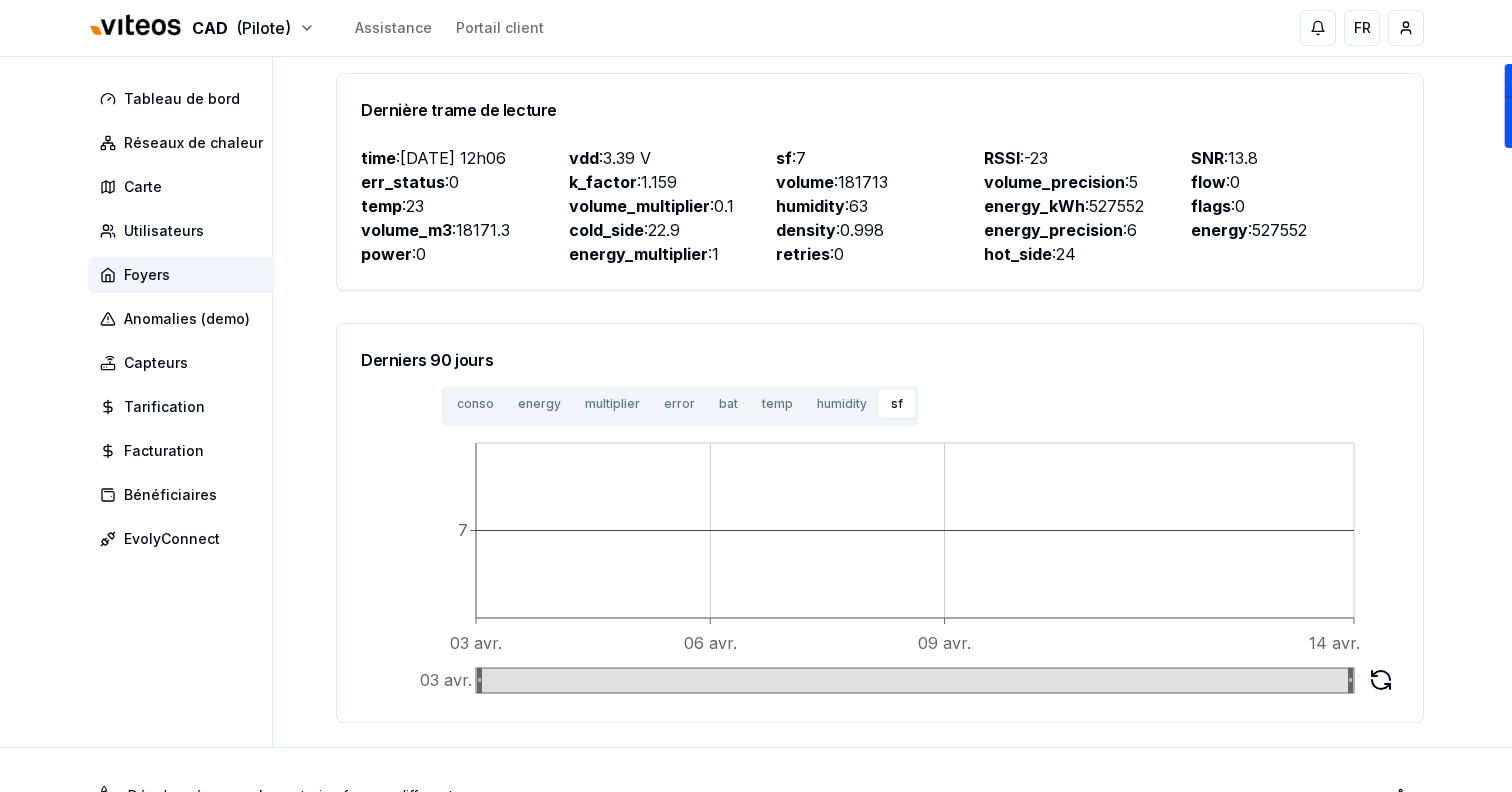 scroll, scrollTop: 874, scrollLeft: 0, axis: vertical 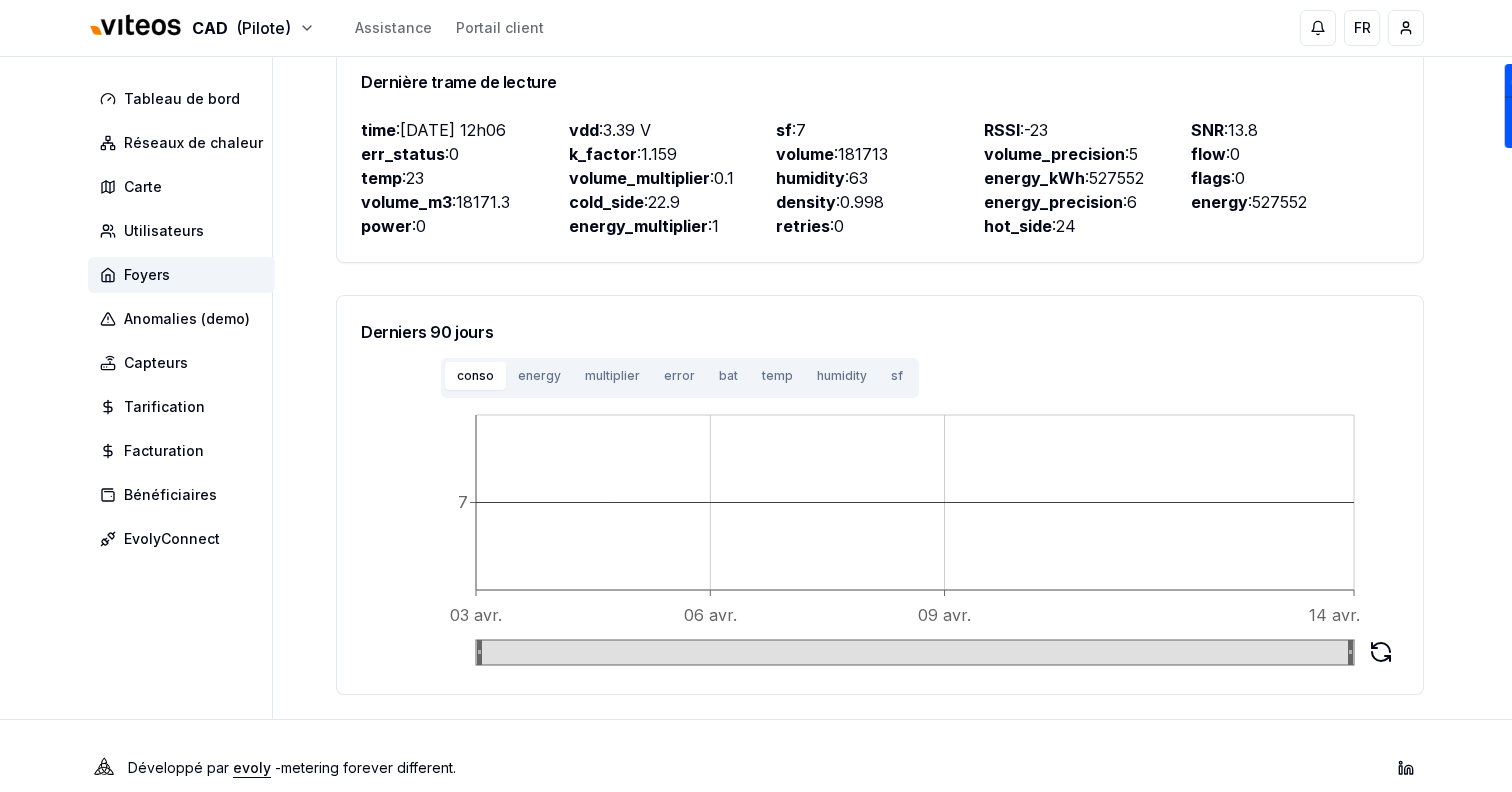 click on "conso" at bounding box center (475, 376) 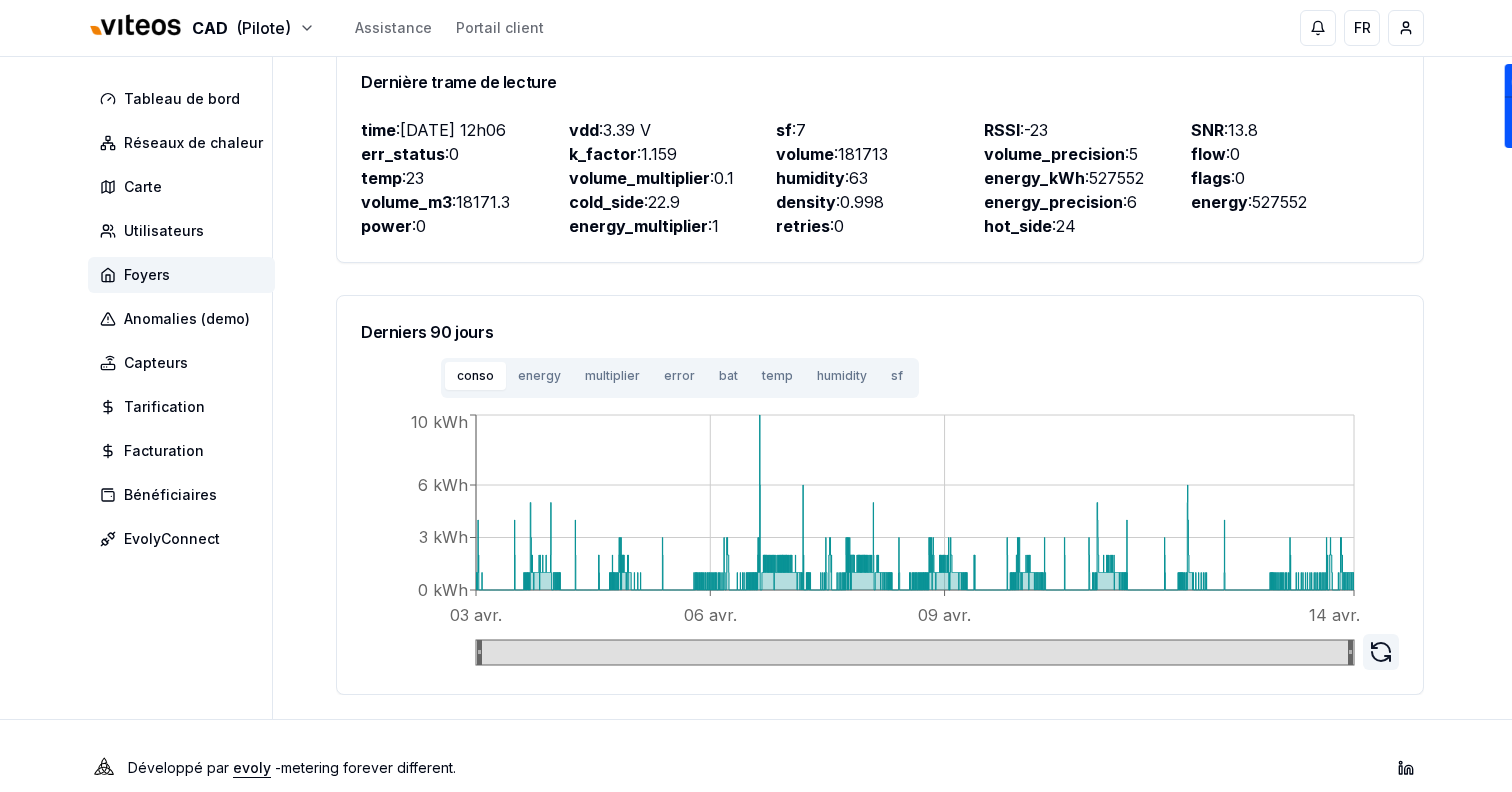 click 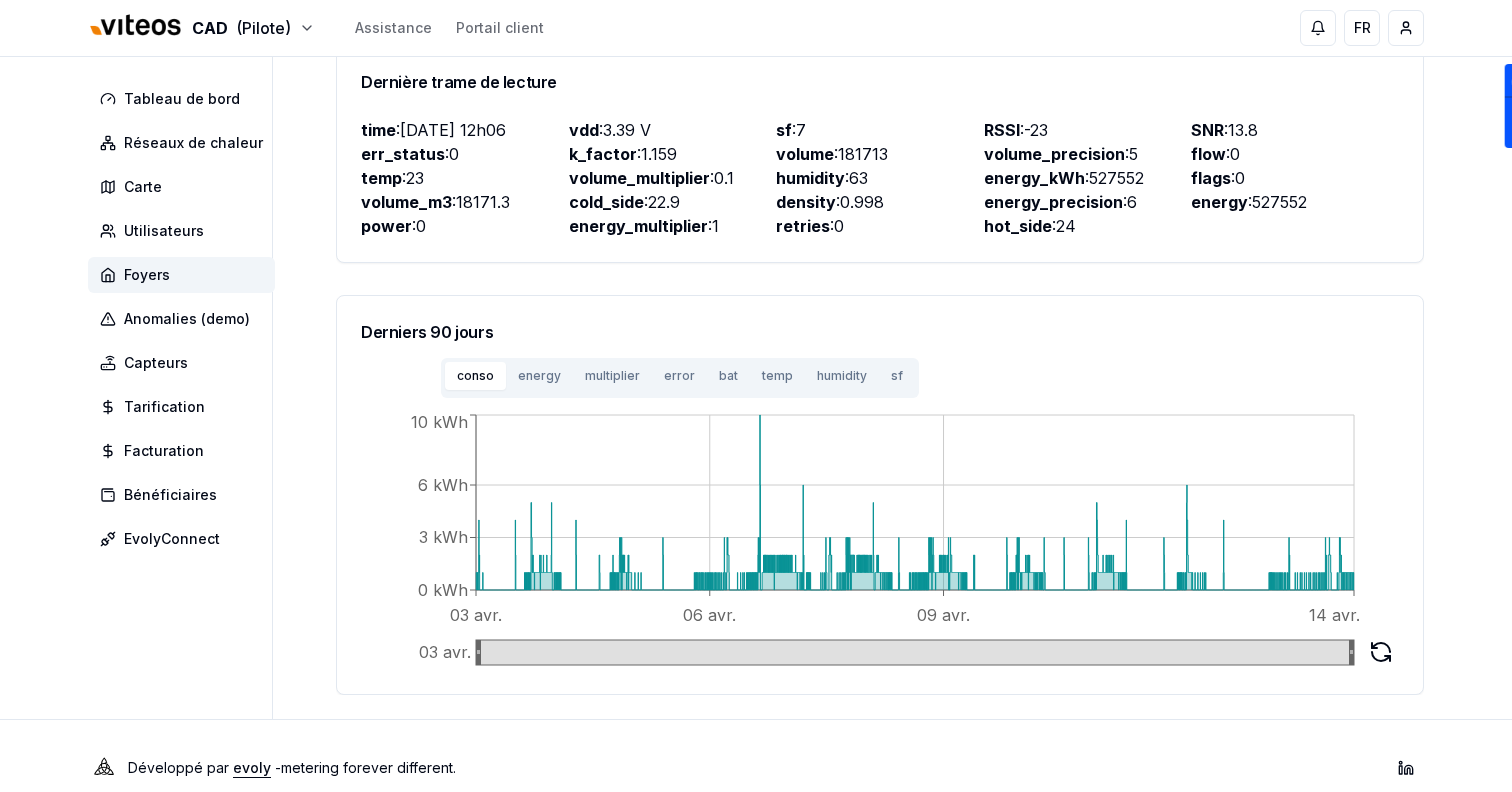 drag, startPoint x: 1352, startPoint y: 630, endPoint x: 1404, endPoint y: 630, distance: 52 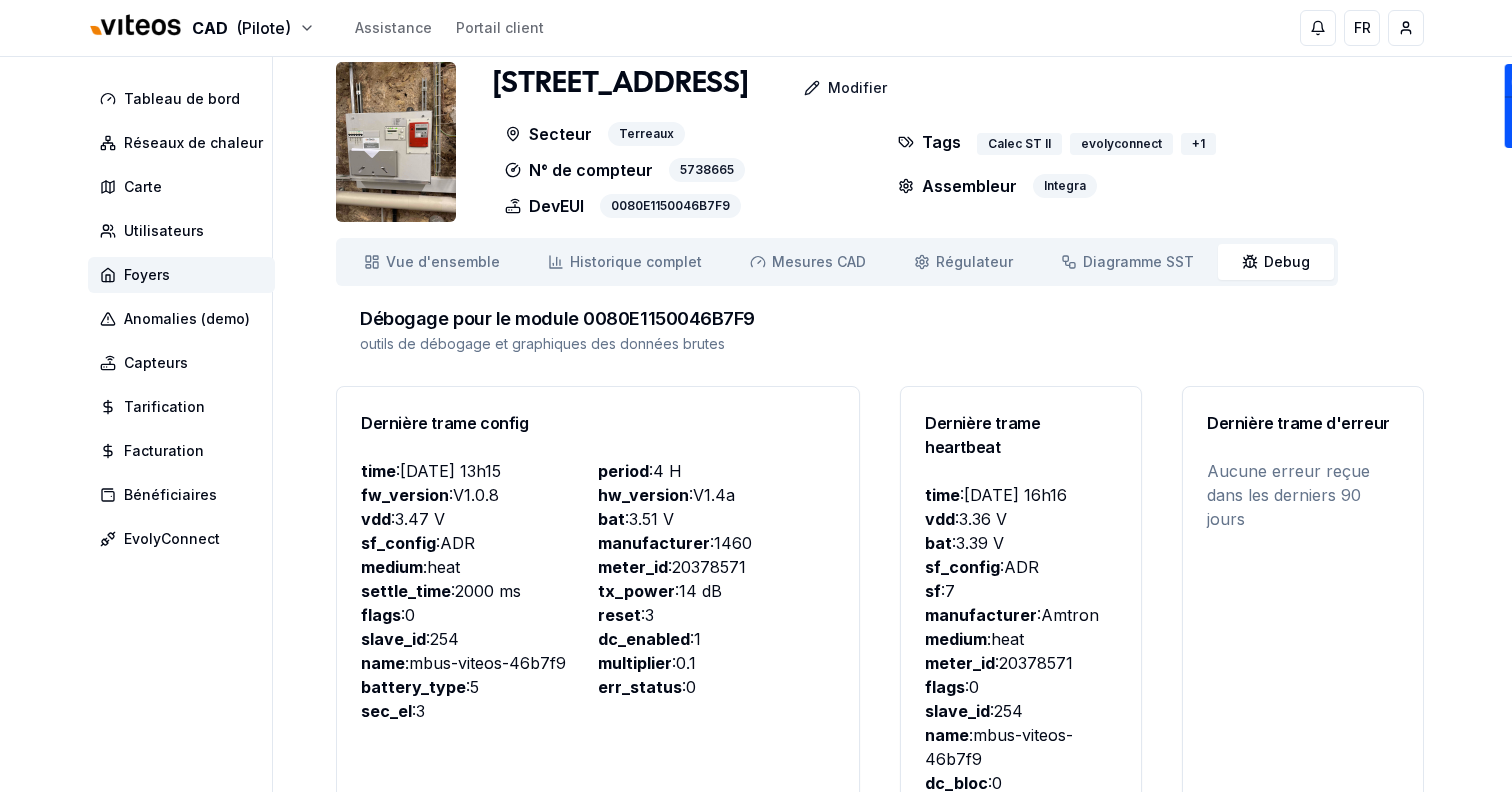 scroll, scrollTop: 0, scrollLeft: 0, axis: both 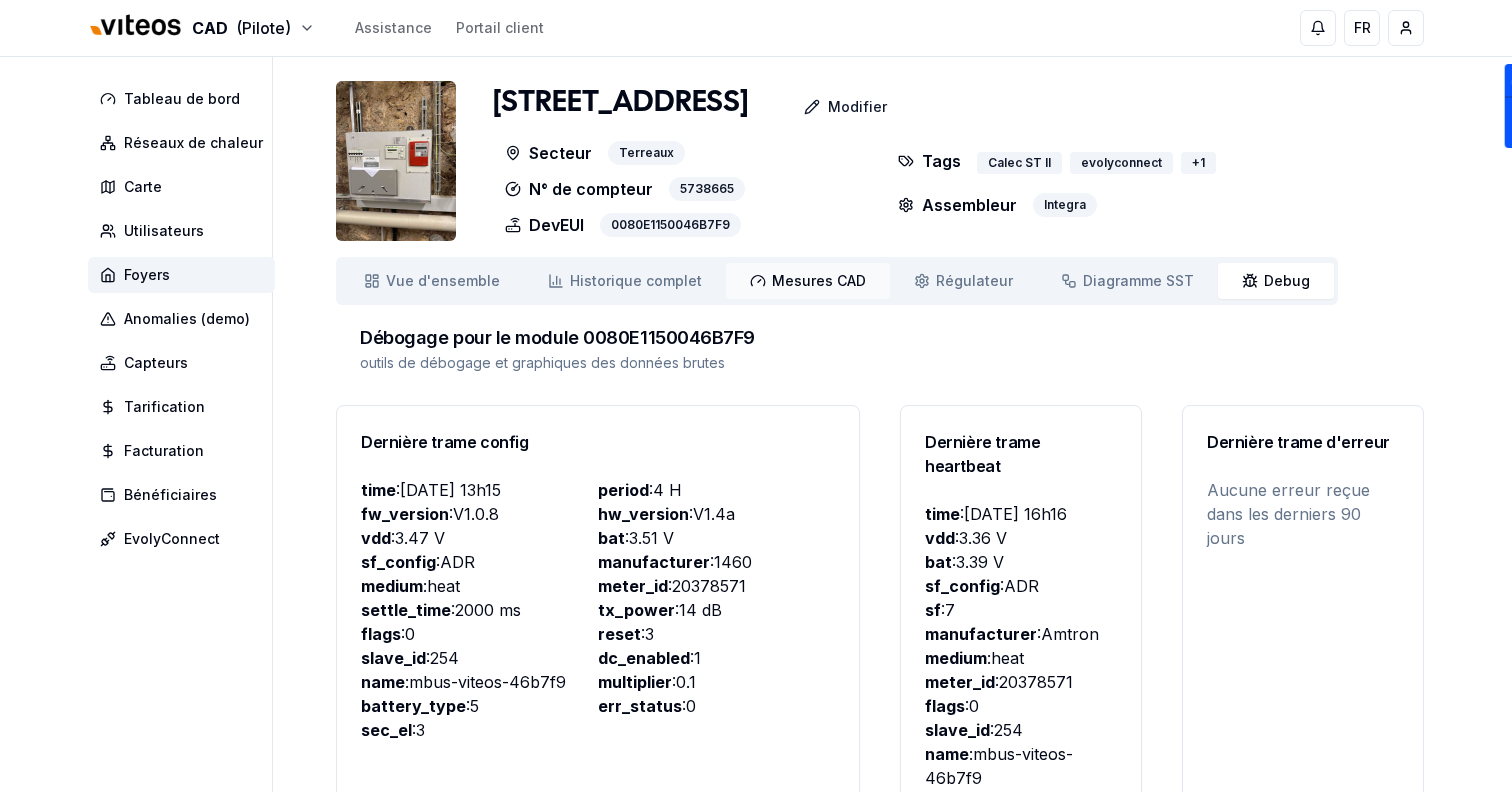 click on "Mesures CAD" at bounding box center (819, 281) 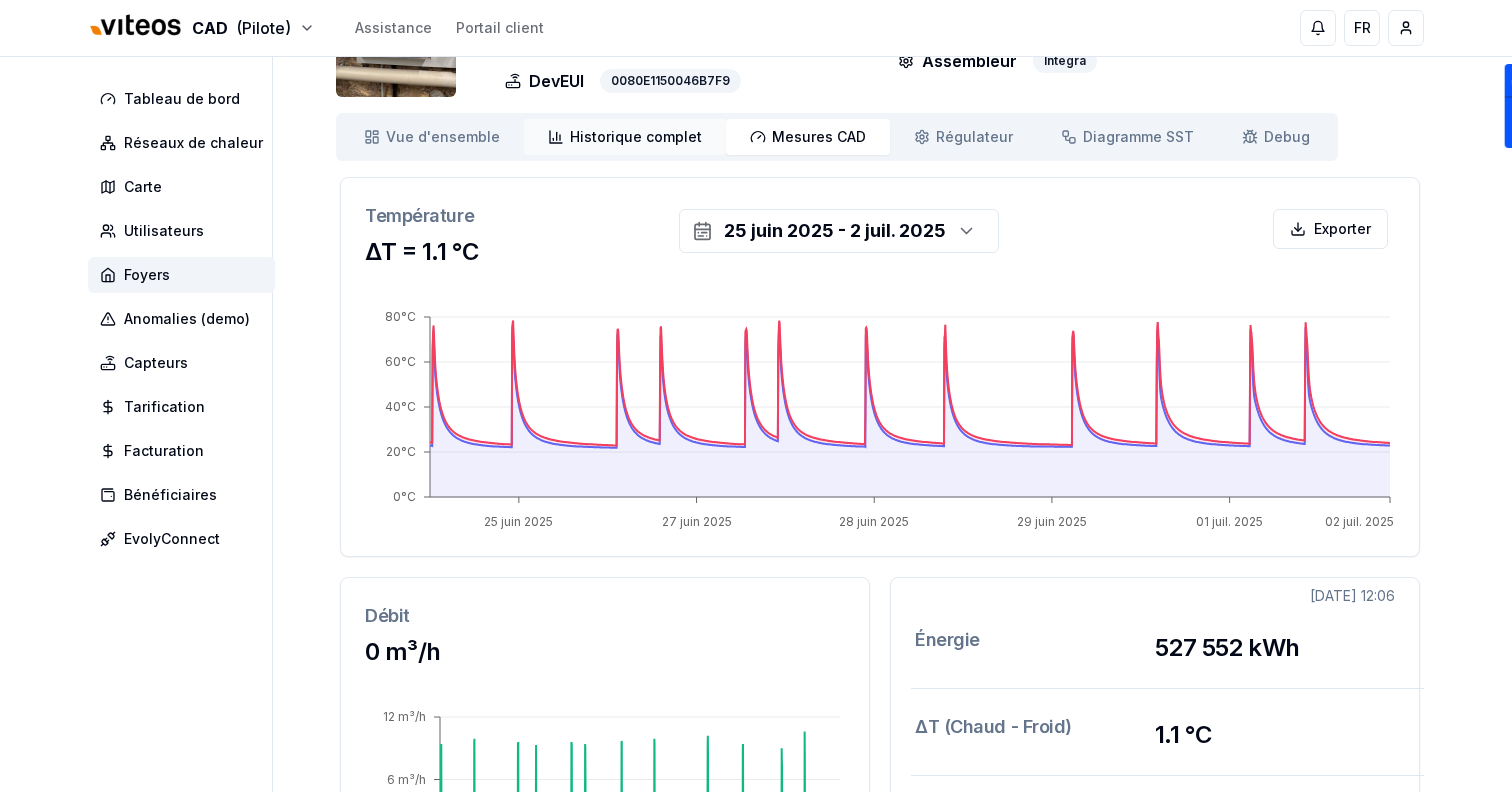 scroll, scrollTop: 146, scrollLeft: 0, axis: vertical 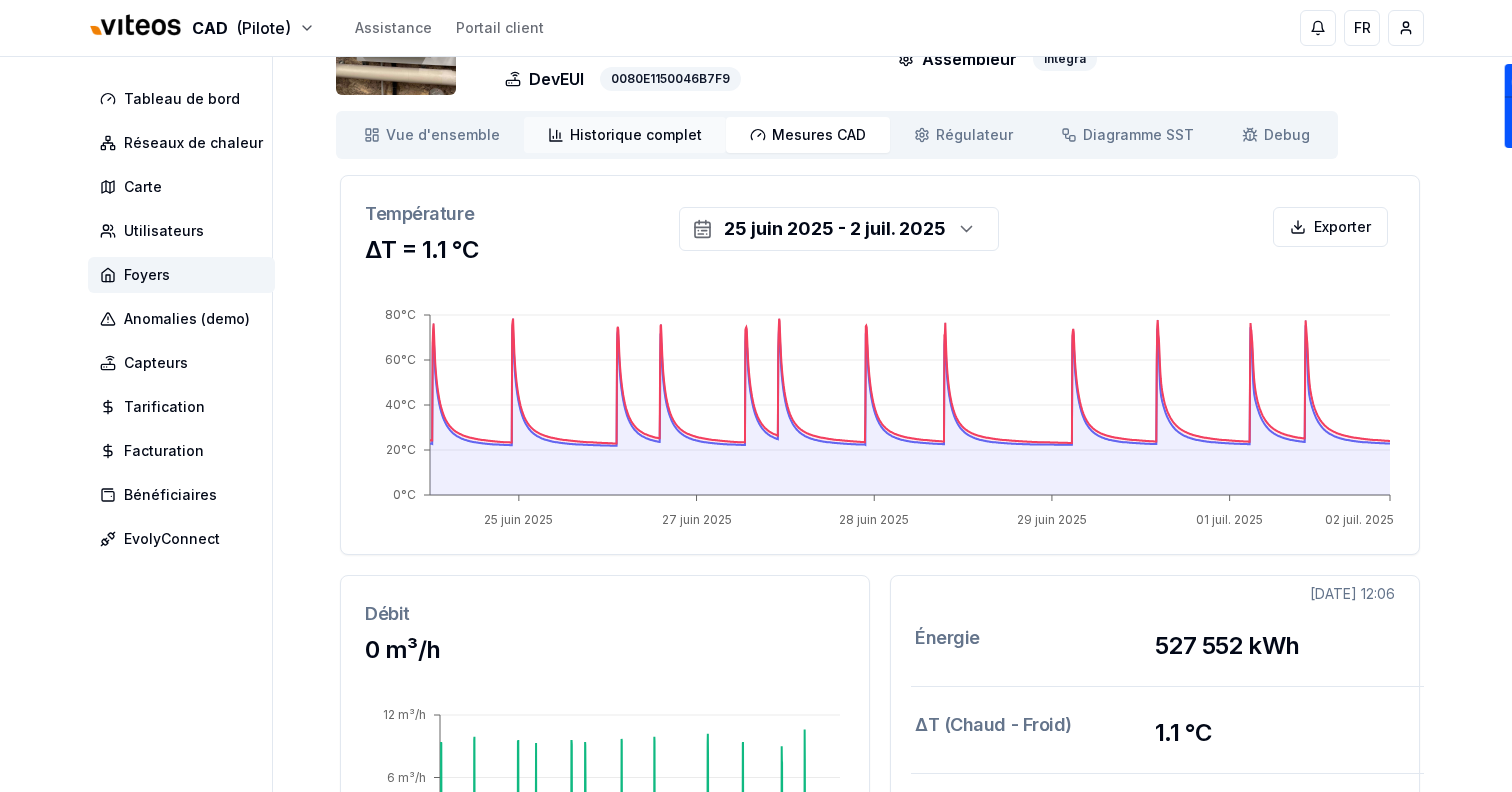 click 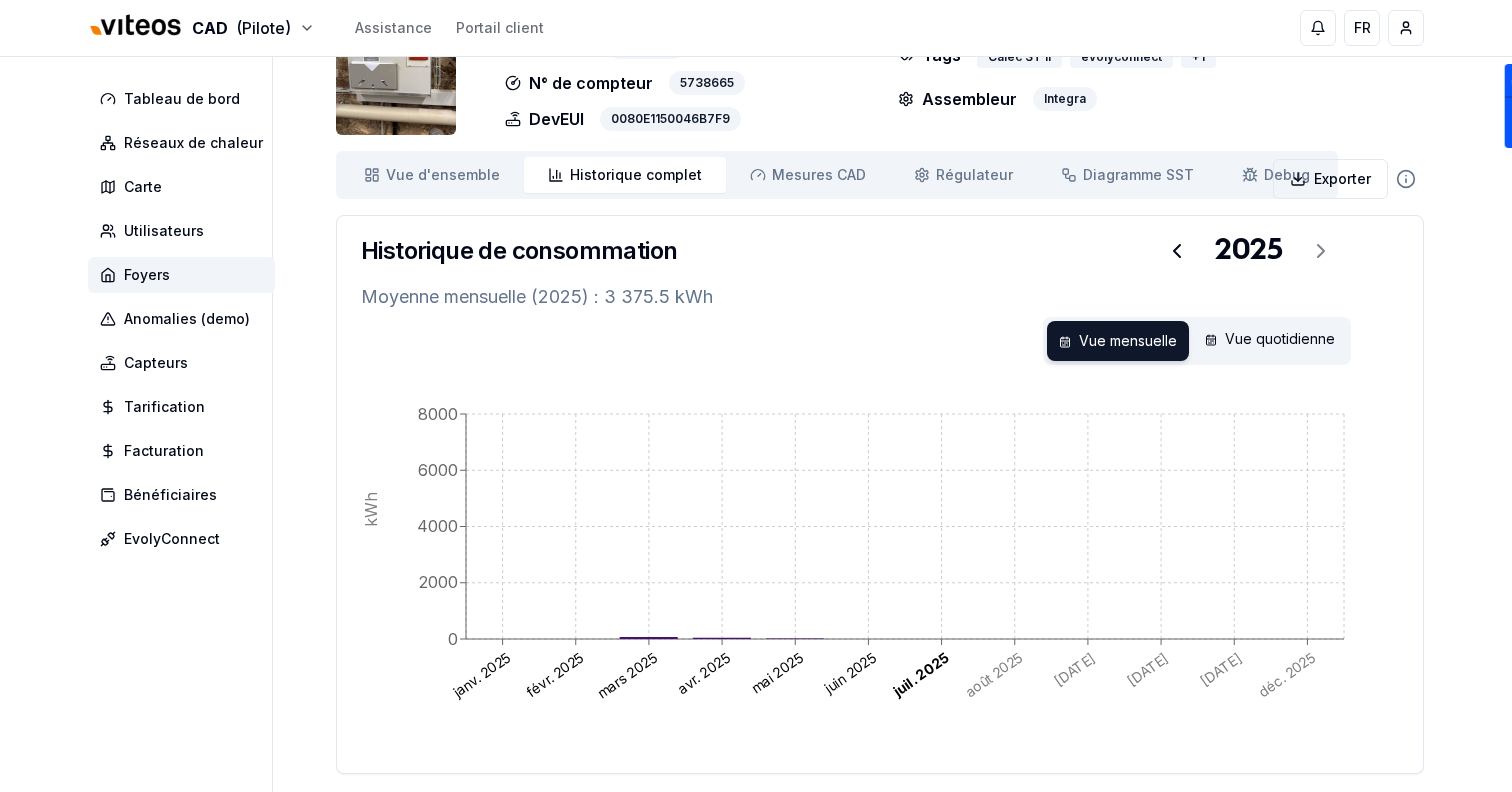 scroll, scrollTop: 146, scrollLeft: 0, axis: vertical 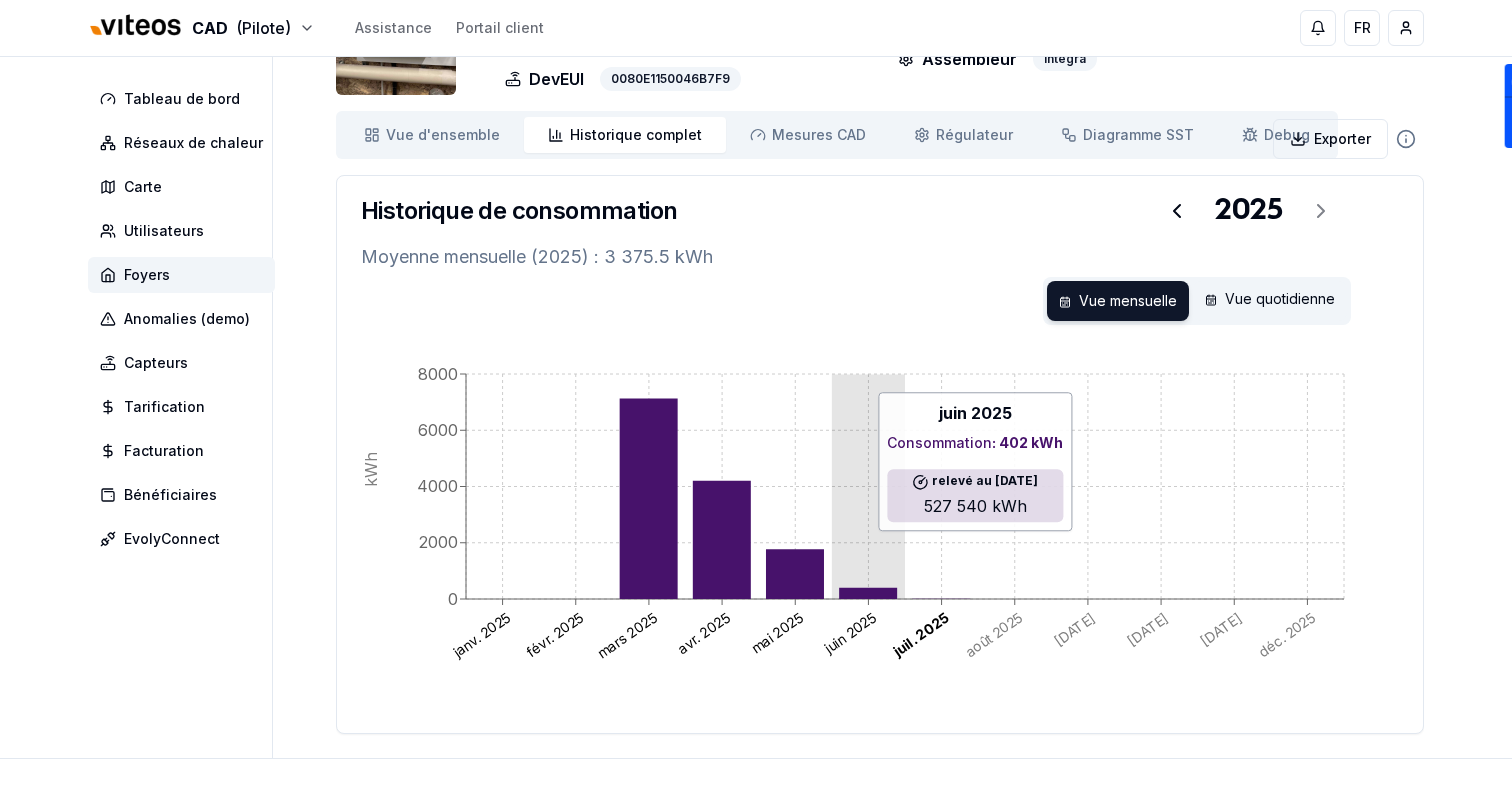 click on "janv. 2025 févr. 2025 mars 2025 avr. 2025 mai 2025 juin 2025 juil. 2025 août 2025 sept. 2025 oct. 2025 nov. 2025 déc. 2025 0 2000 4000 6000 8000 kWh janv. déc." 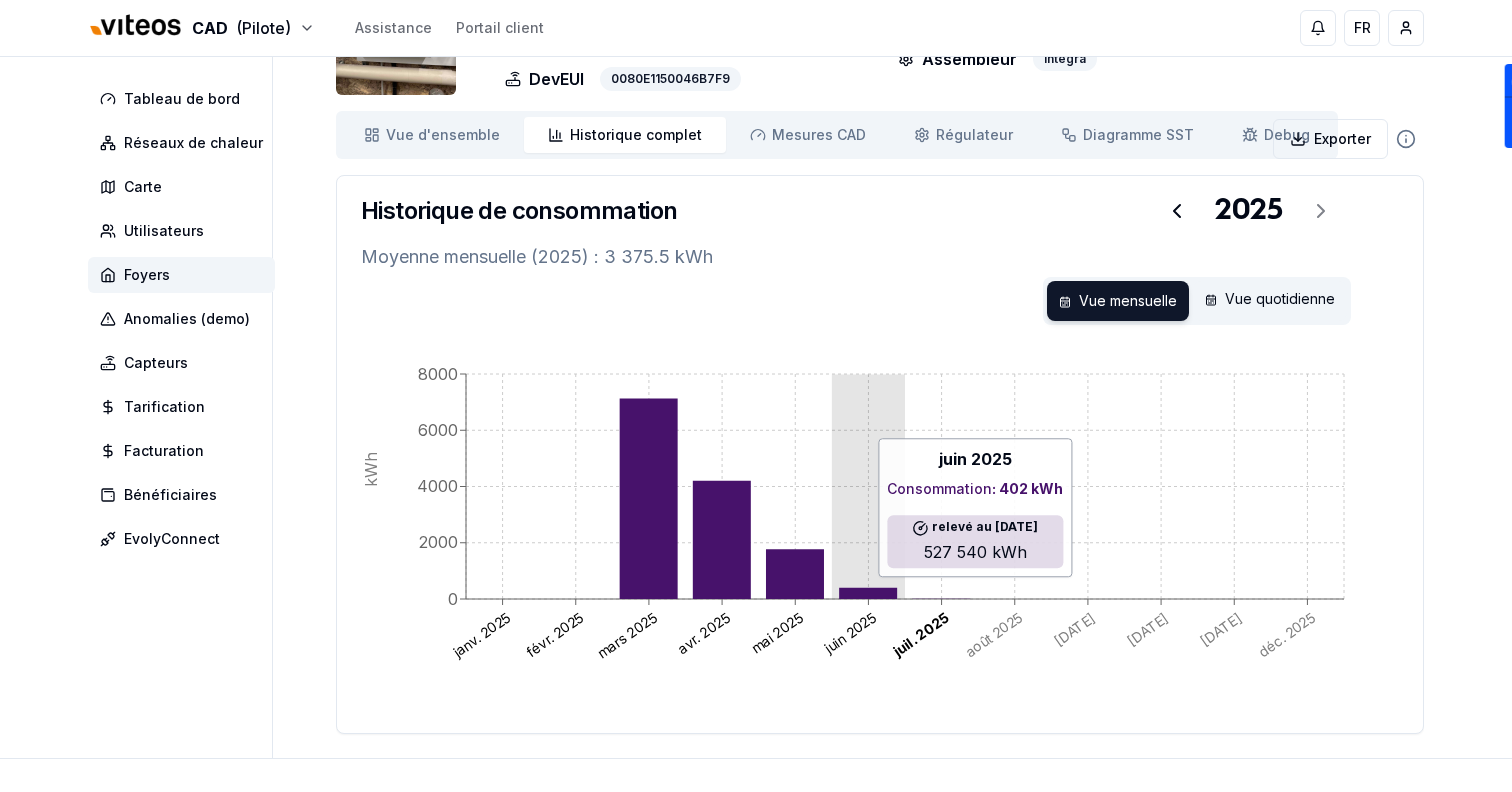 click on "janv. 2025 févr. 2025 mars 2025 avr. 2025 mai 2025 juin 2025 juil. 2025 août 2025 sept. 2025 oct. 2025 nov. 2025 déc. 2025 0 2000 4000 6000 8000 kWh janv. déc." 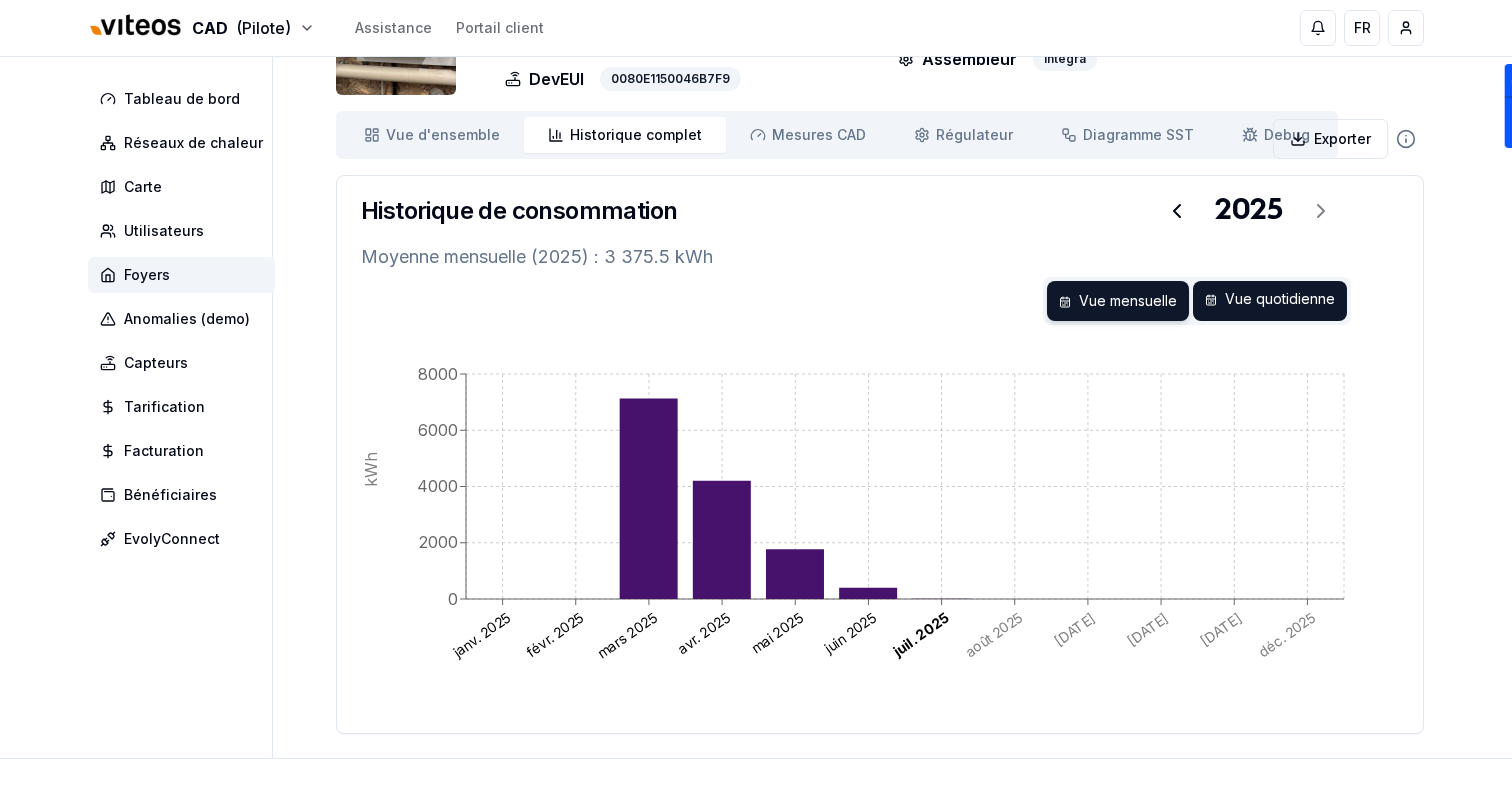 click on "Vue quotidienne" at bounding box center [1270, 301] 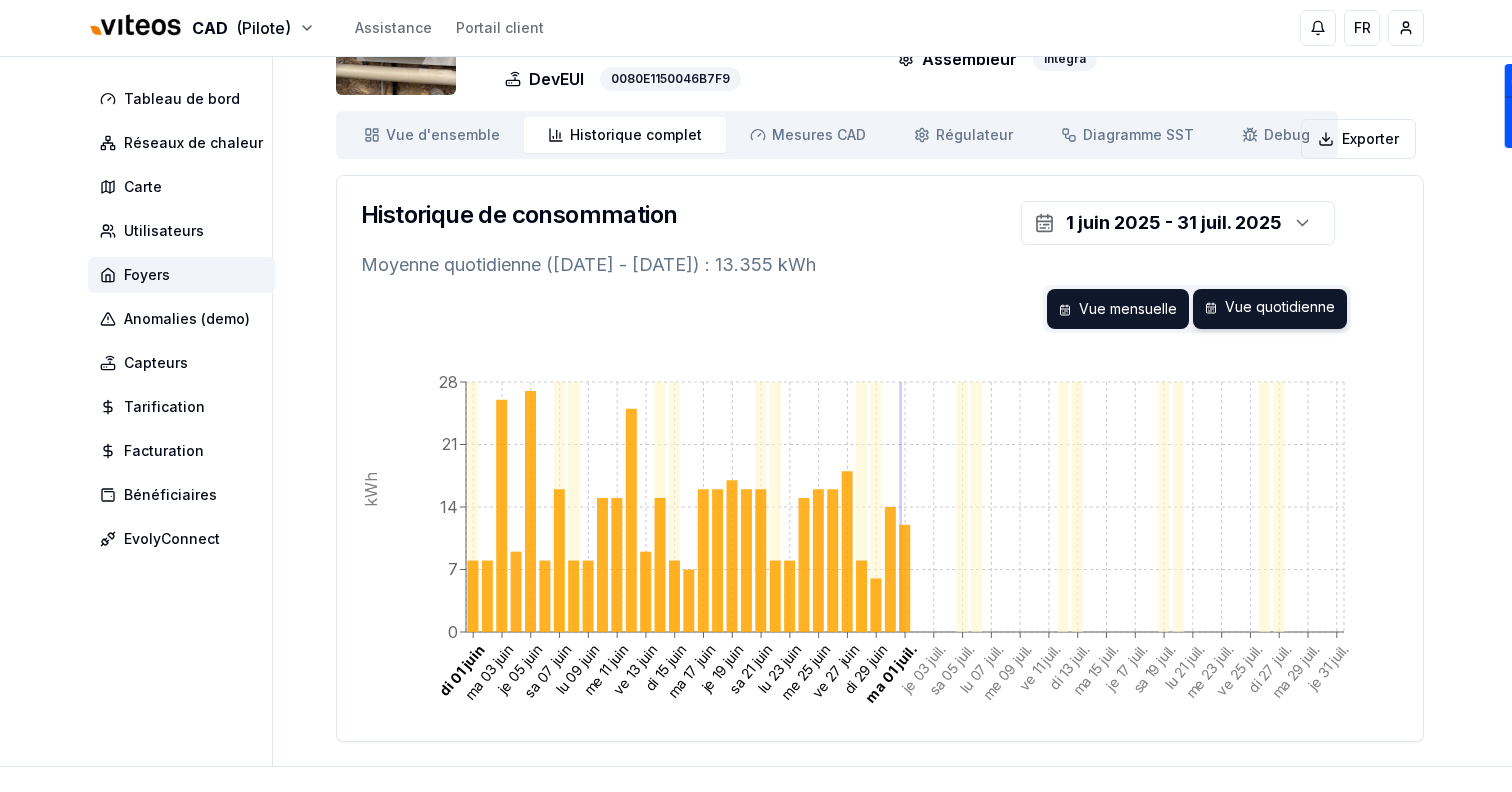 click on "Vue mensuelle" at bounding box center [1118, 309] 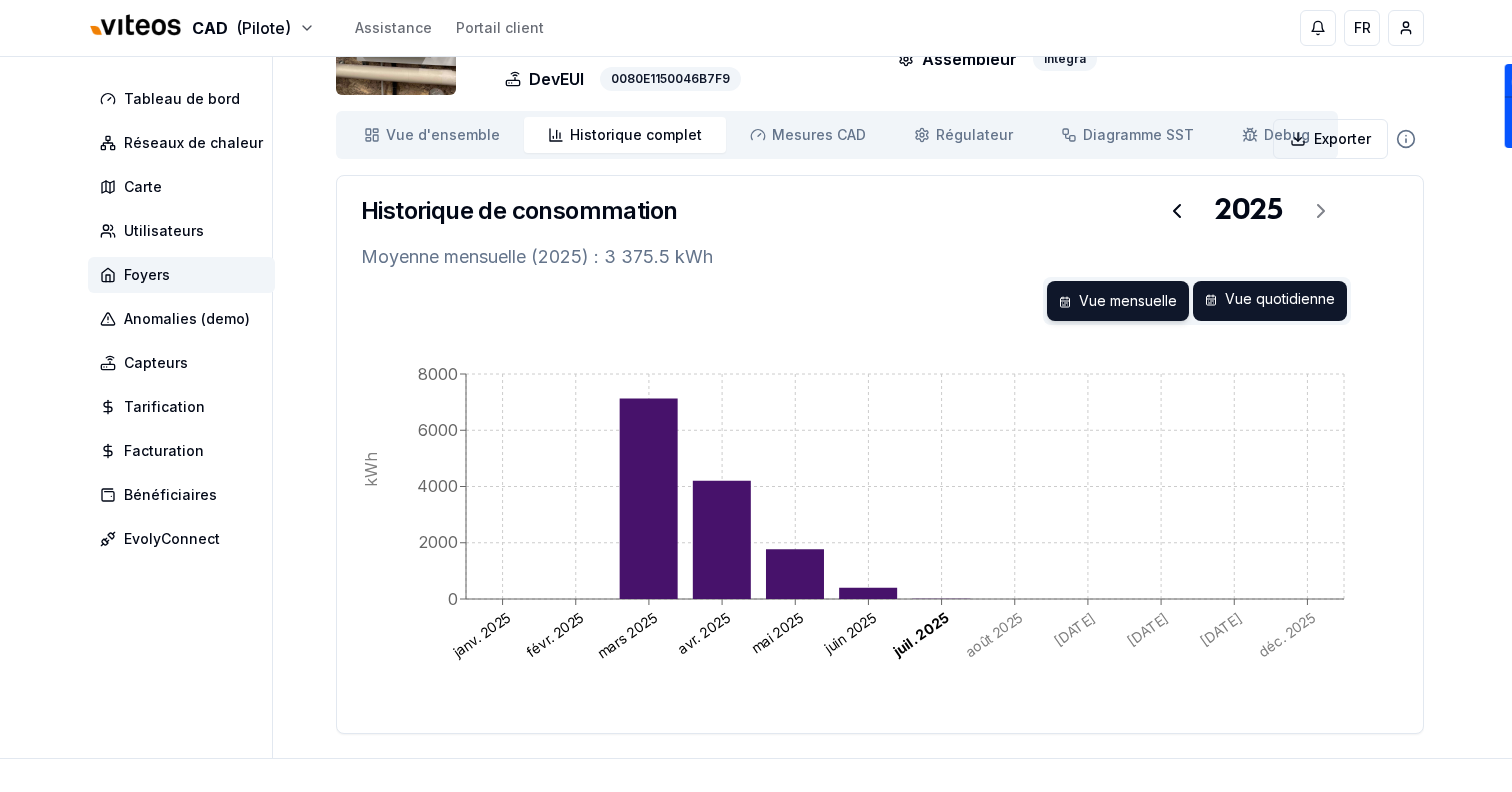 click on "Vue quotidienne" at bounding box center [1270, 301] 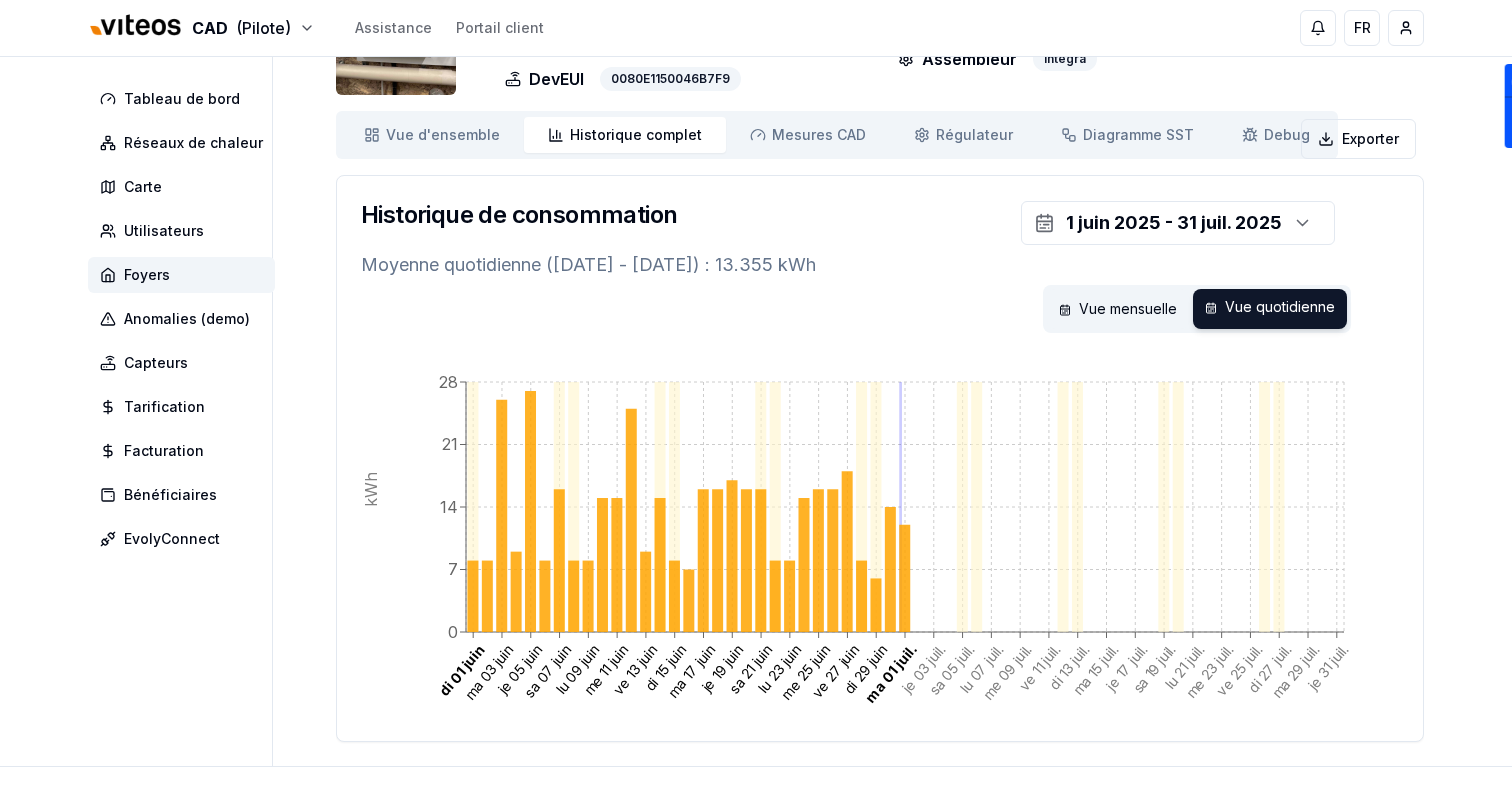 click on "Vue mensuelle Vue quotidienne" at bounding box center (1197, 309) 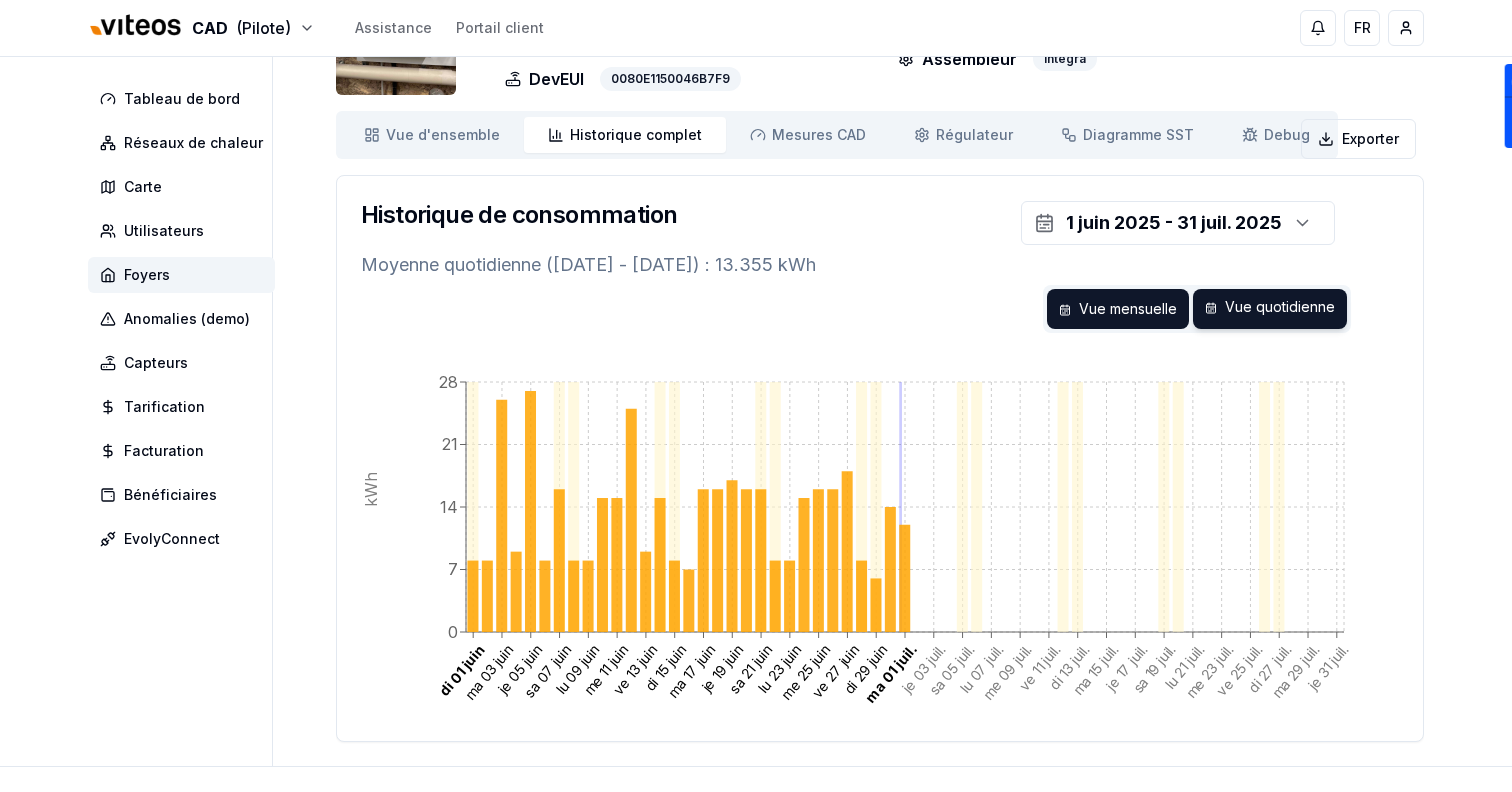 click on "Vue mensuelle" at bounding box center (1118, 309) 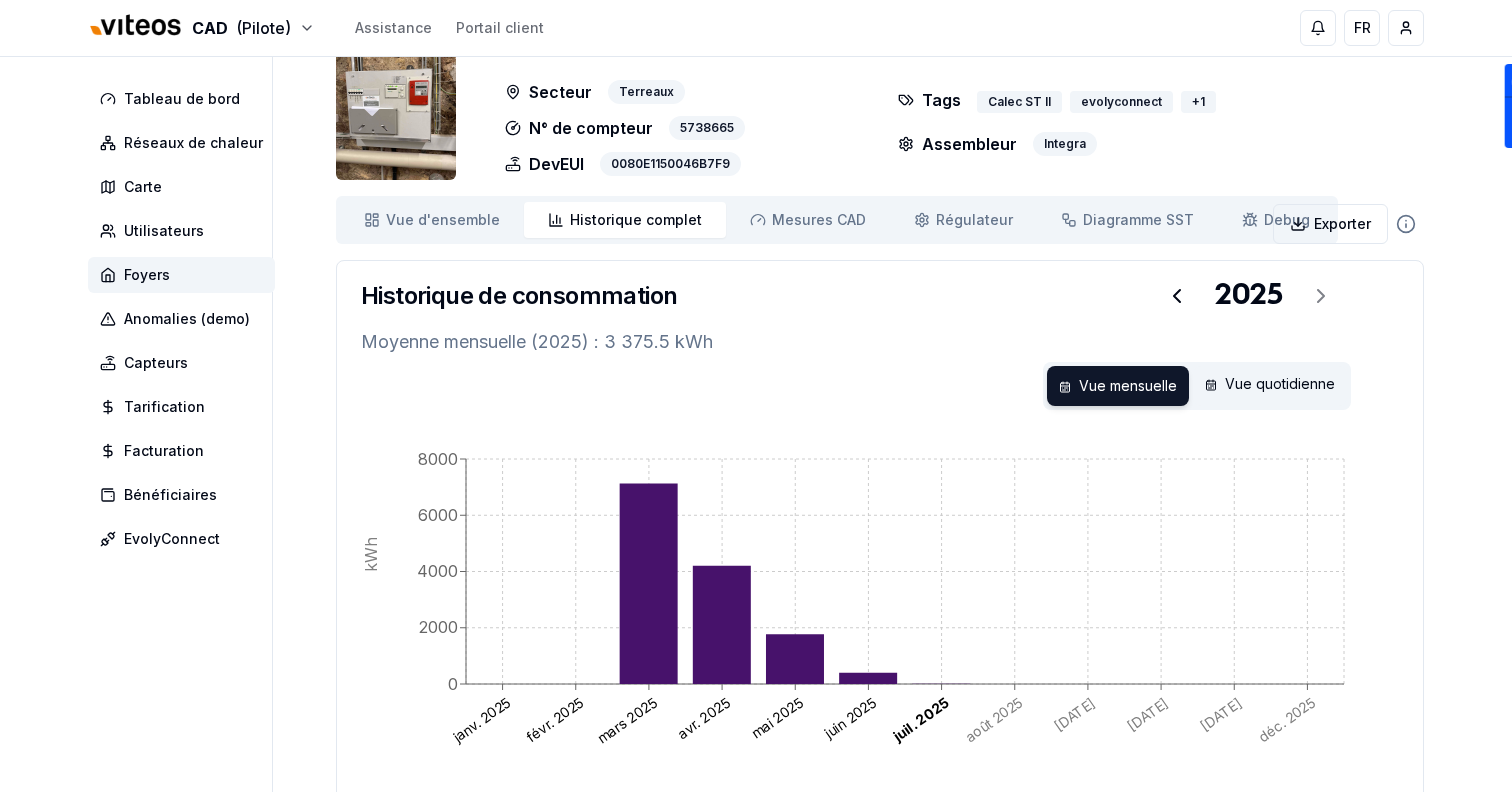 scroll, scrollTop: 0, scrollLeft: 0, axis: both 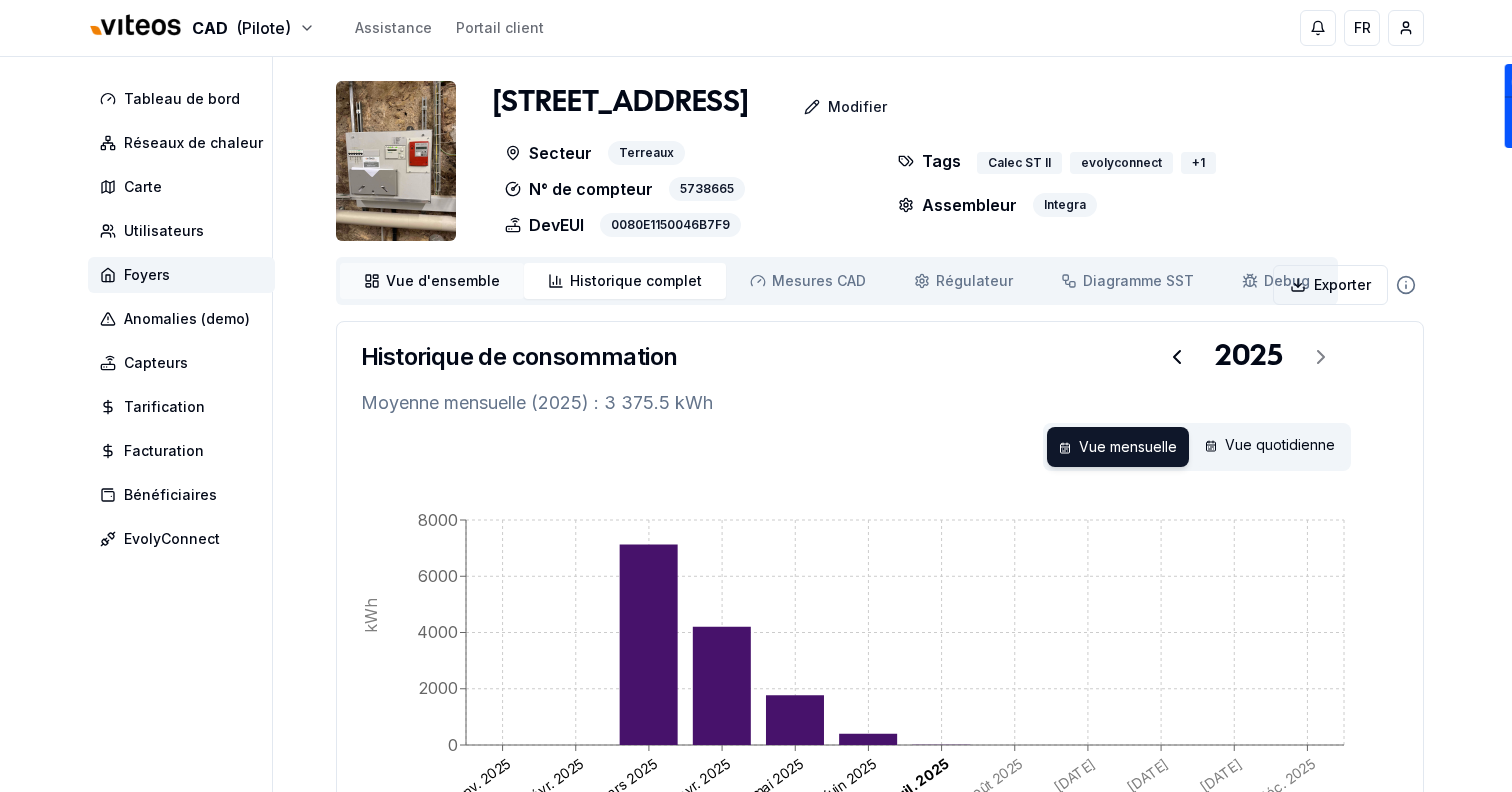 click on "Vue d'ensemble" at bounding box center [443, 281] 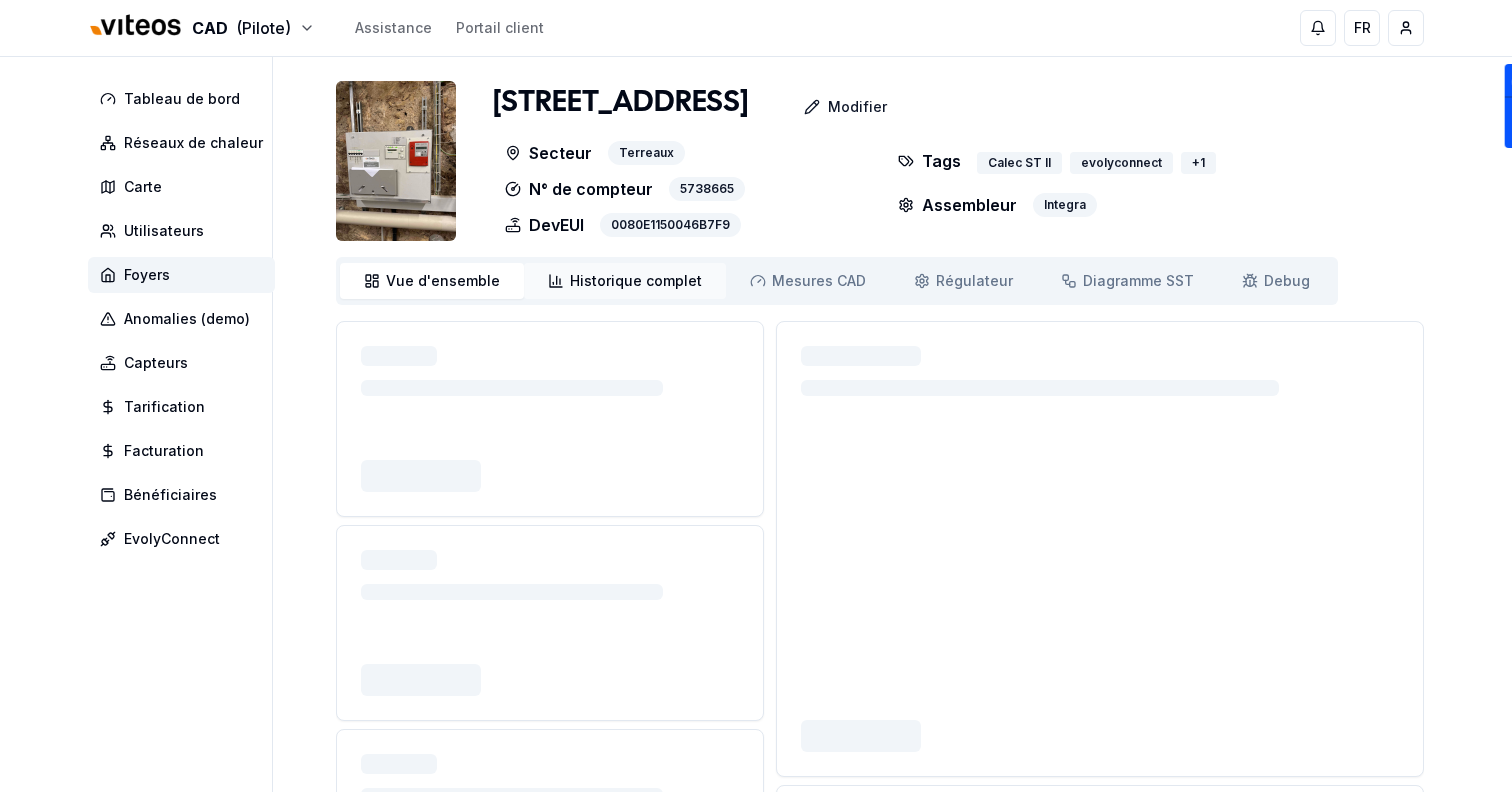 click on "Historique complet" at bounding box center [636, 281] 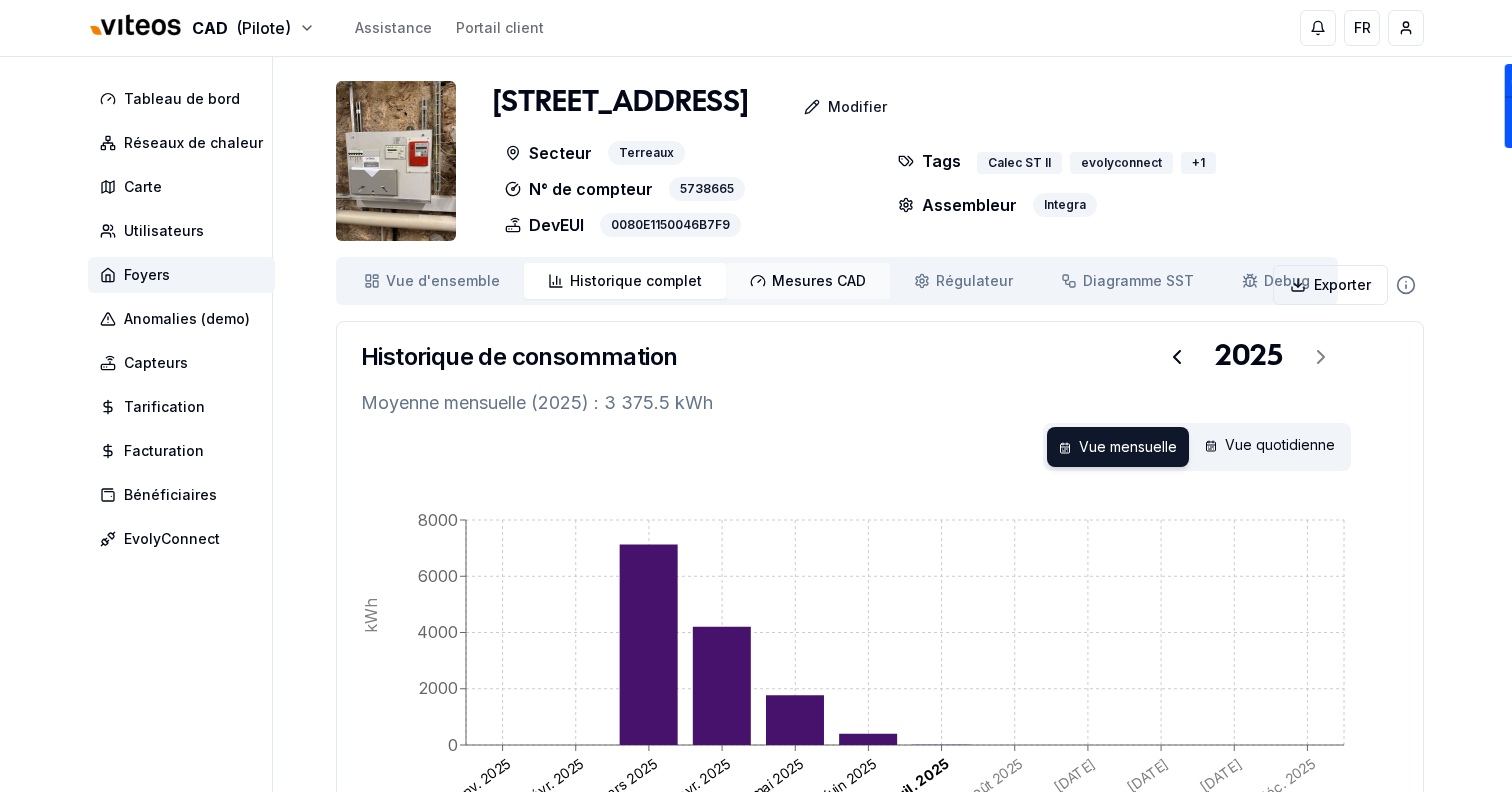 click on "Mesures CAD Mes. CAD" at bounding box center (808, 281) 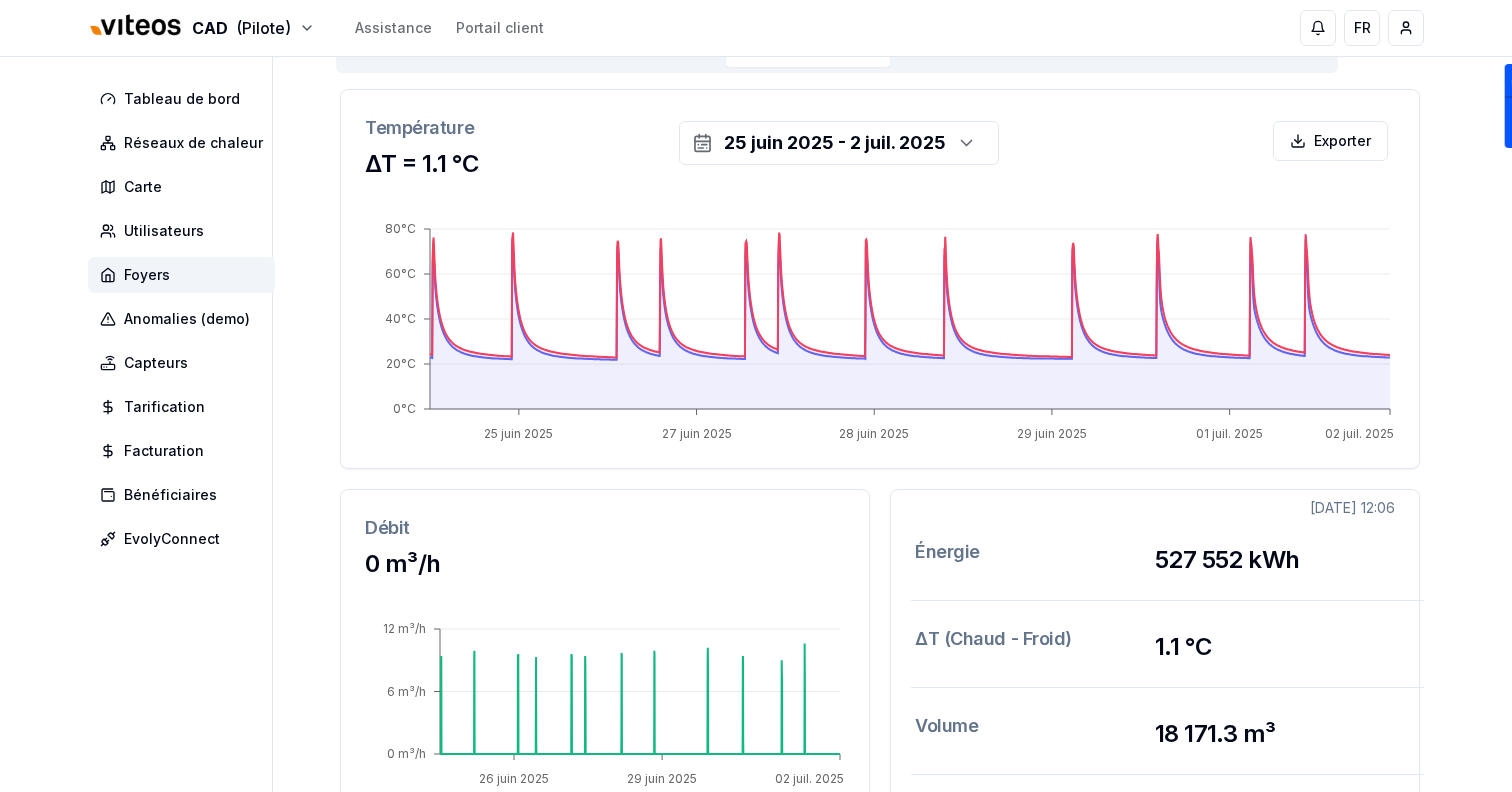 scroll, scrollTop: 0, scrollLeft: 0, axis: both 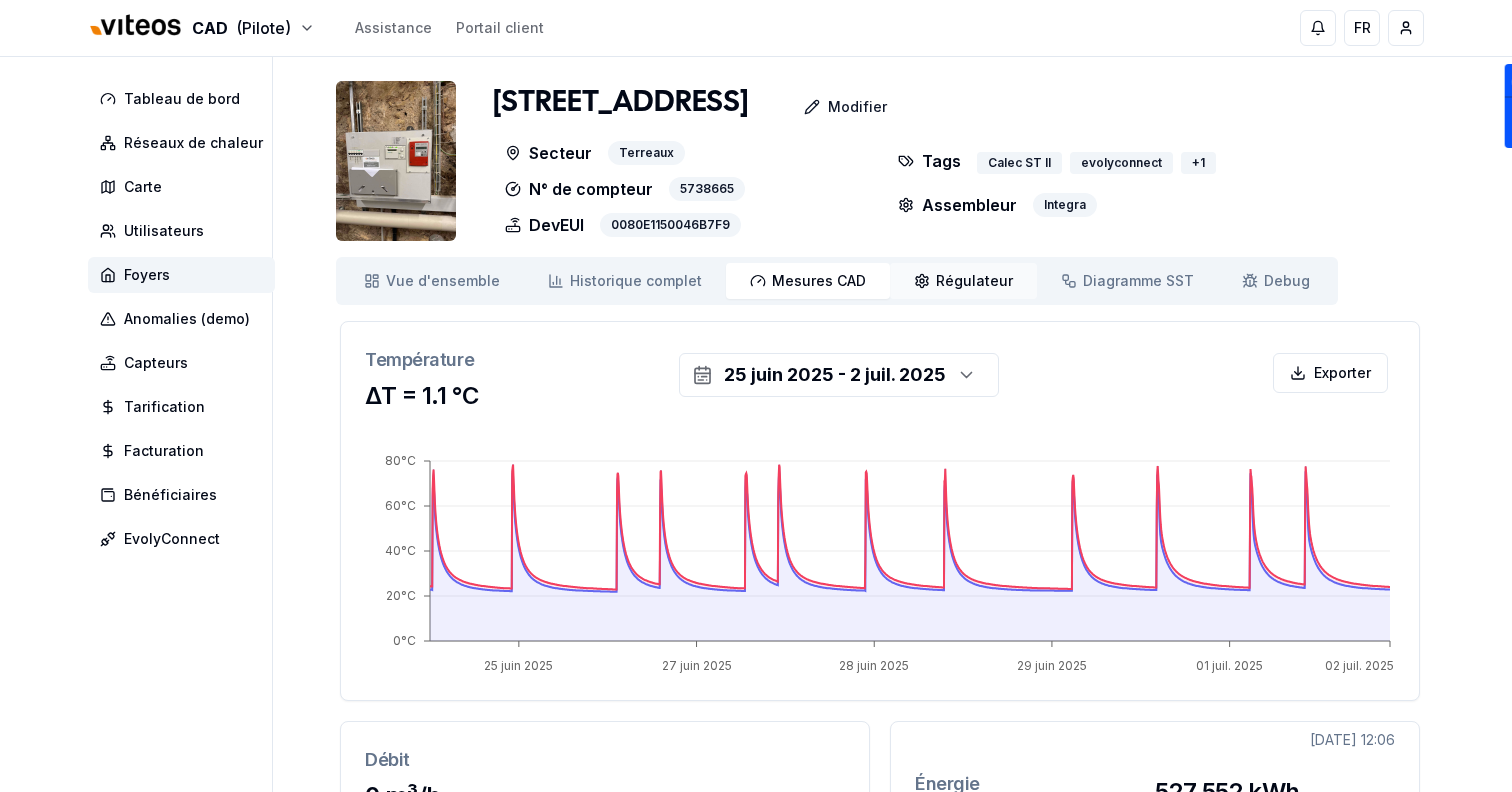click on "Régulateur Régulateur" at bounding box center (963, 281) 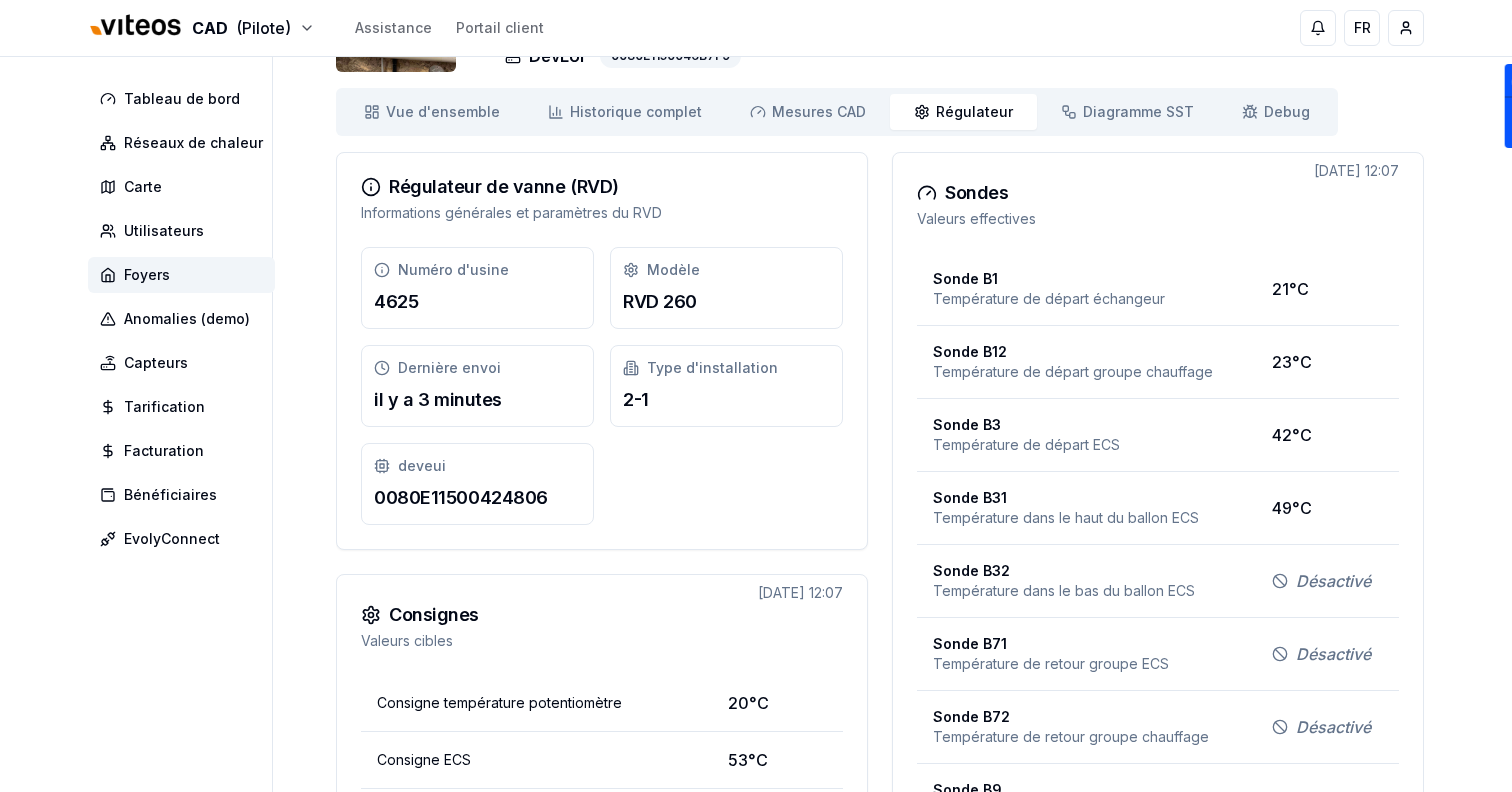 scroll, scrollTop: 170, scrollLeft: 0, axis: vertical 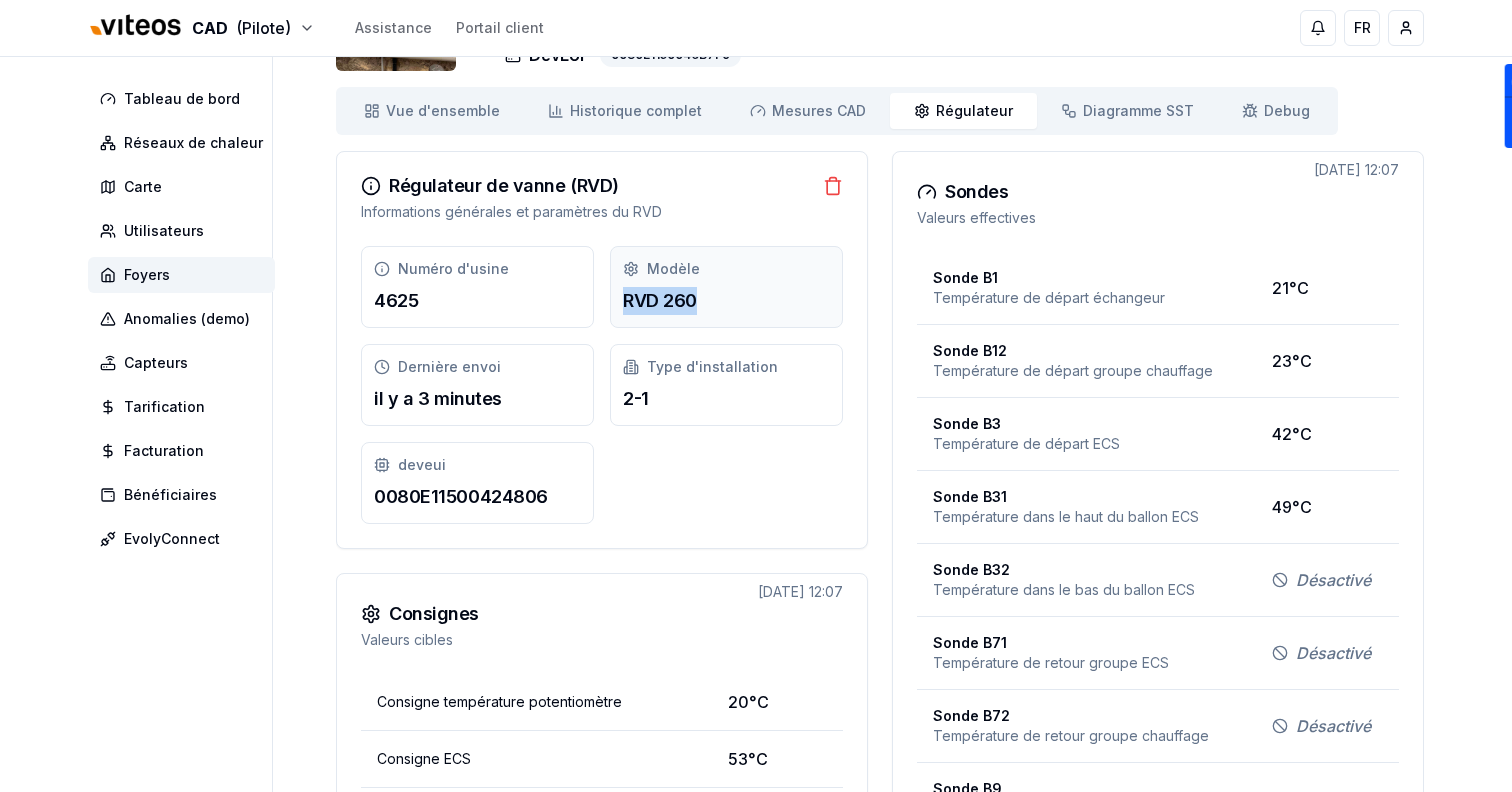 drag, startPoint x: 625, startPoint y: 304, endPoint x: 739, endPoint y: 303, distance: 114.00439 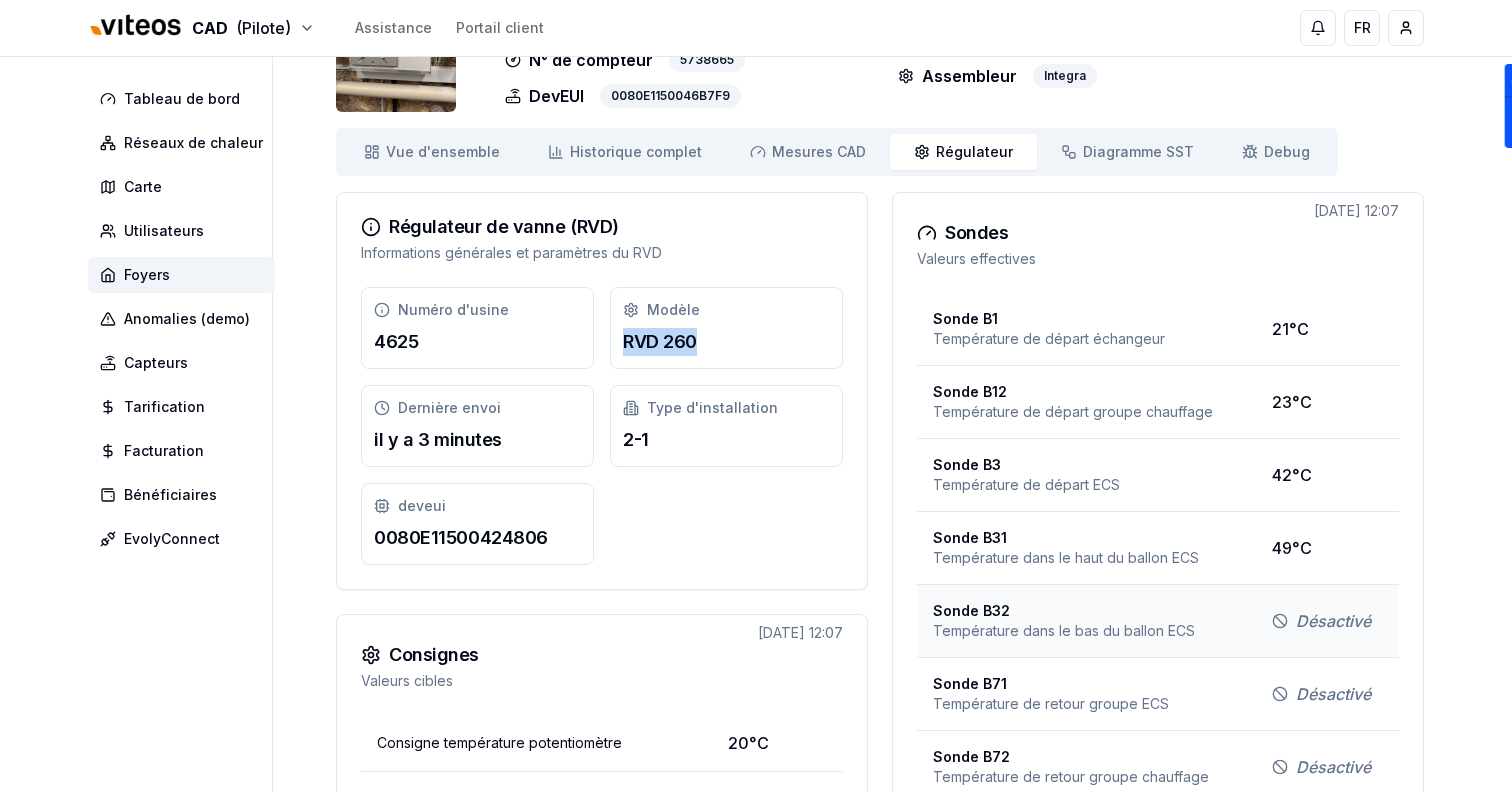 scroll, scrollTop: 117, scrollLeft: 0, axis: vertical 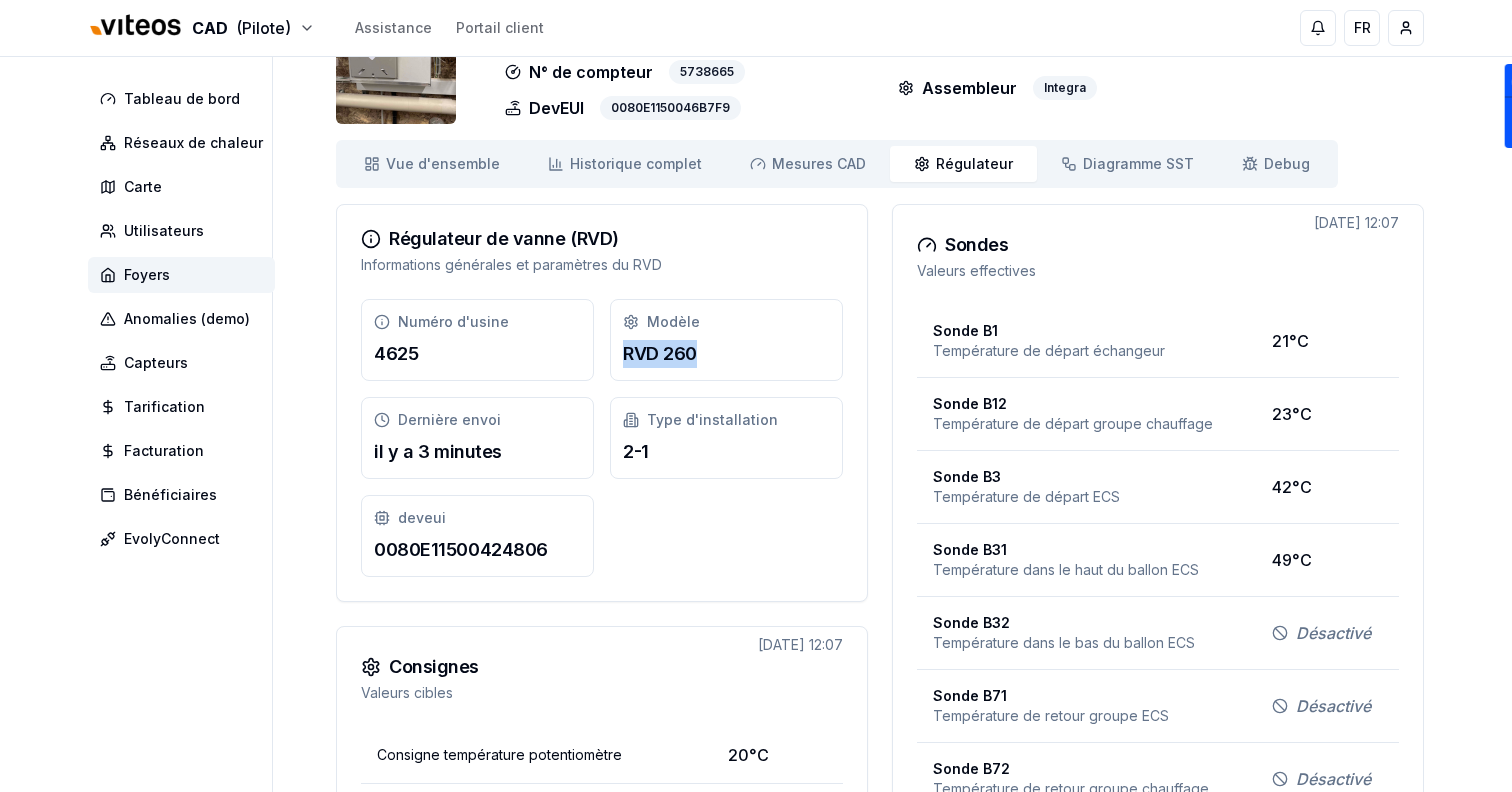 drag, startPoint x: 1296, startPoint y: 225, endPoint x: 1386, endPoint y: 216, distance: 90.44888 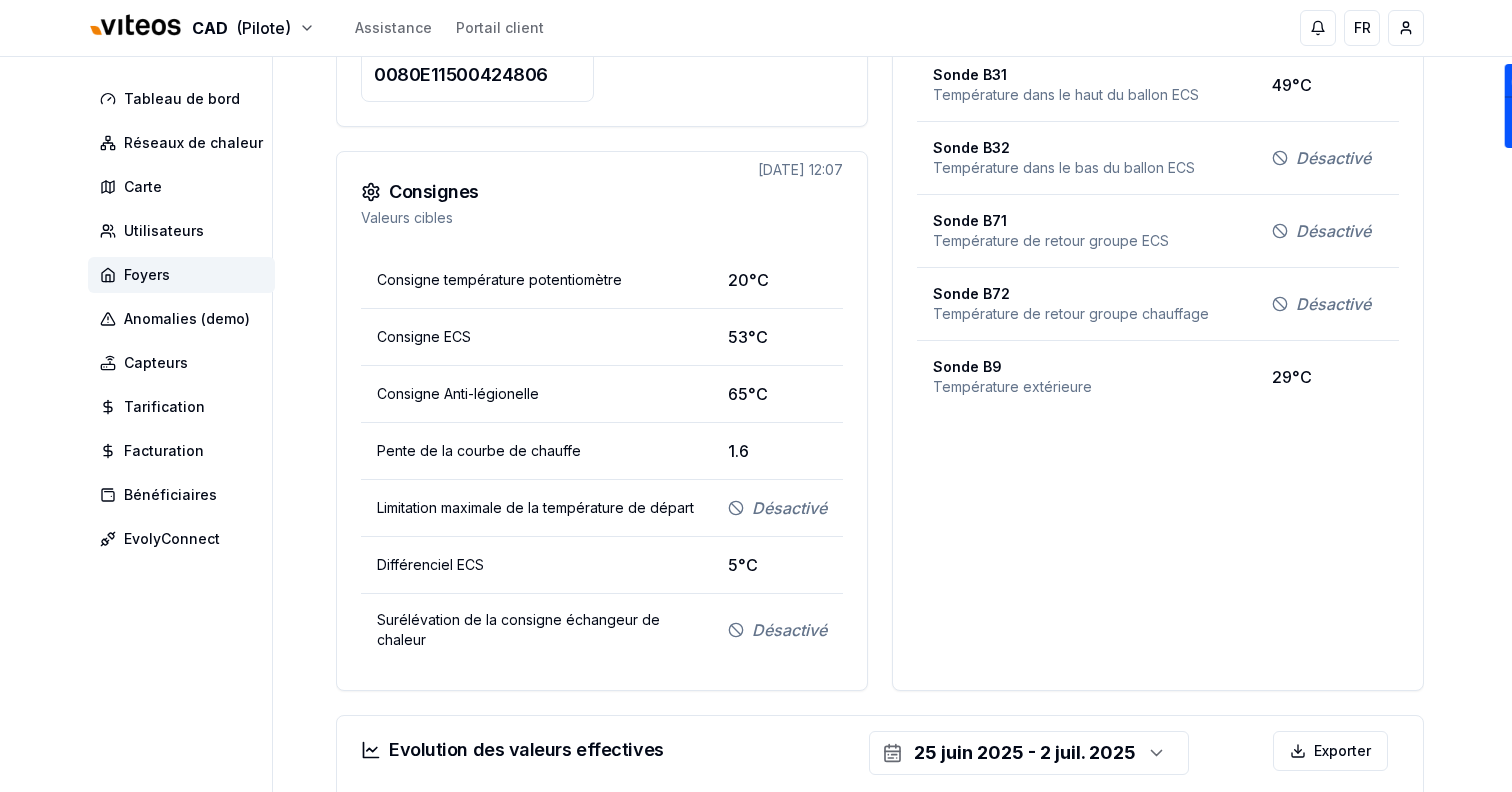 scroll, scrollTop: 589, scrollLeft: 0, axis: vertical 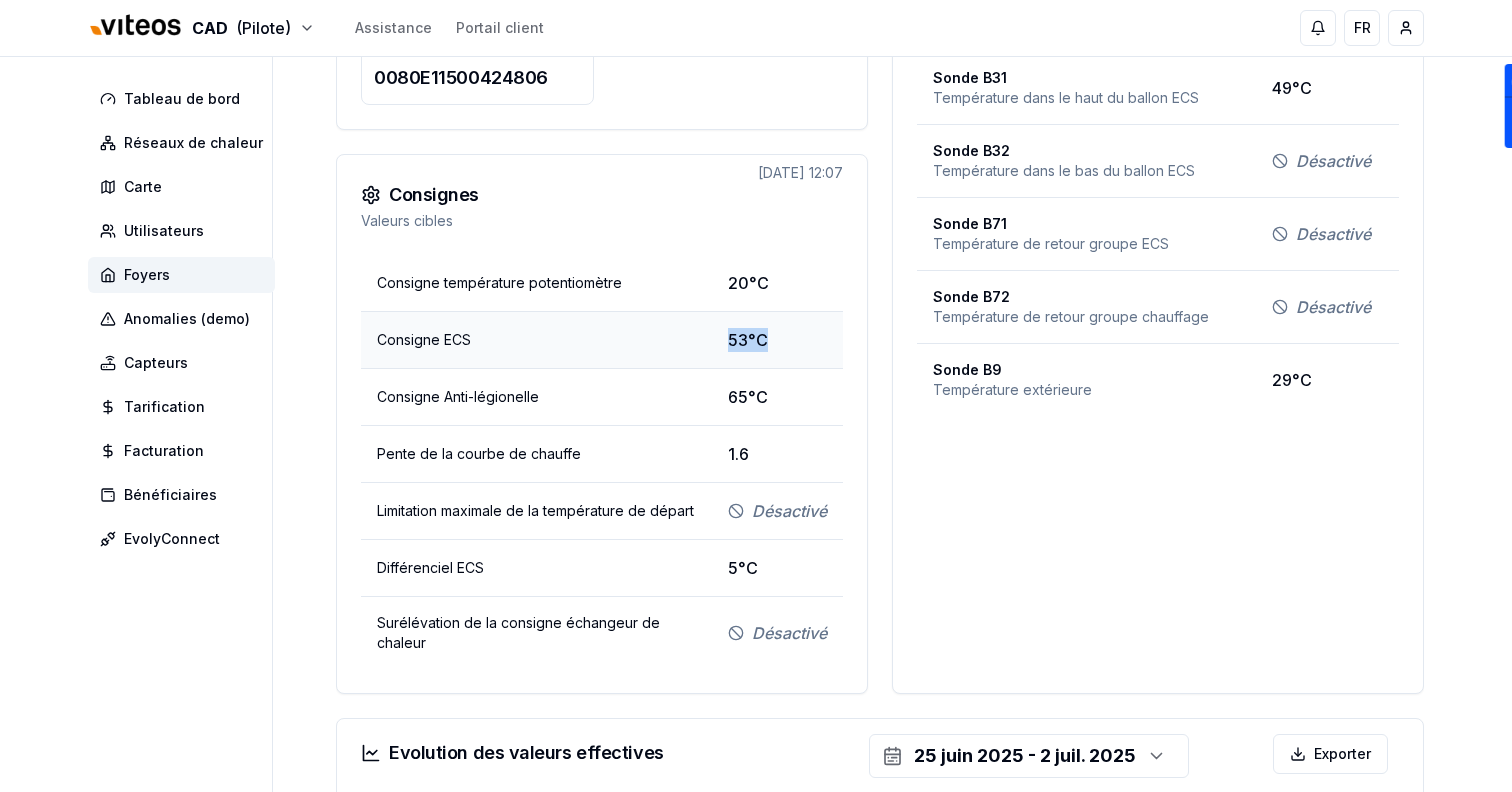 drag, startPoint x: 727, startPoint y: 339, endPoint x: 795, endPoint y: 339, distance: 68 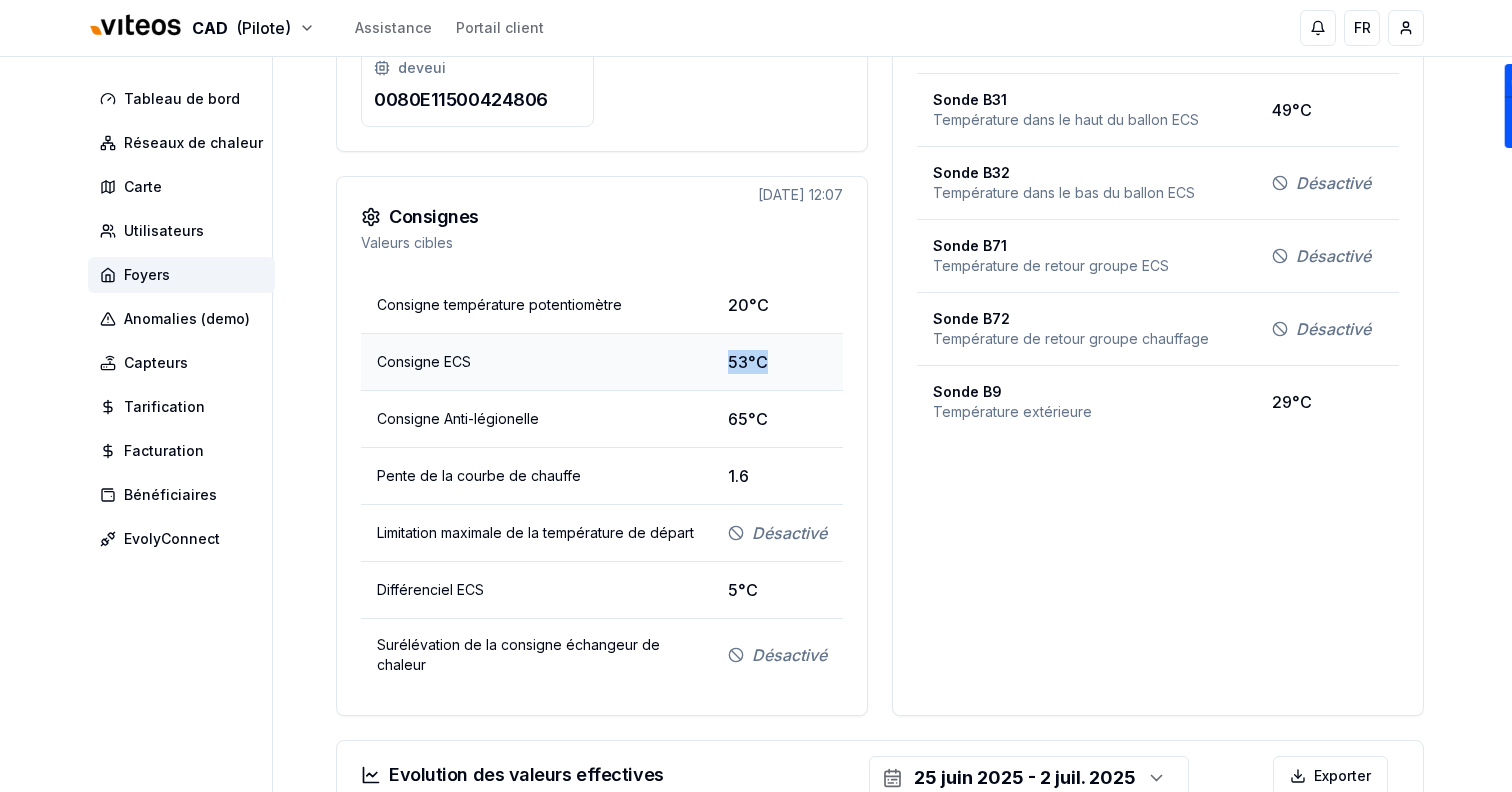 scroll, scrollTop: 572, scrollLeft: 0, axis: vertical 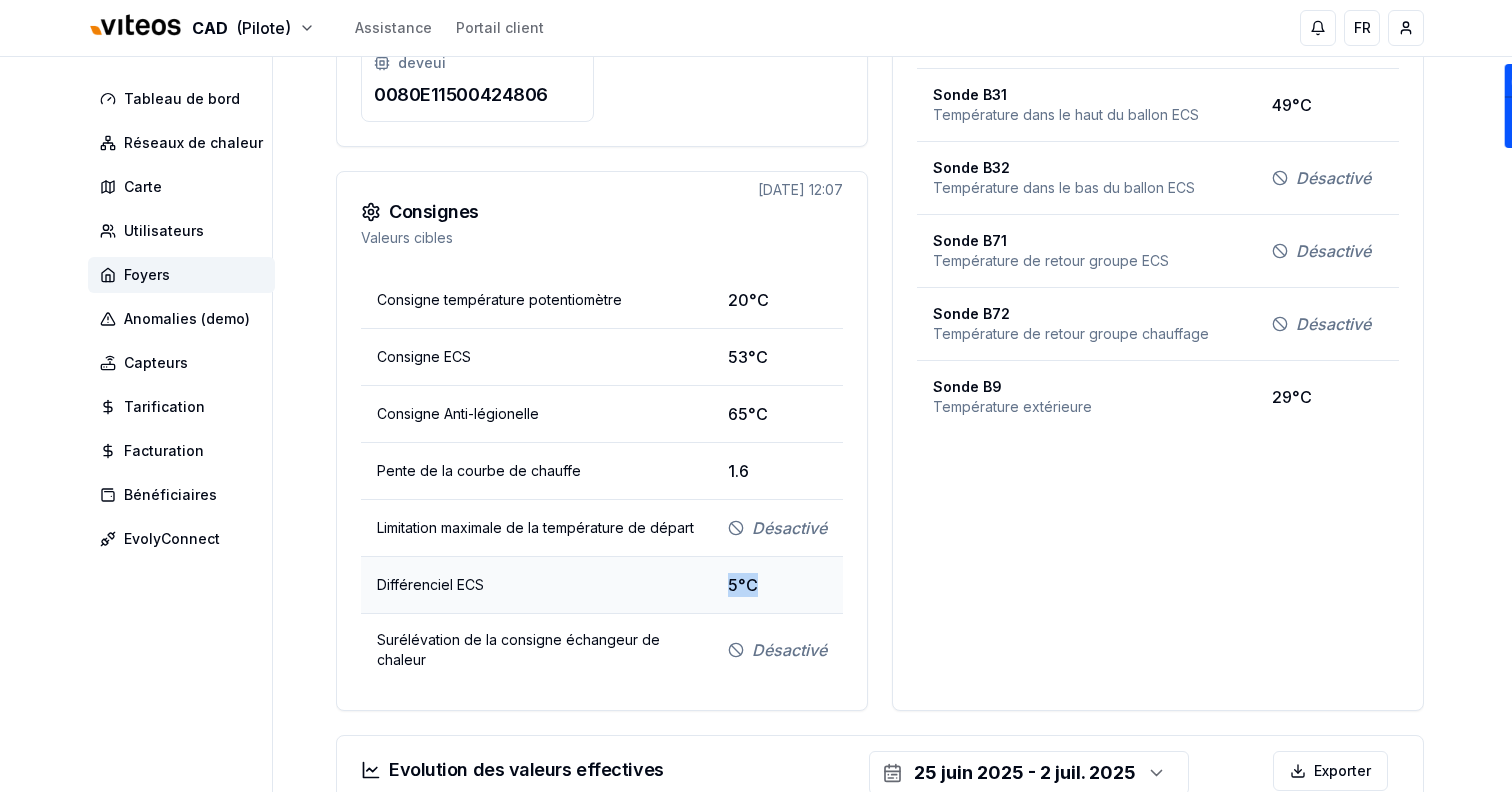 drag, startPoint x: 767, startPoint y: 600, endPoint x: 657, endPoint y: 598, distance: 110.01818 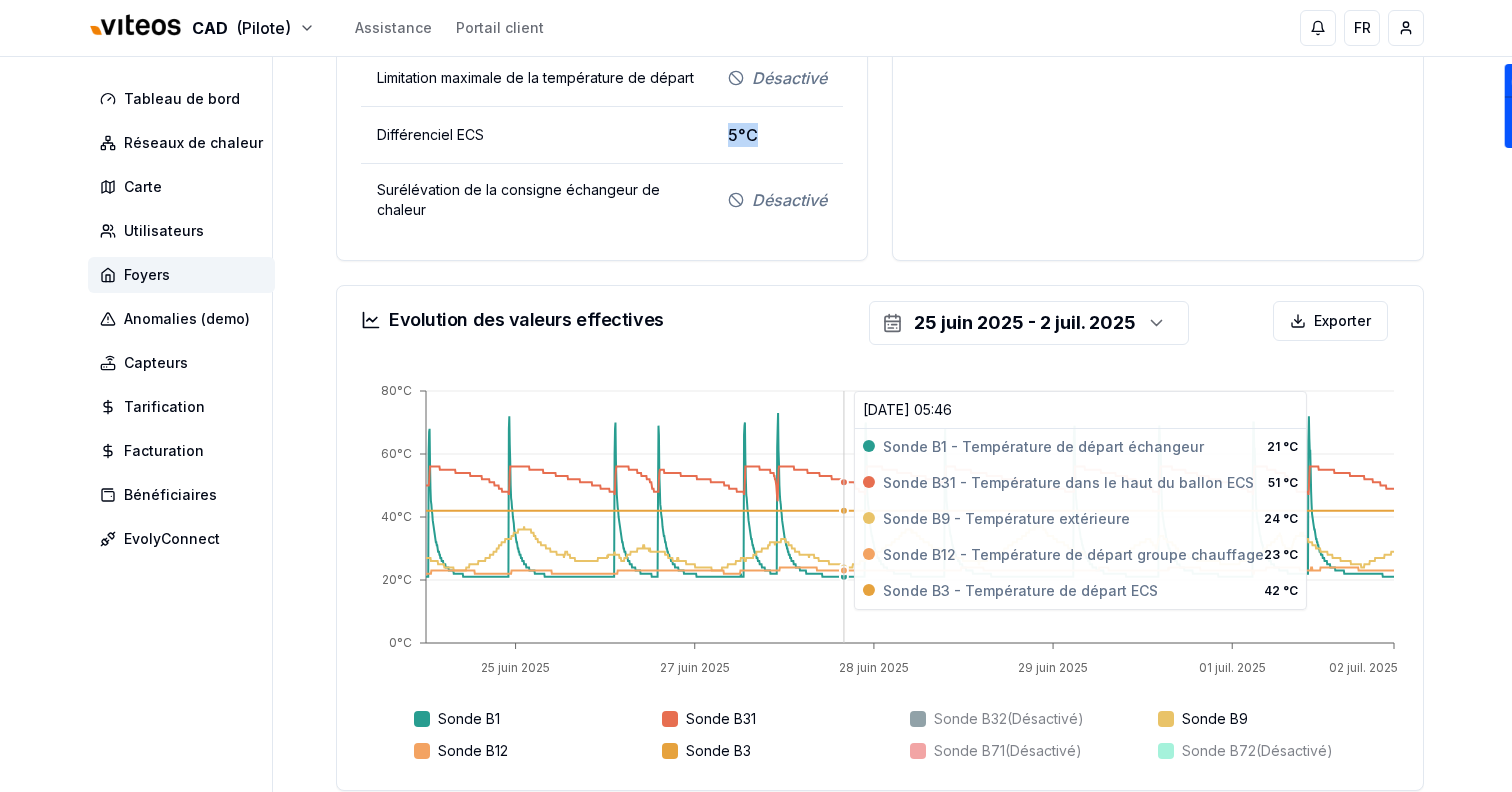 scroll, scrollTop: 1018, scrollLeft: 0, axis: vertical 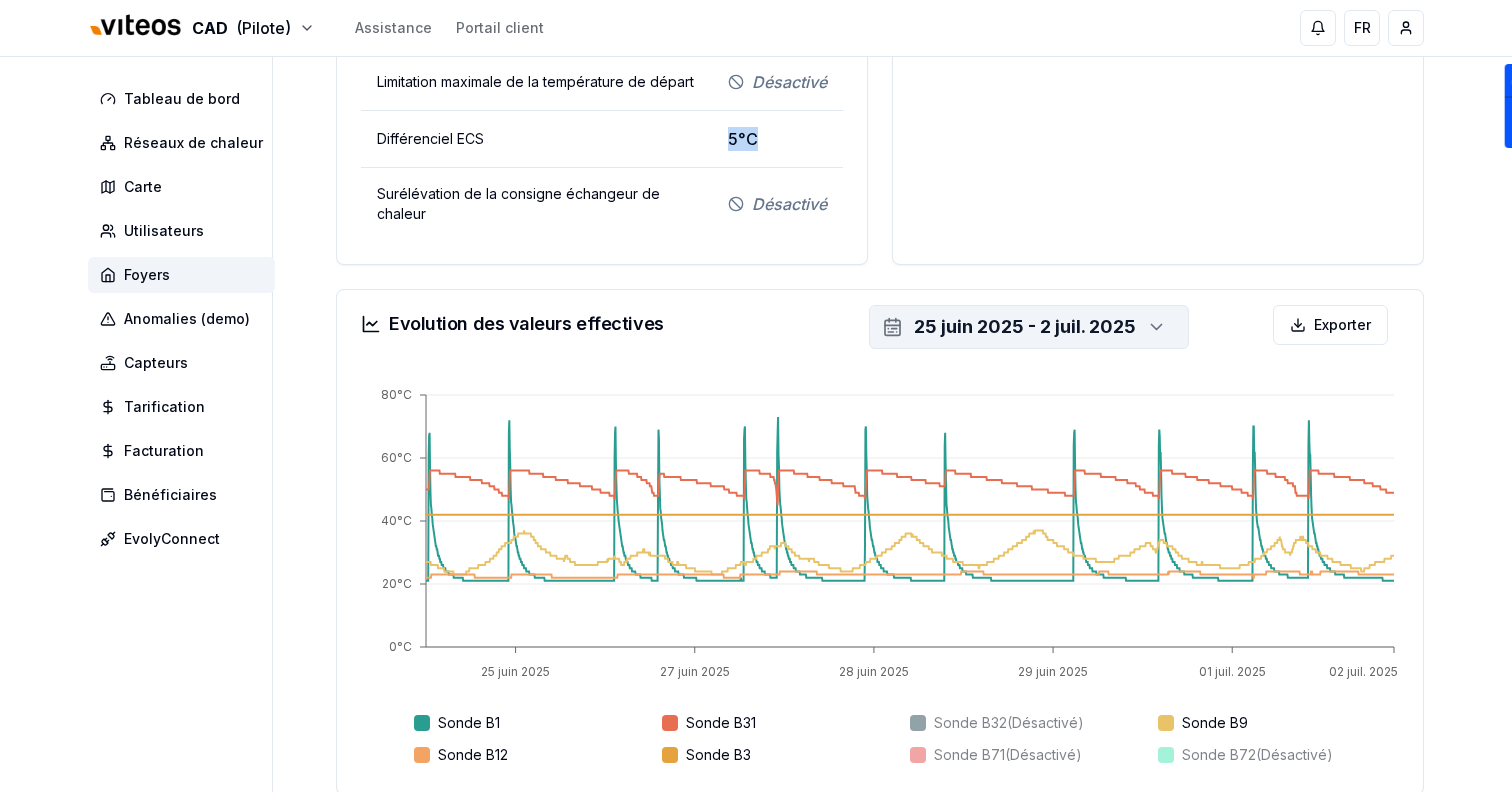 click on "25 juin 2025 - 2 juil. 2025" at bounding box center (1025, 327) 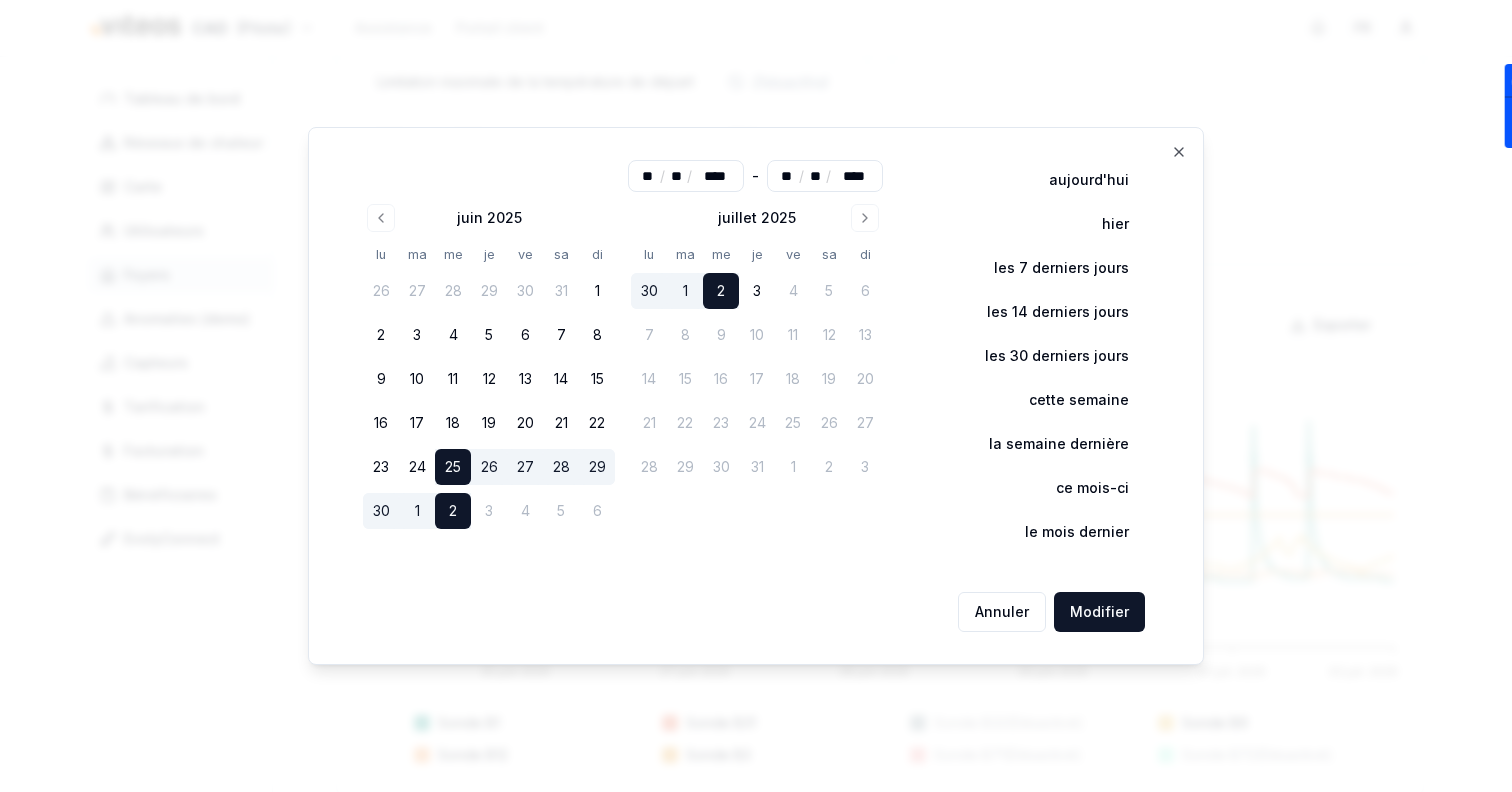 click on "2" at bounding box center [721, 291] 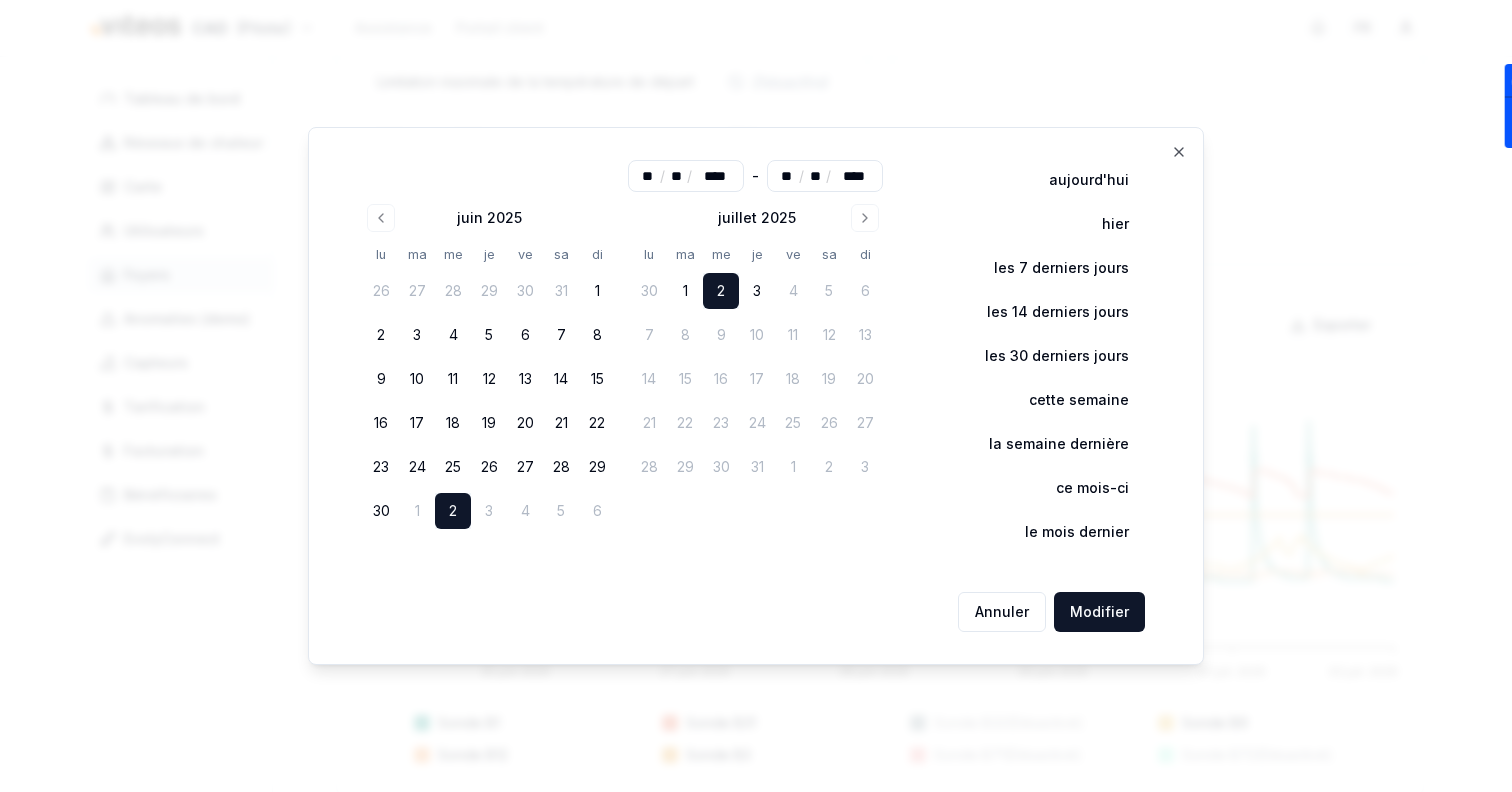 click on "2" at bounding box center (721, 291) 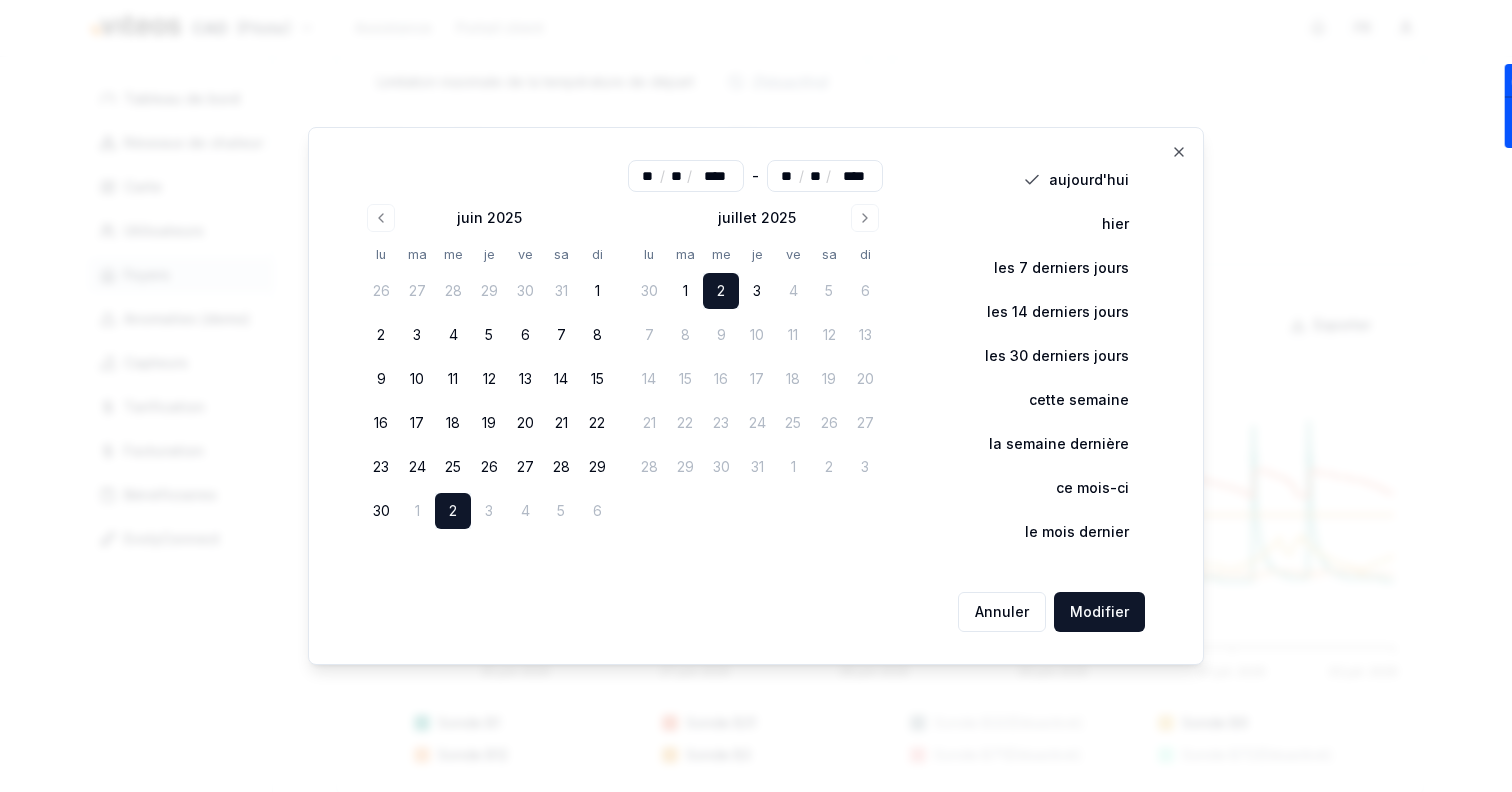 click on "2" at bounding box center (453, 511) 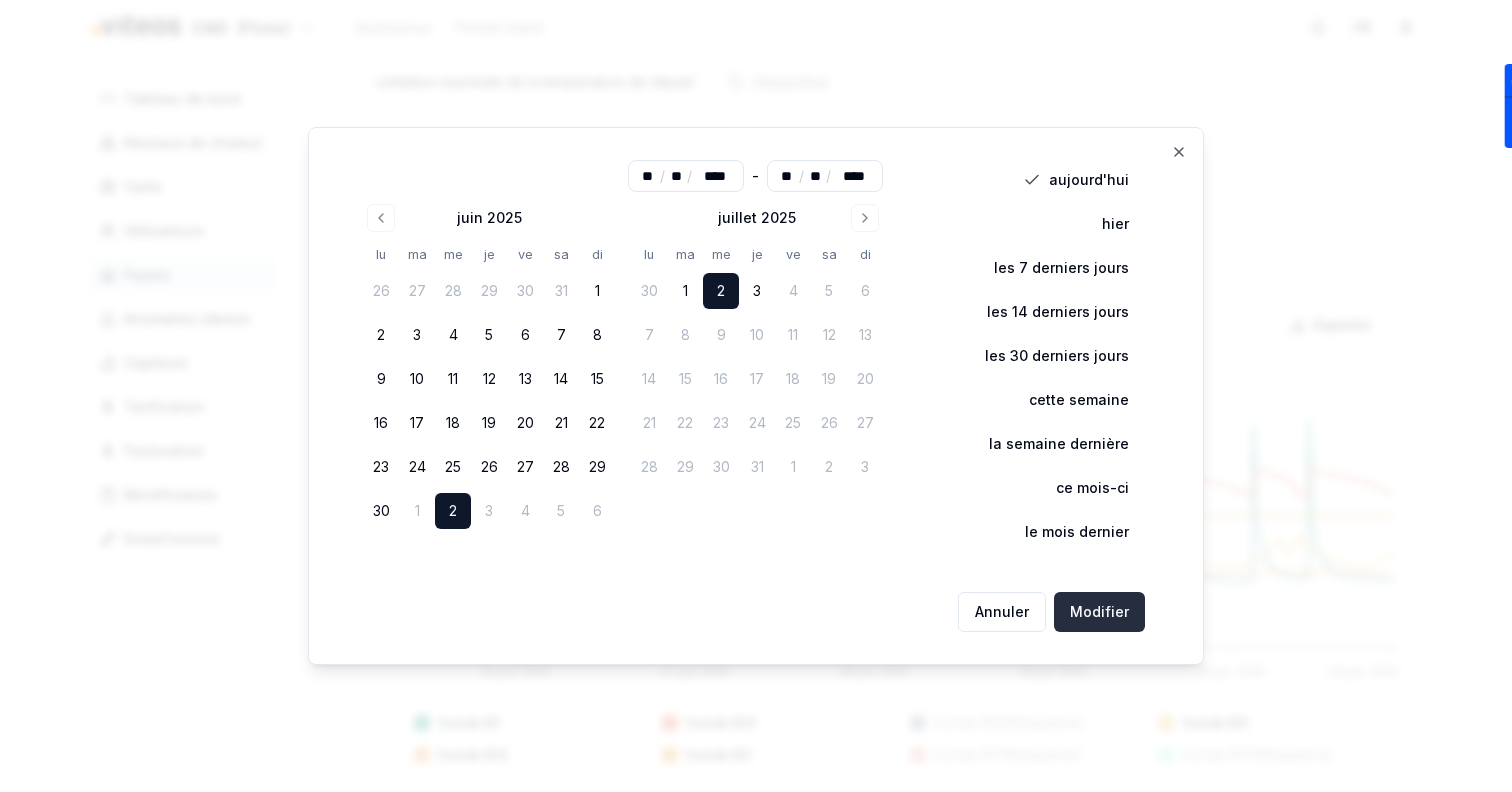 click on "Modifier" at bounding box center [1099, 612] 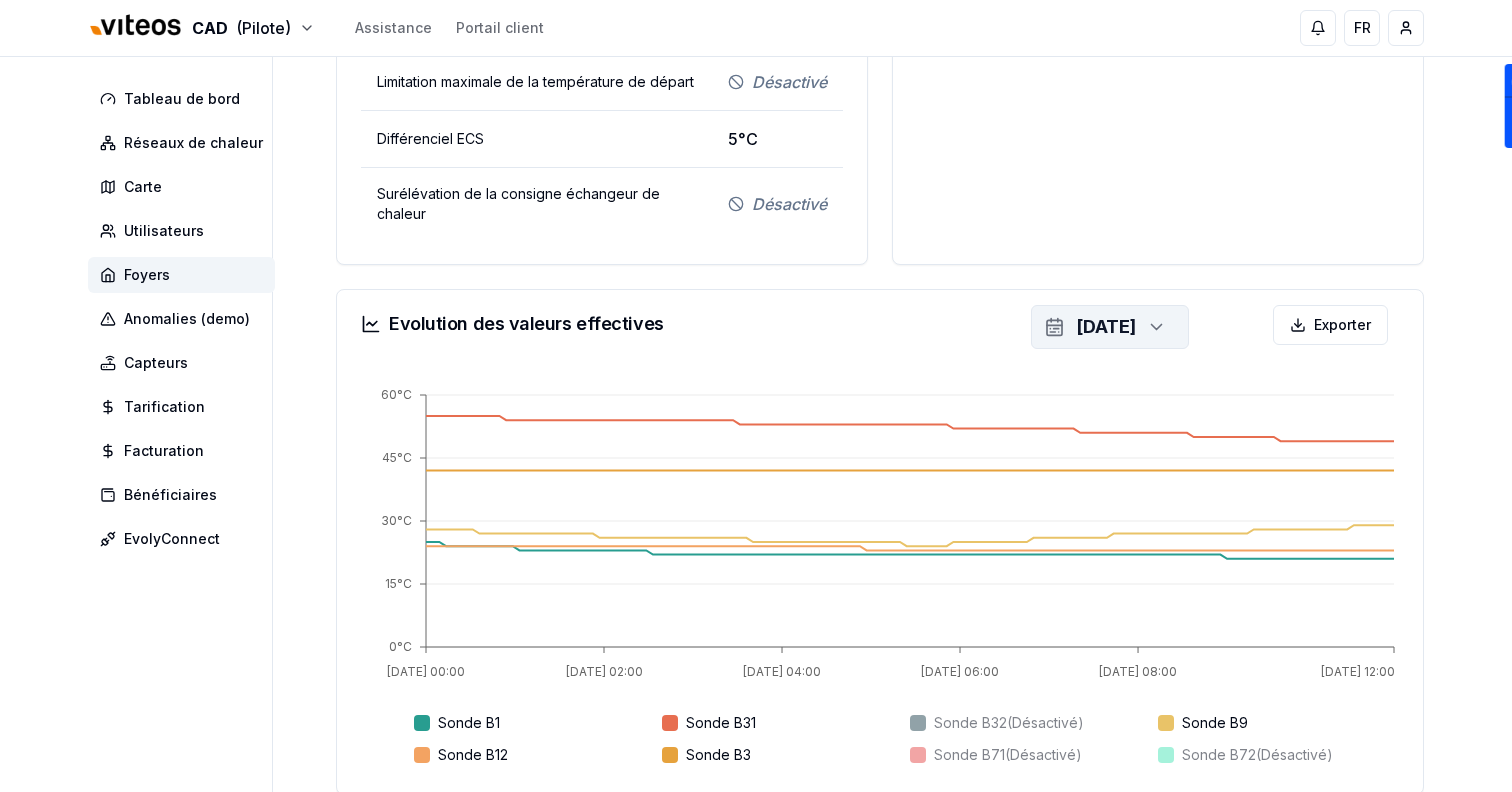 click at bounding box center (1154, 327) 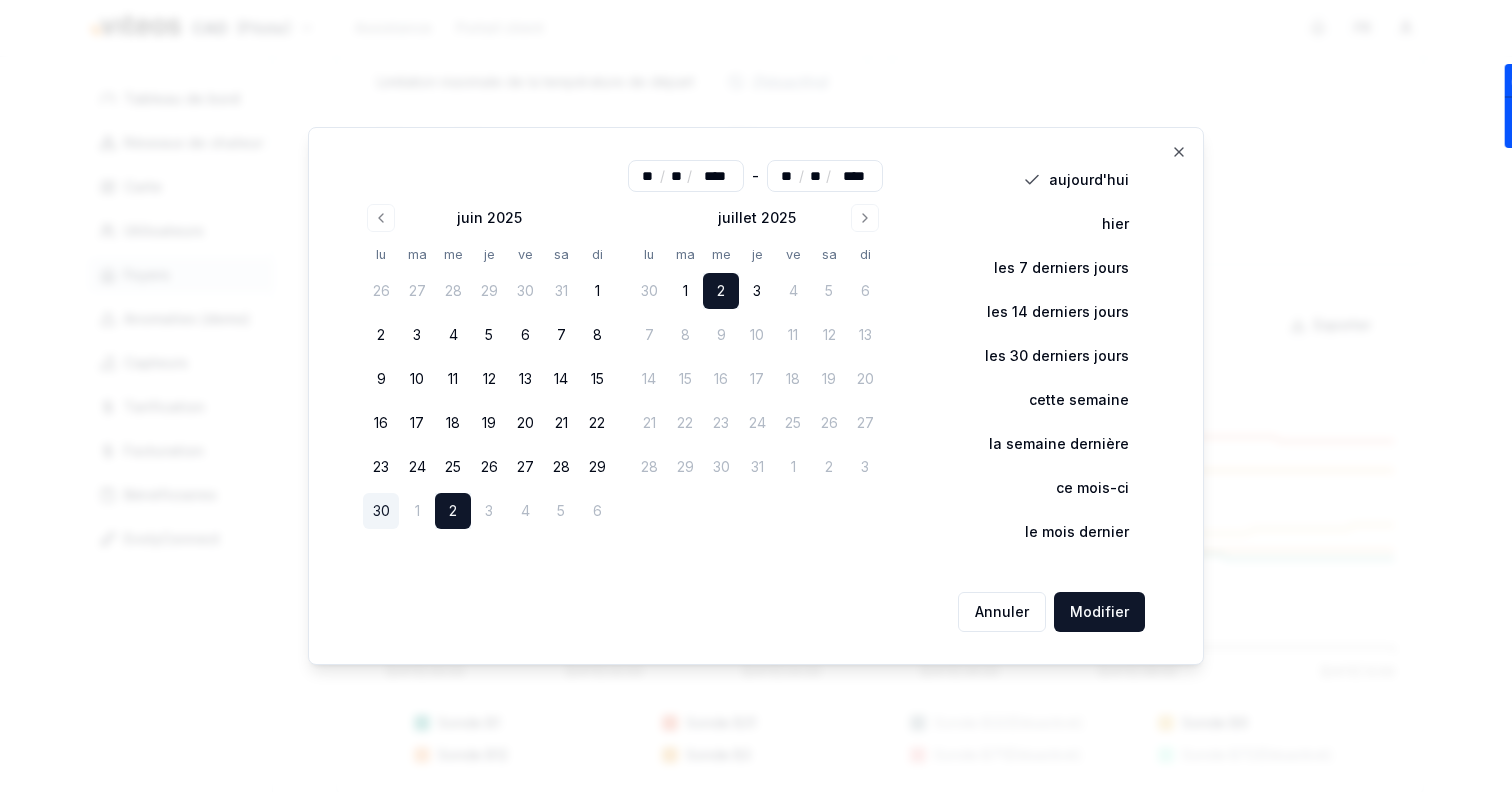 click on "30" at bounding box center [381, 511] 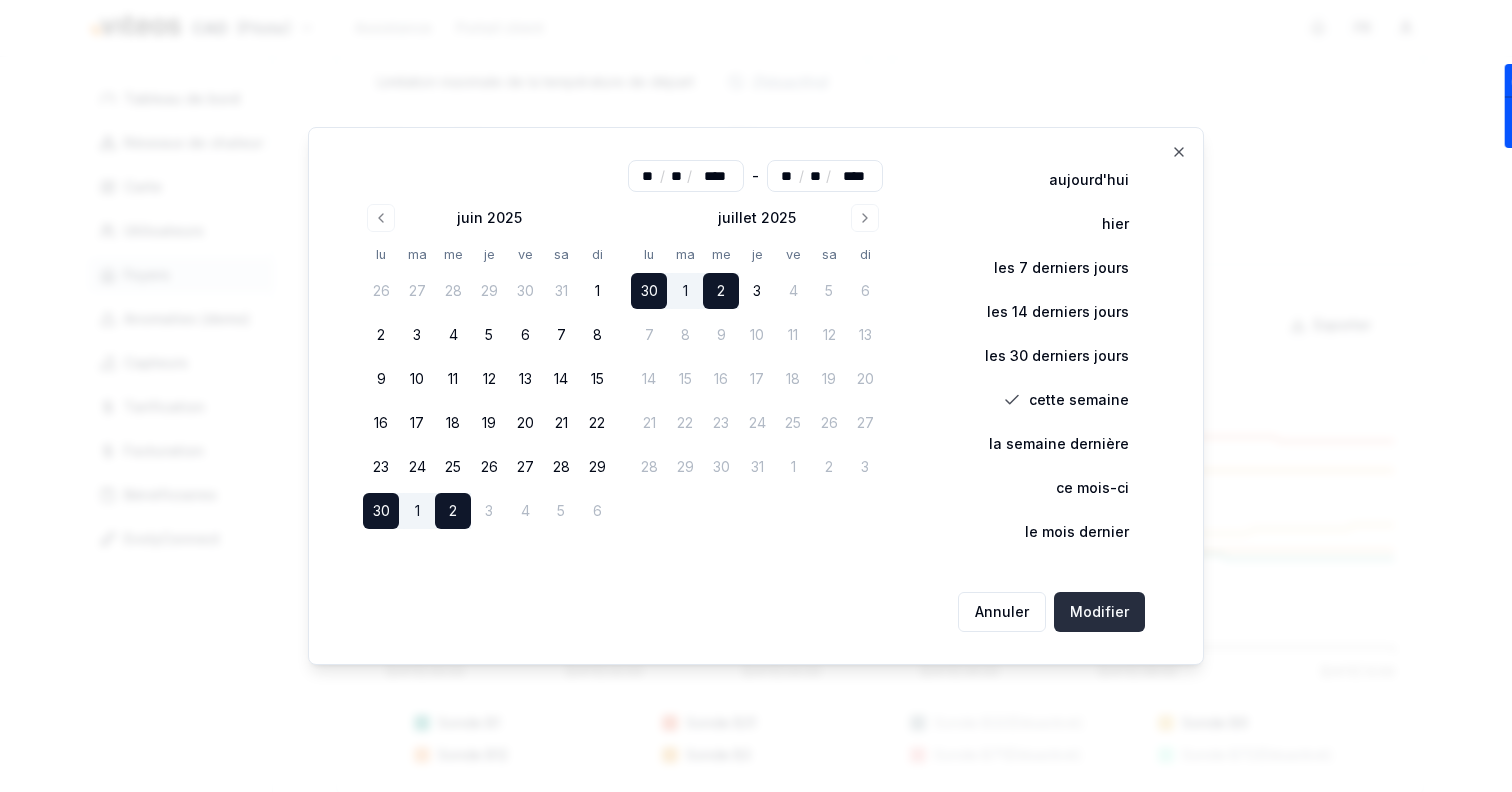 click on "Modifier" at bounding box center [1099, 612] 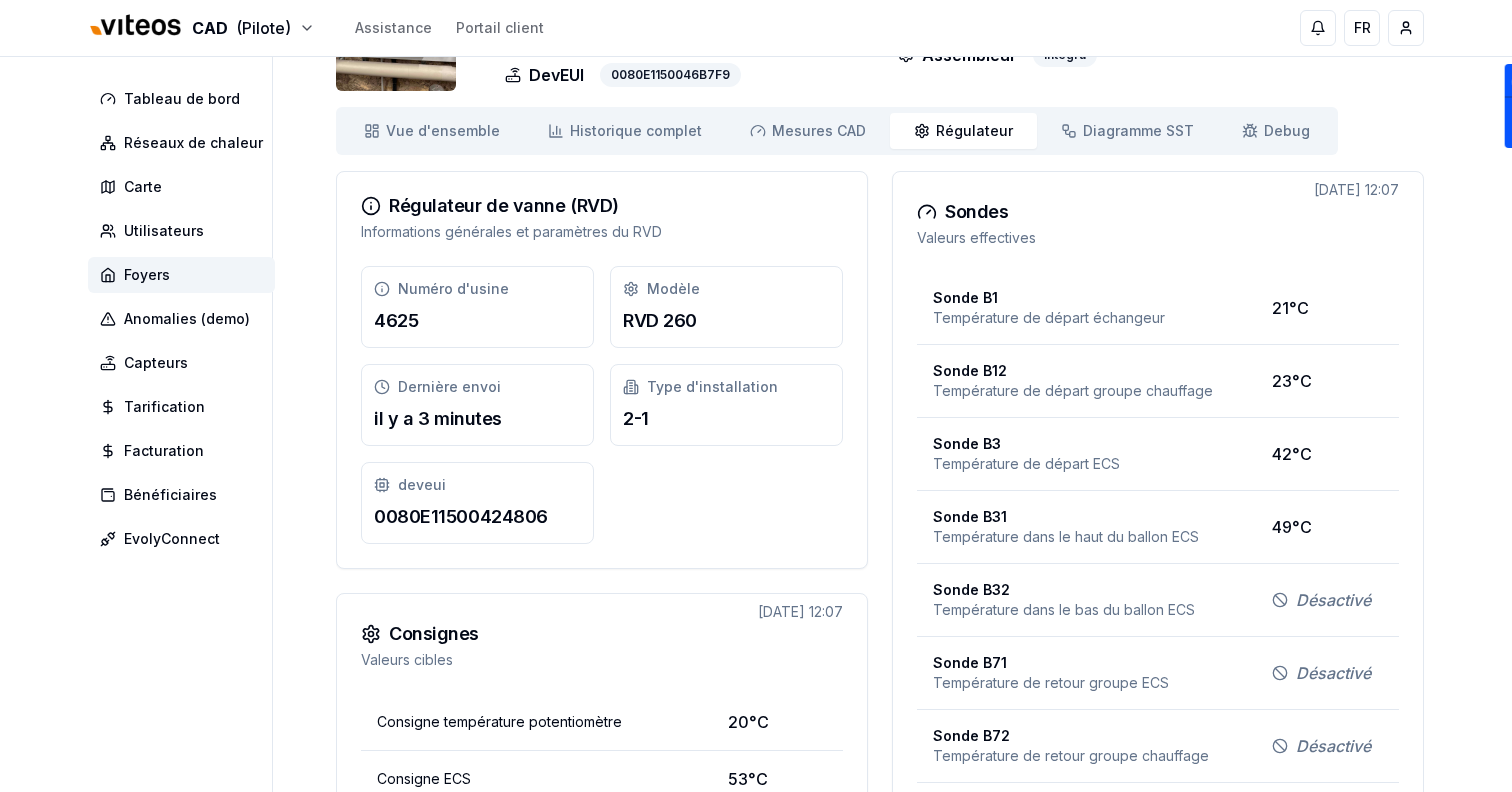scroll, scrollTop: 0, scrollLeft: 0, axis: both 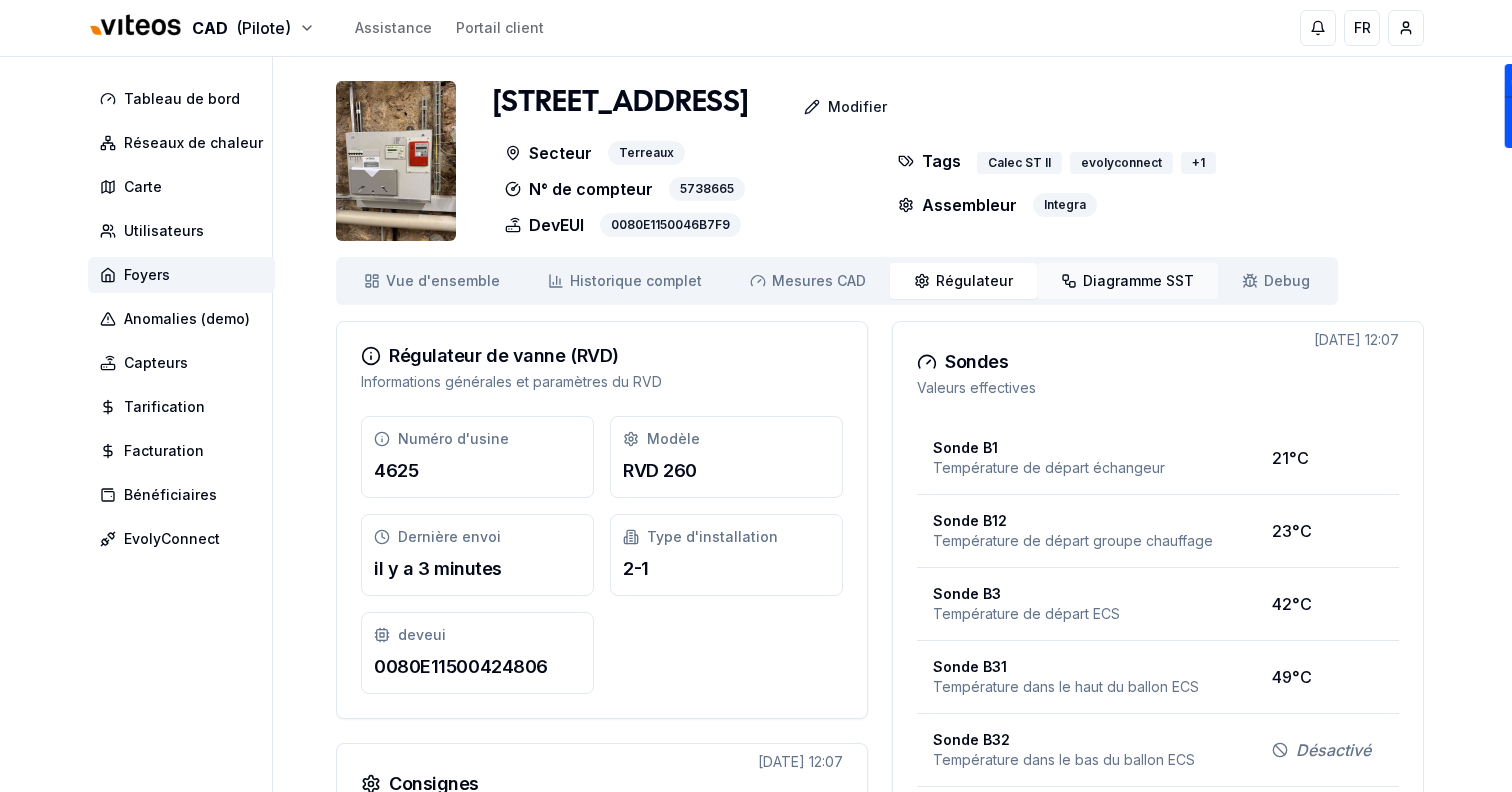 click on "Diagramme SST" at bounding box center [1138, 281] 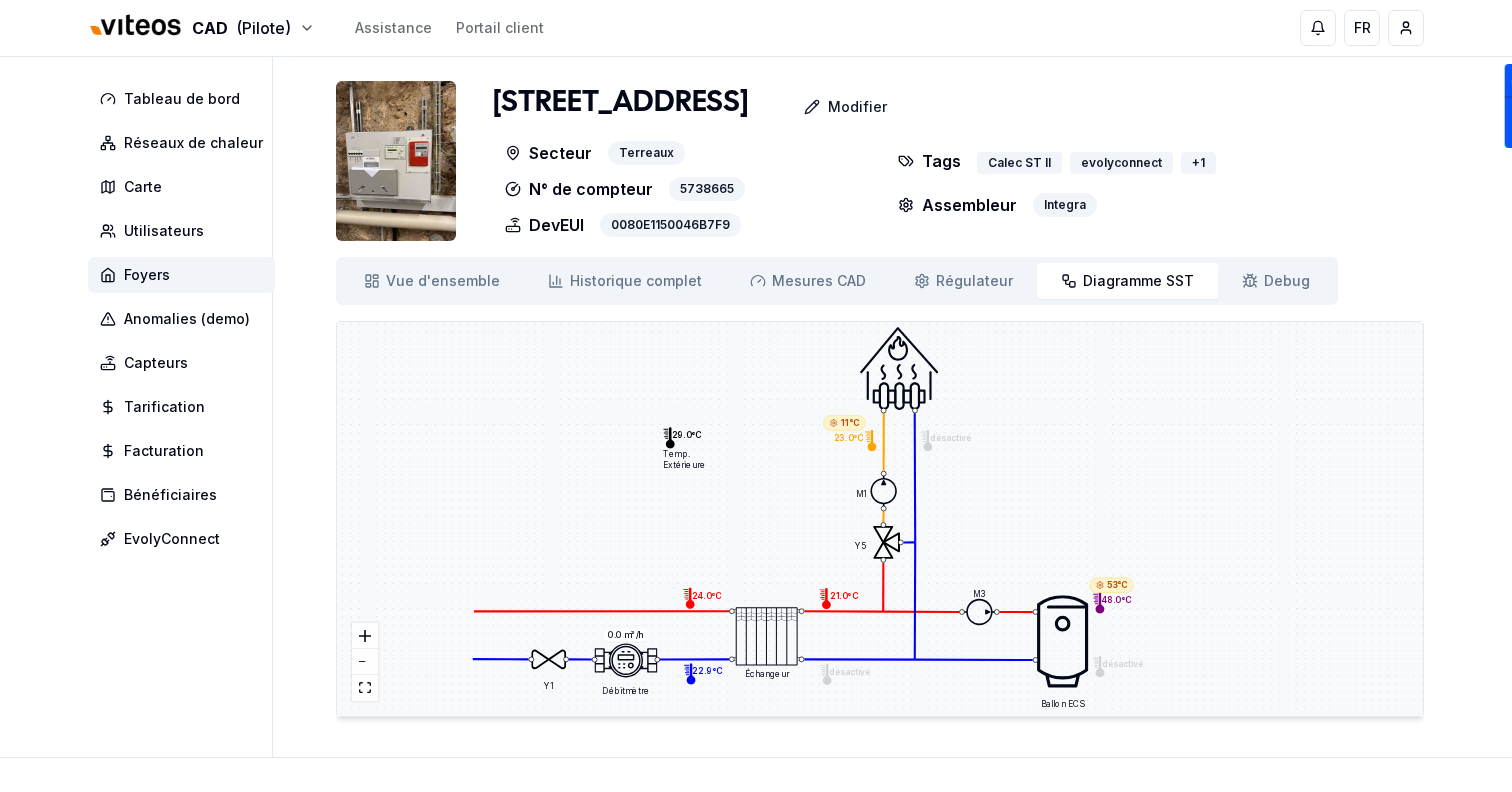 drag, startPoint x: 878, startPoint y: 523, endPoint x: 769, endPoint y: 515, distance: 109.29318 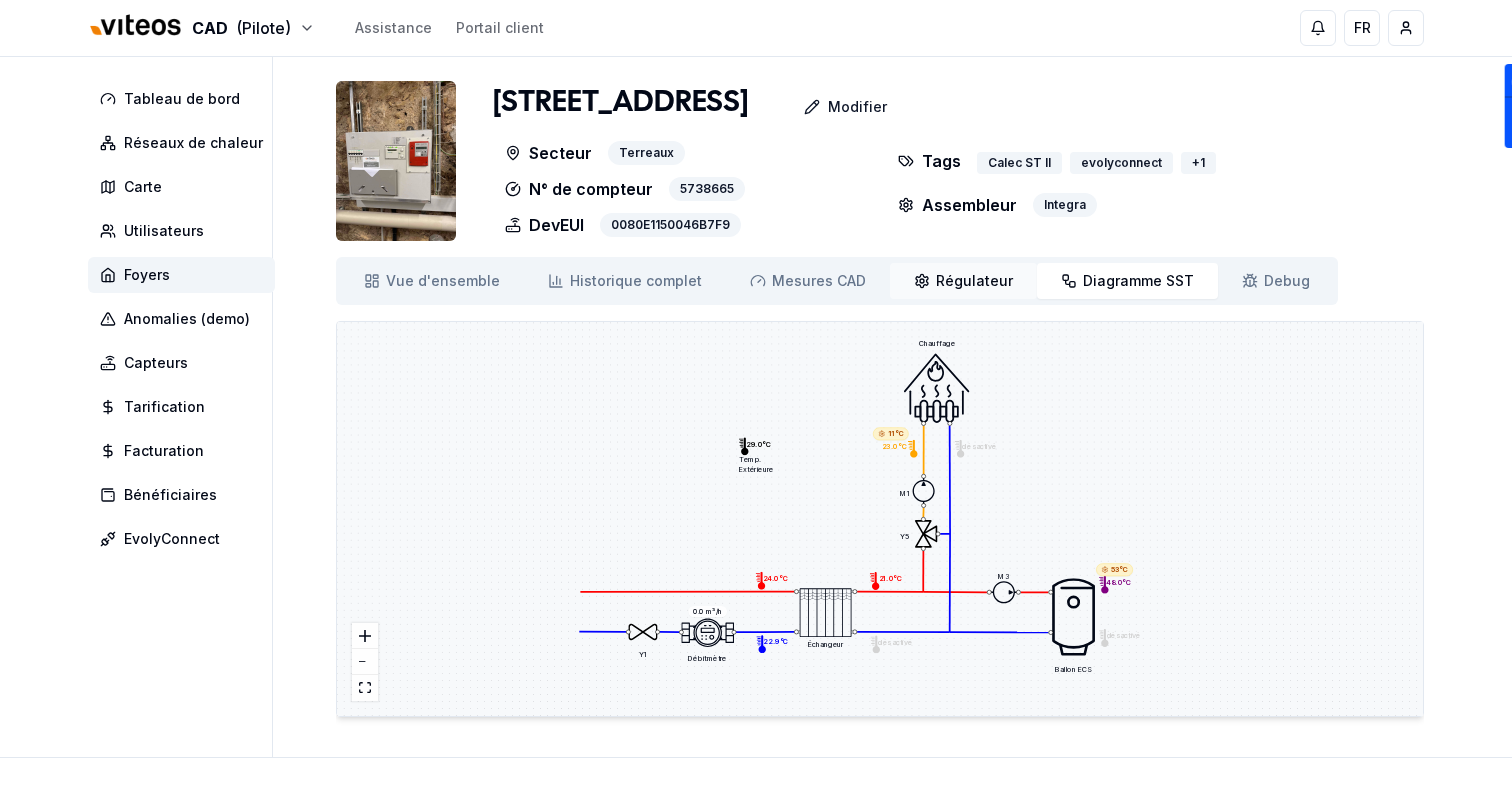 click on "Régulateur" at bounding box center (974, 281) 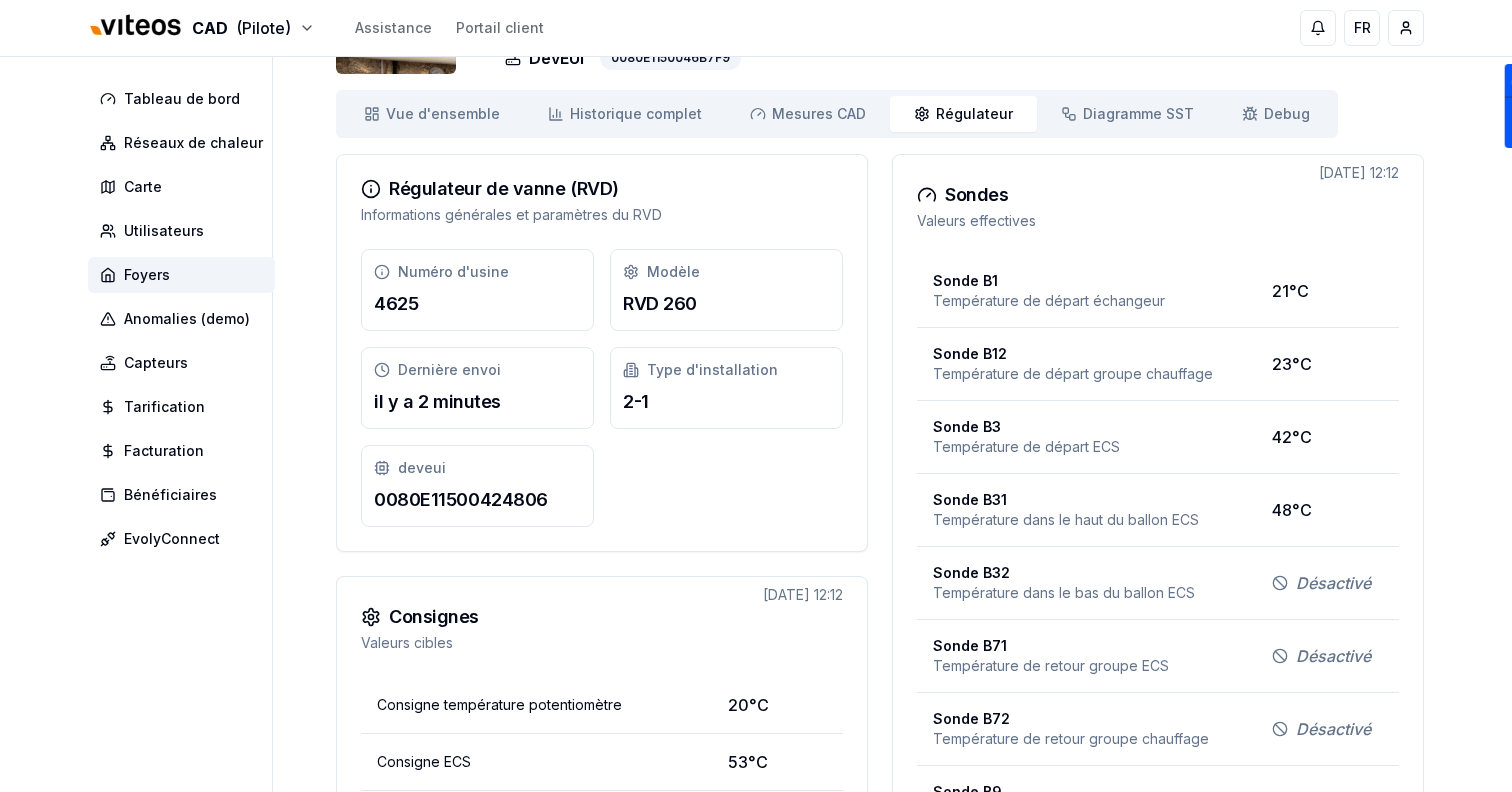 scroll, scrollTop: 172, scrollLeft: 0, axis: vertical 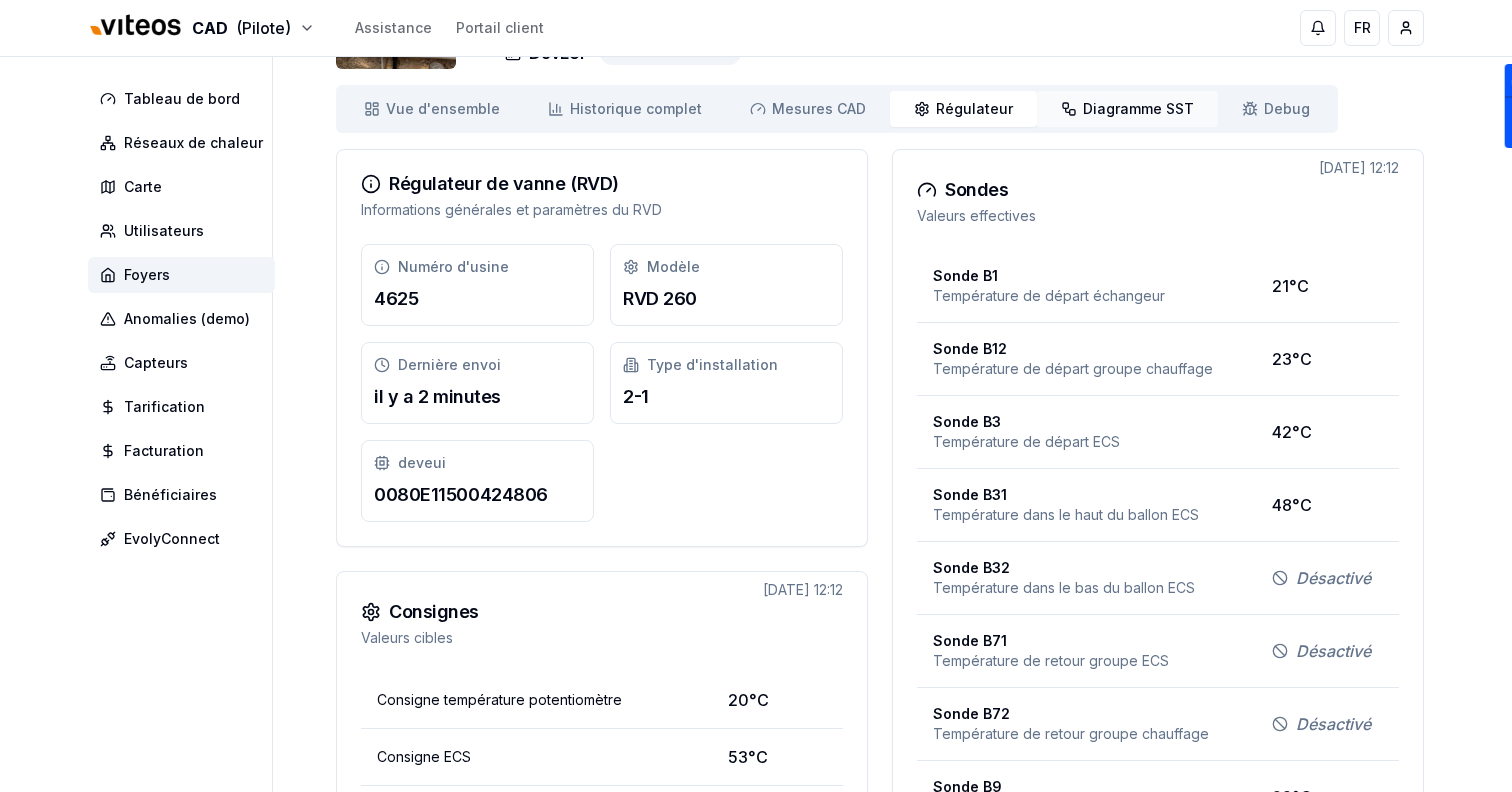click on "Diagramme SST Diagramme" at bounding box center [1127, 109] 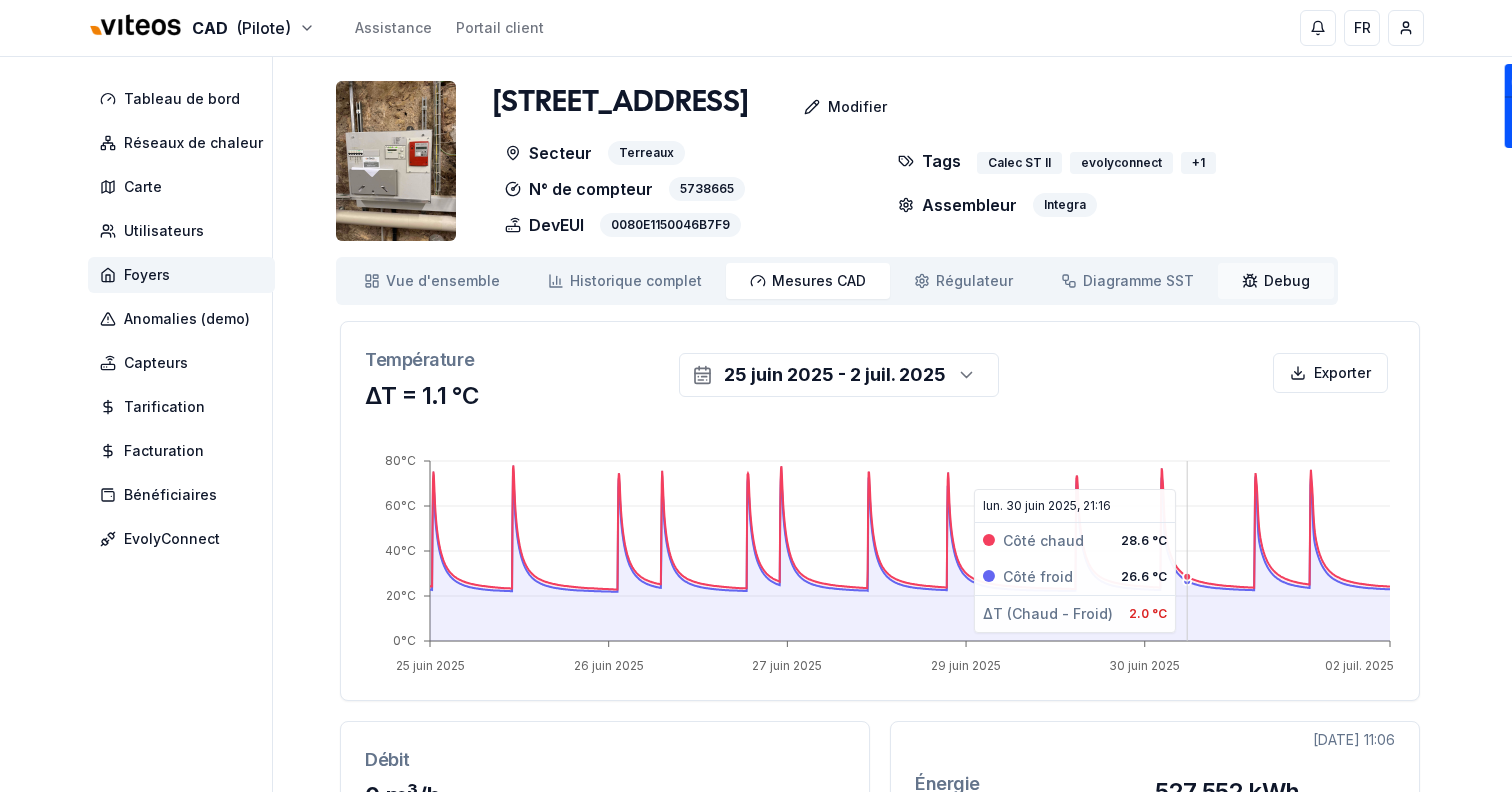 scroll, scrollTop: 0, scrollLeft: 0, axis: both 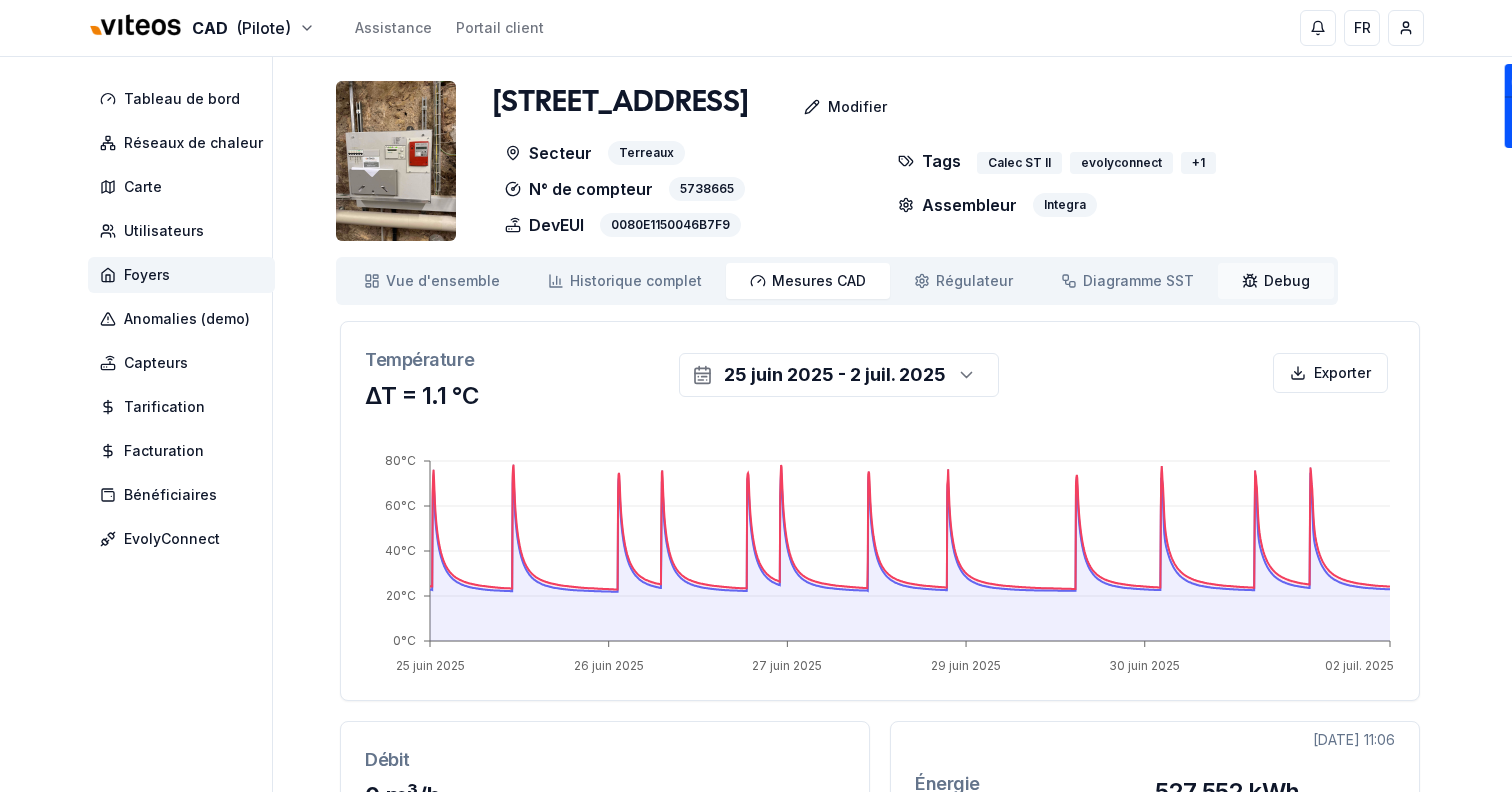 click on "Debug" at bounding box center [1287, 281] 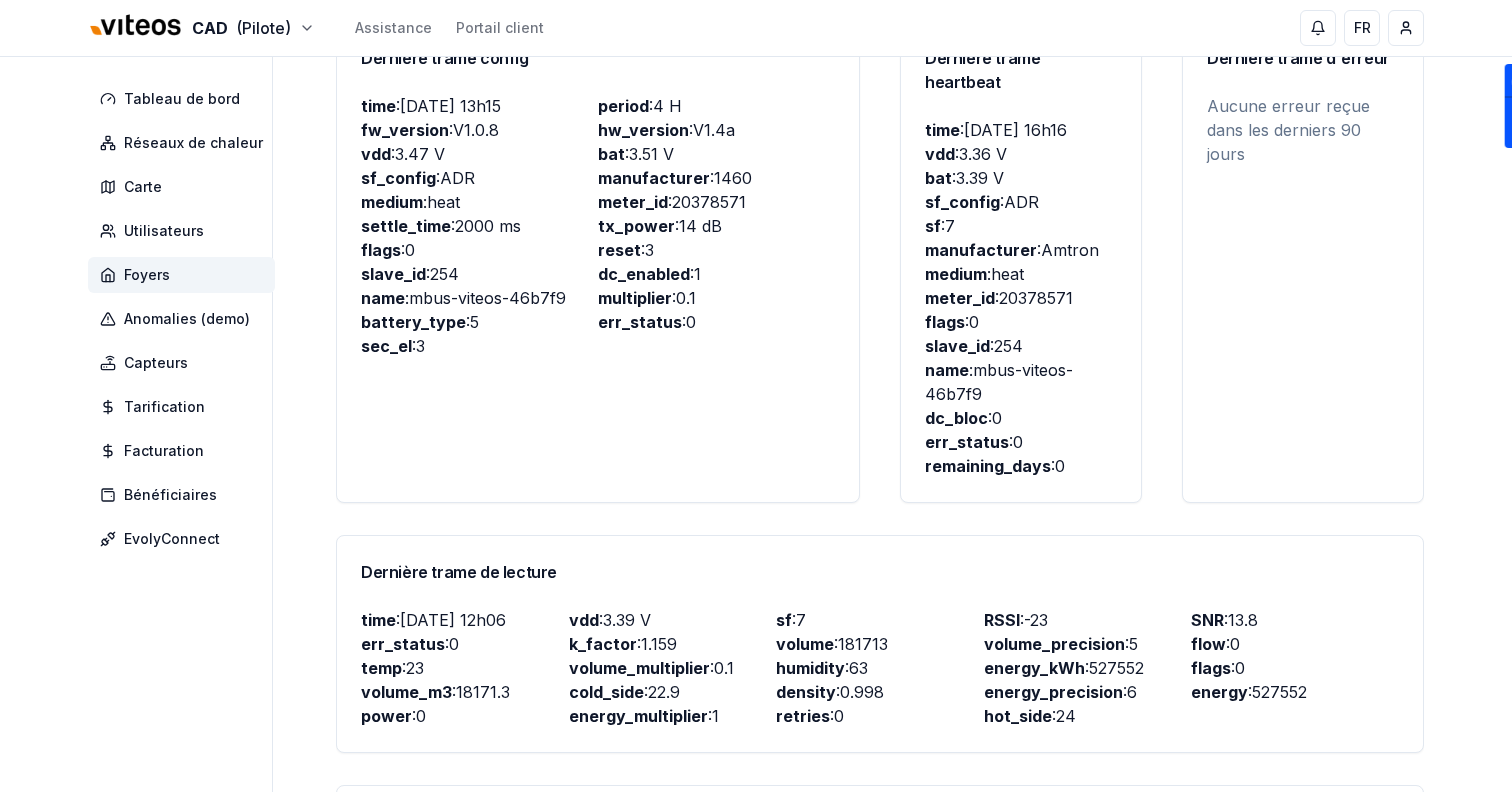 scroll, scrollTop: 0, scrollLeft: 0, axis: both 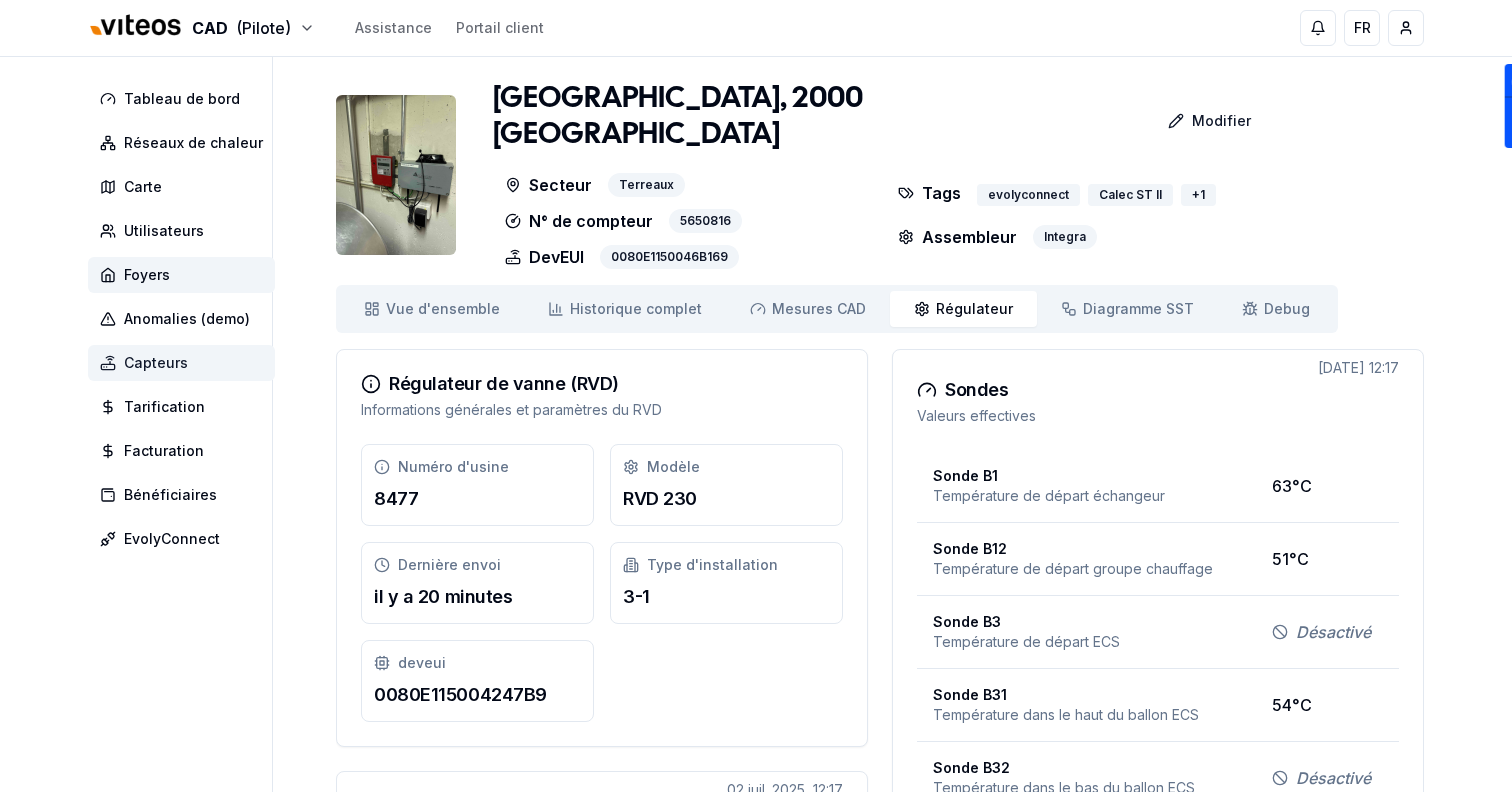 click on "Capteurs" at bounding box center (181, 363) 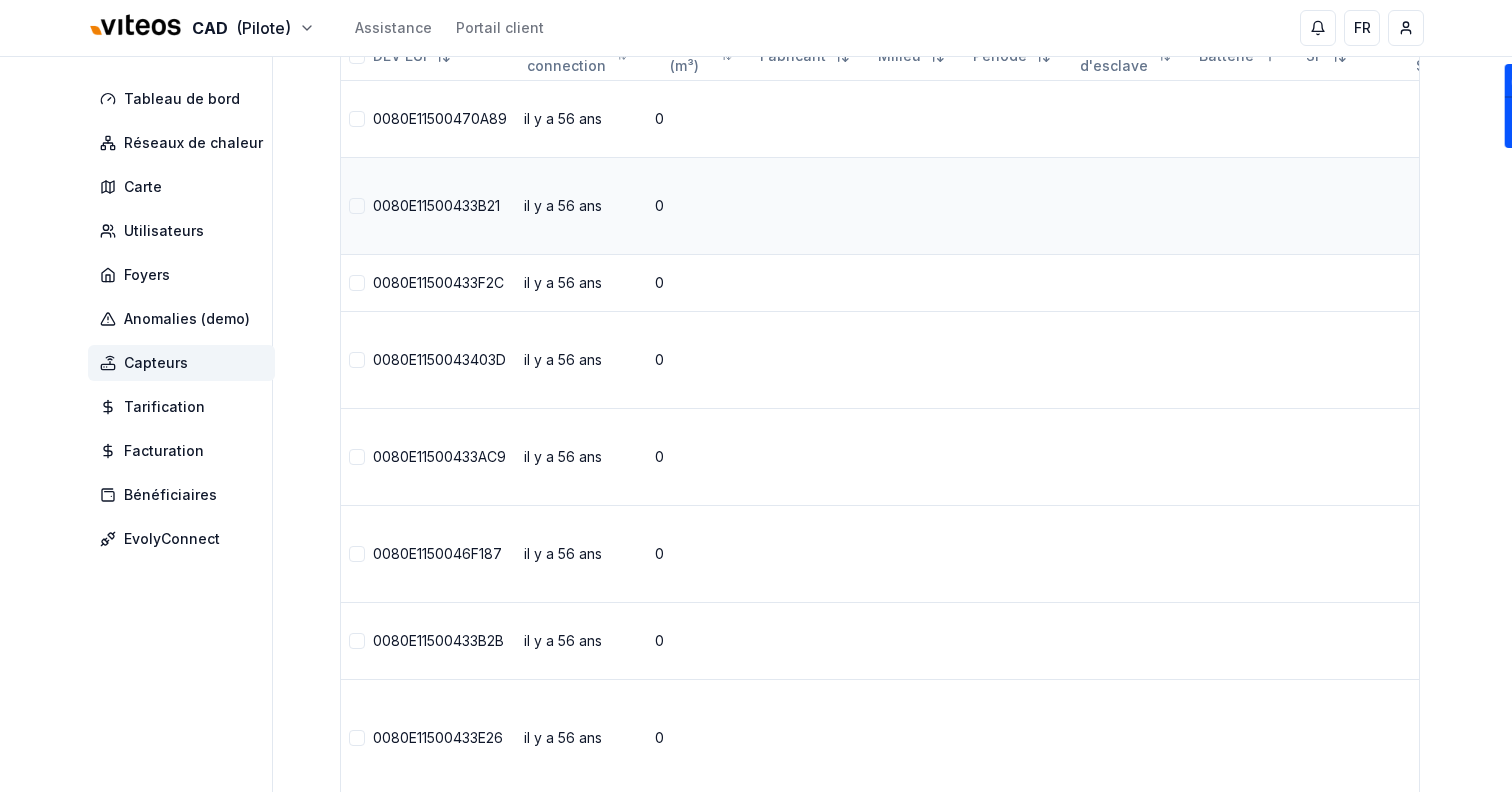 scroll, scrollTop: 0, scrollLeft: 0, axis: both 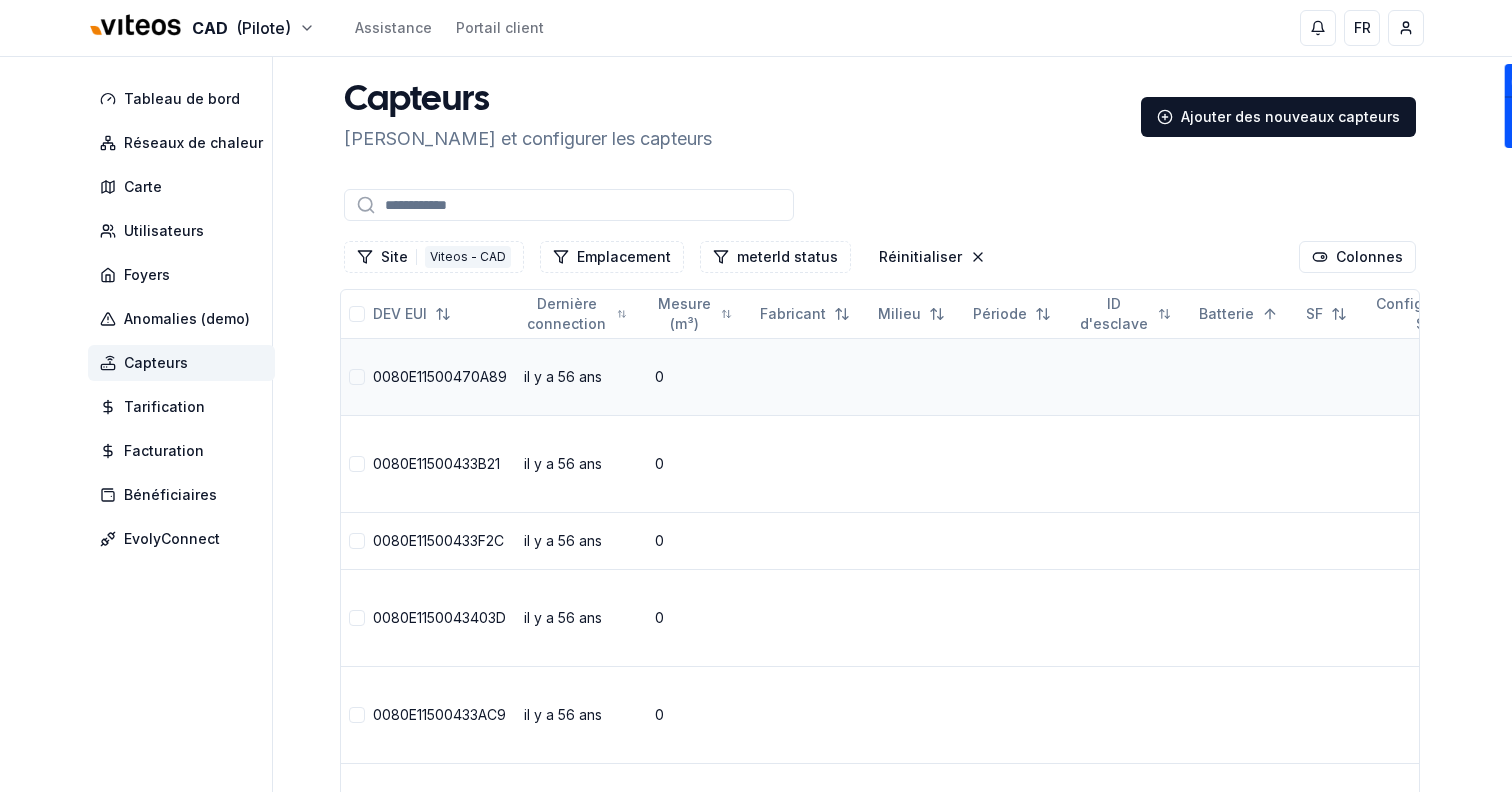 click at bounding box center [357, 377] 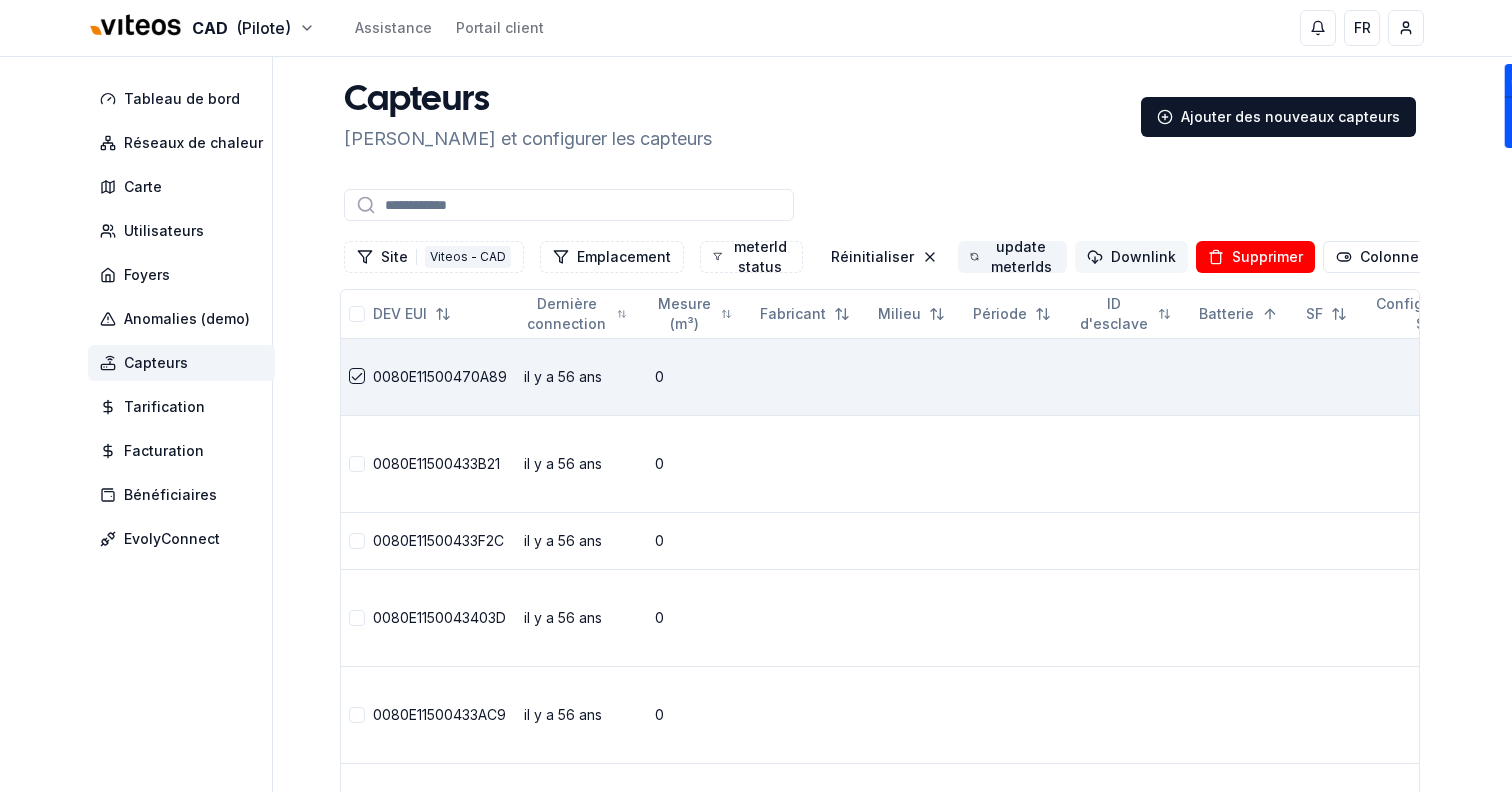 click on "Downlink" at bounding box center (1131, 257) 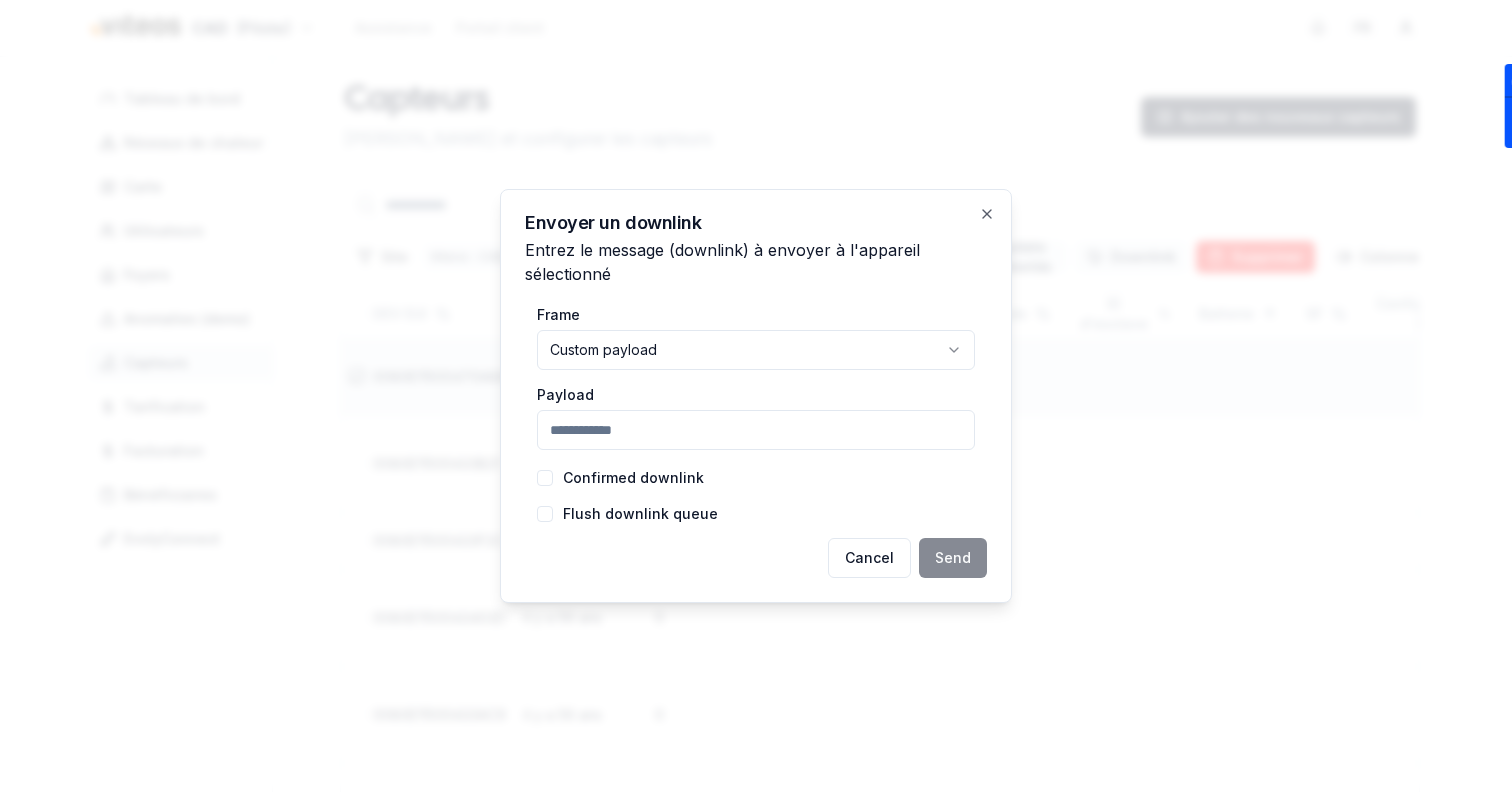 click at bounding box center (756, 376) 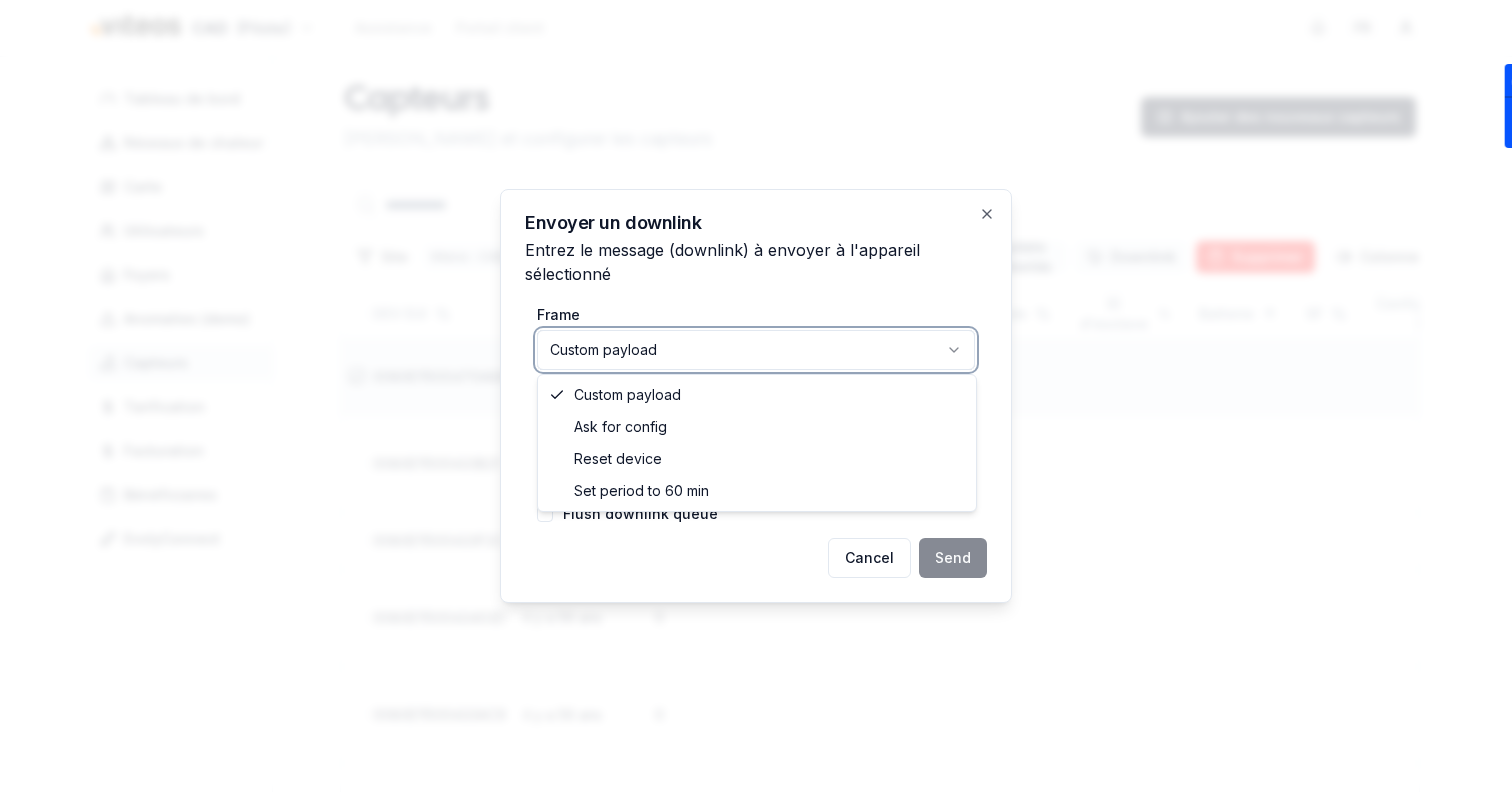 click on "CAD (Pilote) Assistance Portail client FR Sami Tableau de bord Réseaux de chaleur Carte Utilisateurs Foyers Anomalies (demo) Capteurs Tarification Facturation Bénéficiaires EvolyConnect Capteurs Créer et configurer les capteurs Ajouter des nouveaux capteurs Site 1 Viteos - CAD Emplacement meterId status Réinitialiser update meterIds Downlink Supprimer Colonnes DEV EUI Dernière connection Mesure (m³) Fabricant Milieu Période ID d'esclave Batterie SF Configuration SF Unité actuelle Site Emplacement meterId meterId status tags 0080E11500470A89 il y a 56 ans 0 72226664 - Siemens  - Rue du Temple 13, 2014 Bôle Viteos - CAD Cadbar no data tags 0080E11500433B21 il y a 56 ans 0 72061325 - Siemens  - Rue Basse 20, 2013 Colombier Viteos - CAD Cadbar no data tags 0080E11500433F2C il y a 56 ans 0 05983433 - Integra  - Rue de la Dîme 1, 2023 Gorgier Viteos - CAD Gorgier no data tags 0080E1150043403D il y a 56 ans 0 72407321 - Siemens  - Rue Basse 35, 2013 Colombier Viteos - CAD Cadbar no data tags il y a 56 ans" at bounding box center (756, 2401) 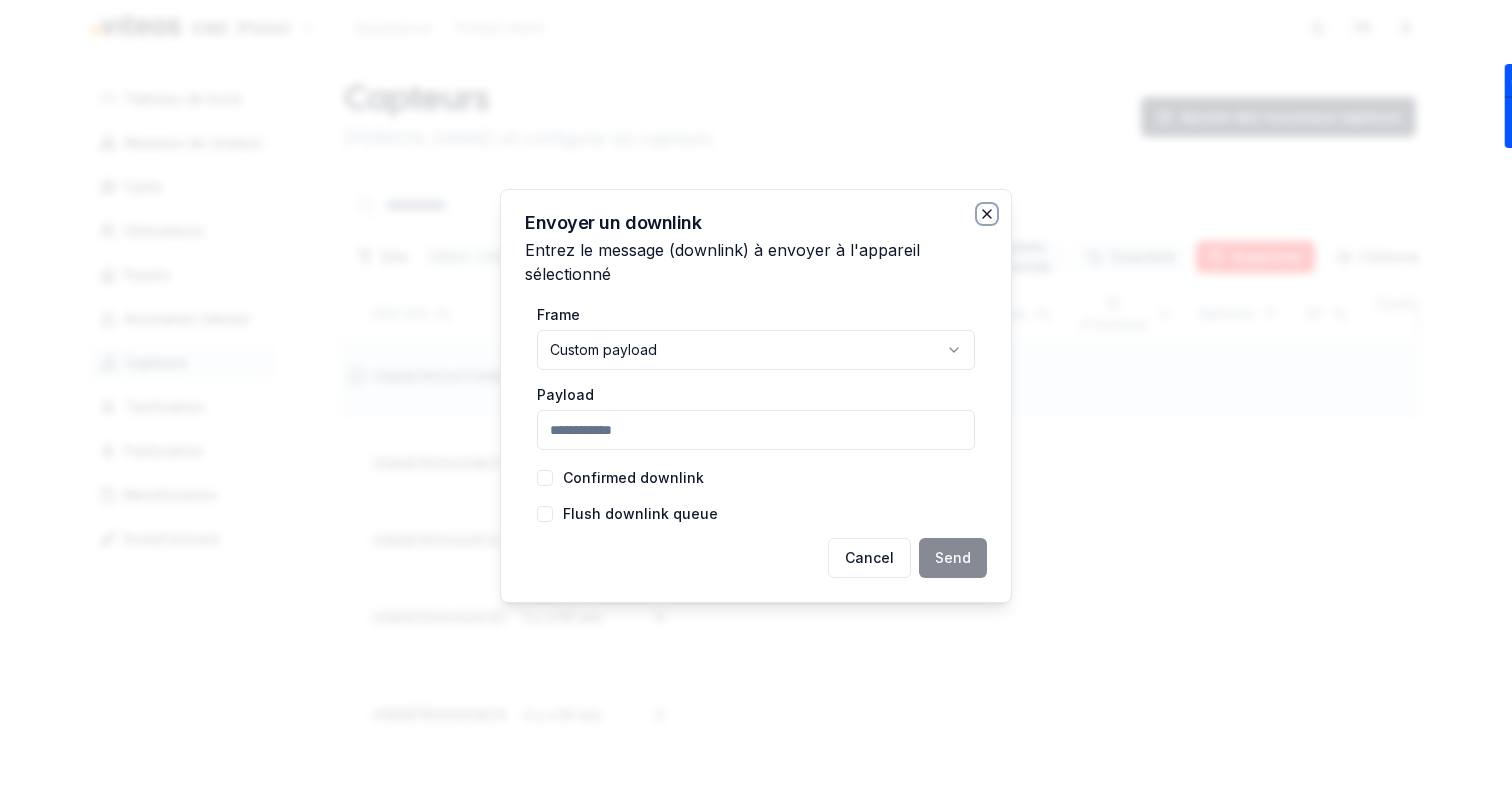 click 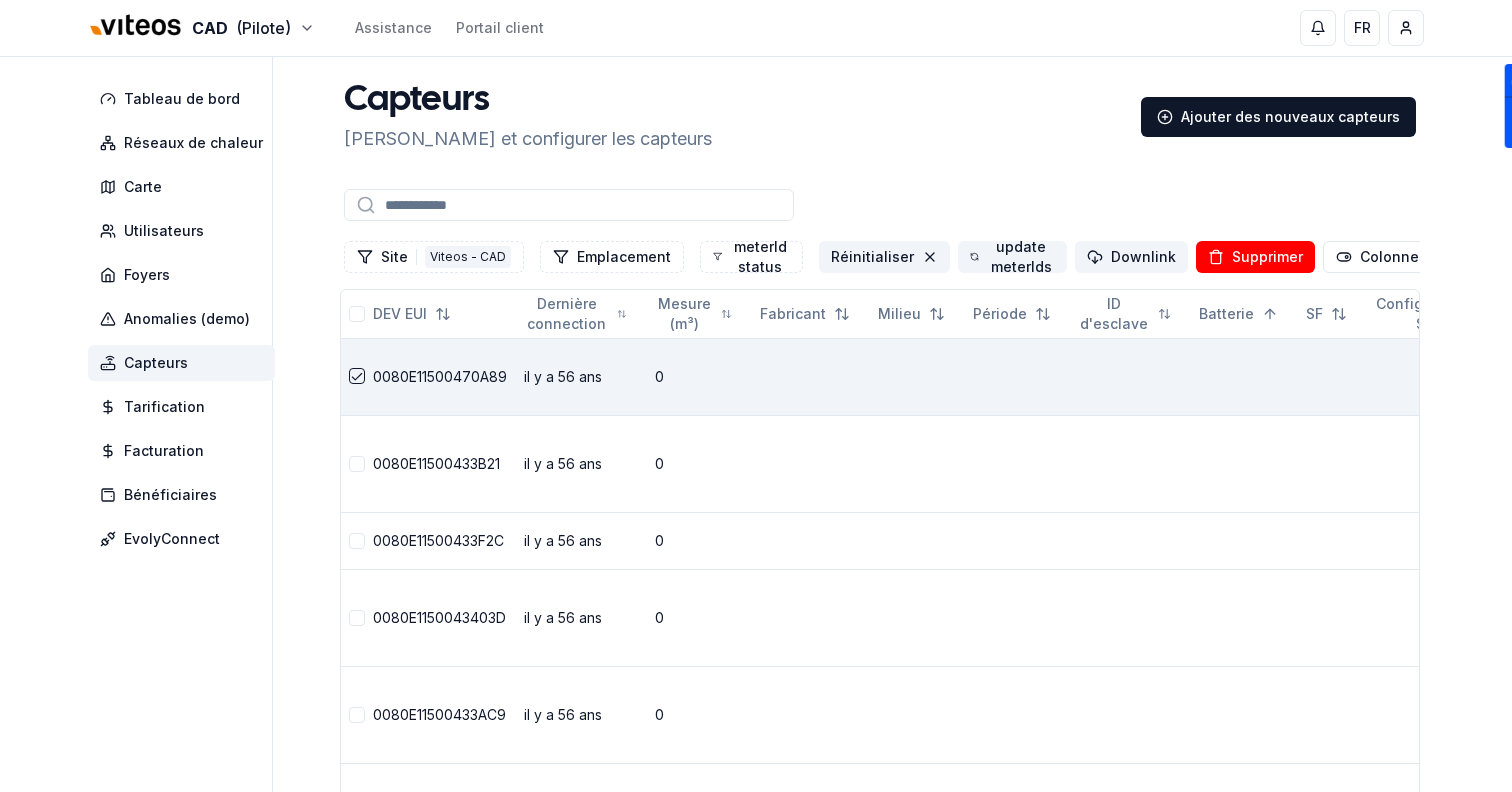 click 